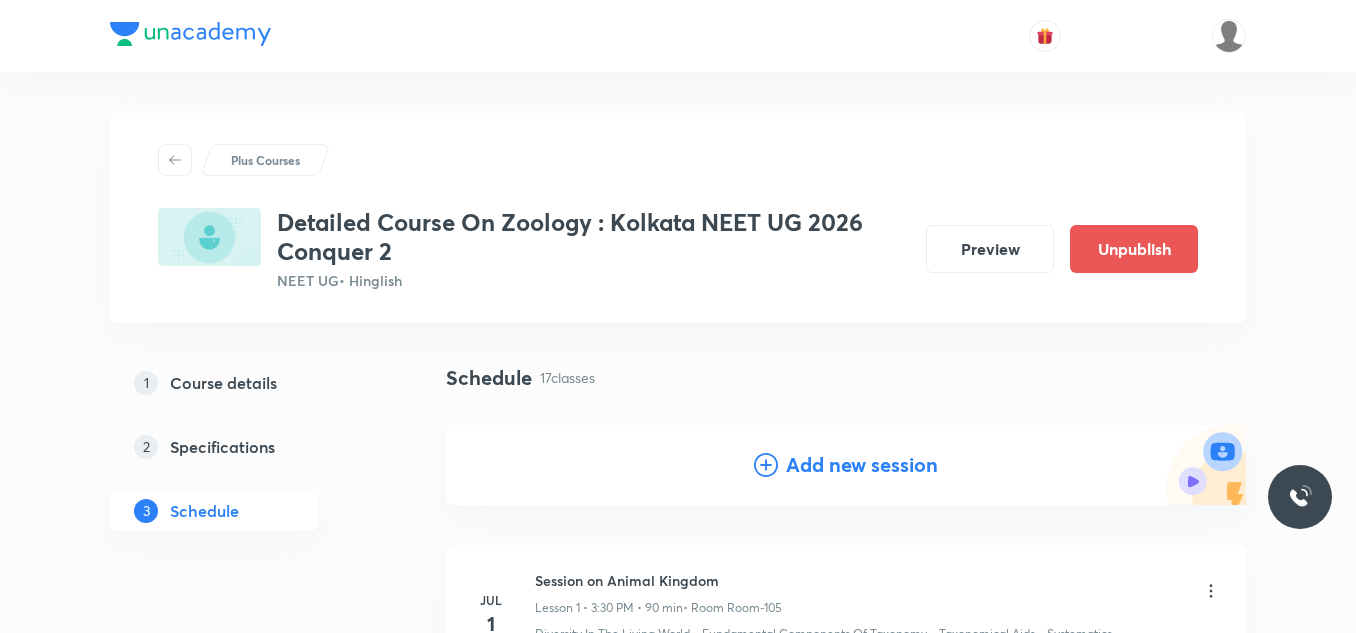 scroll, scrollTop: 2736, scrollLeft: 0, axis: vertical 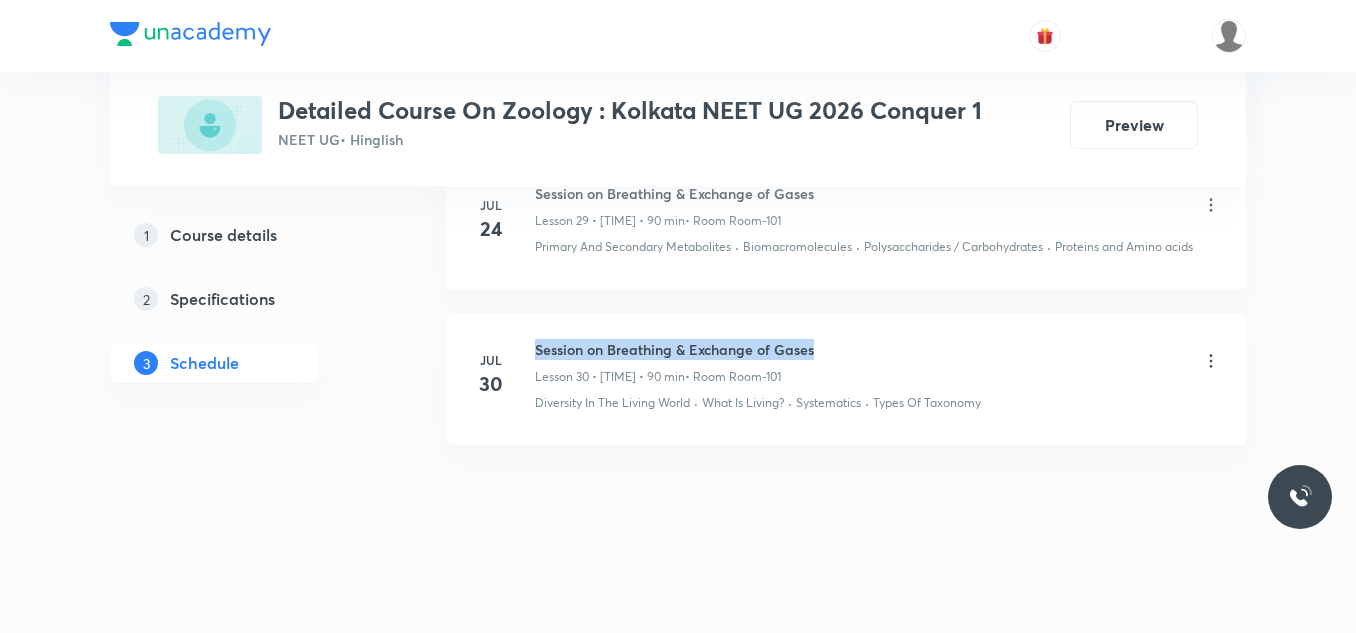 drag, startPoint x: 536, startPoint y: 349, endPoint x: 866, endPoint y: 344, distance: 330.03787 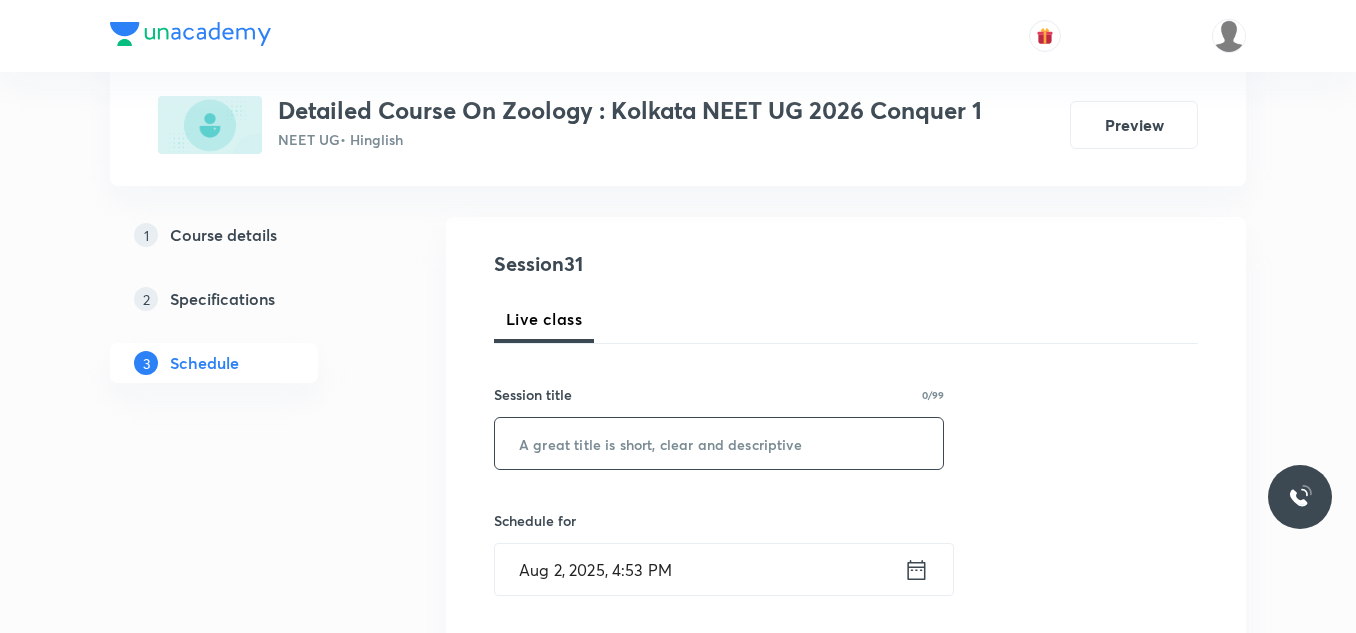 scroll, scrollTop: 200, scrollLeft: 0, axis: vertical 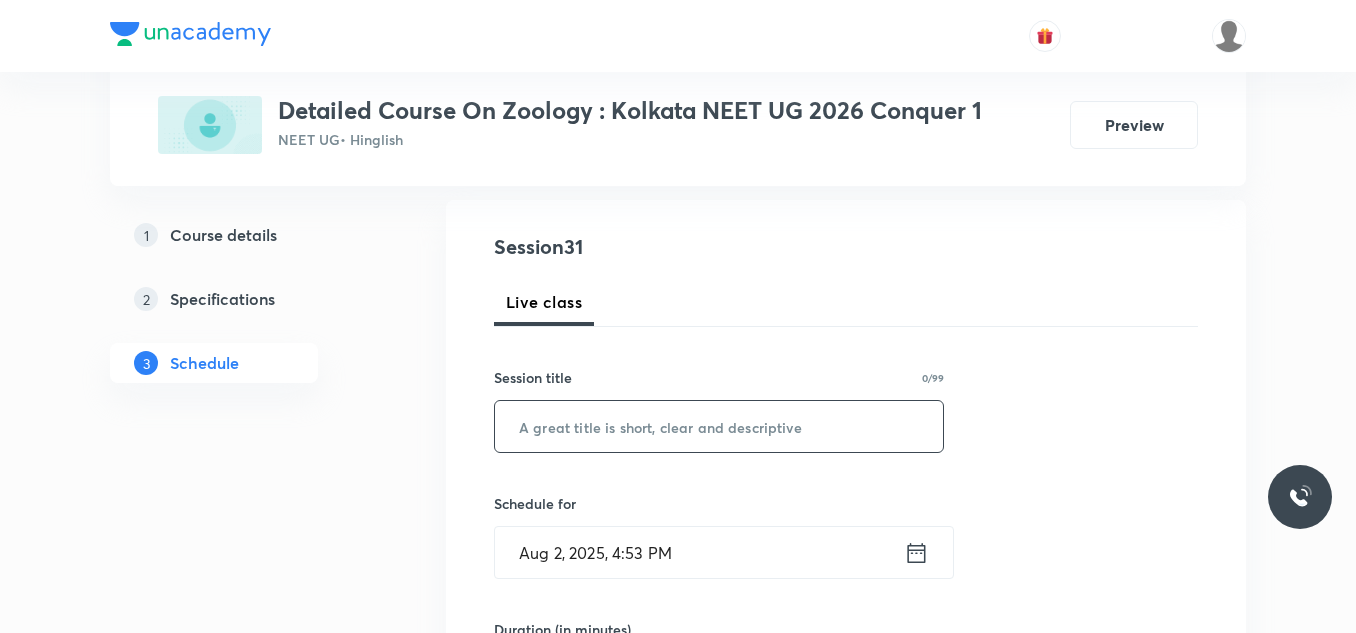 click at bounding box center (719, 426) 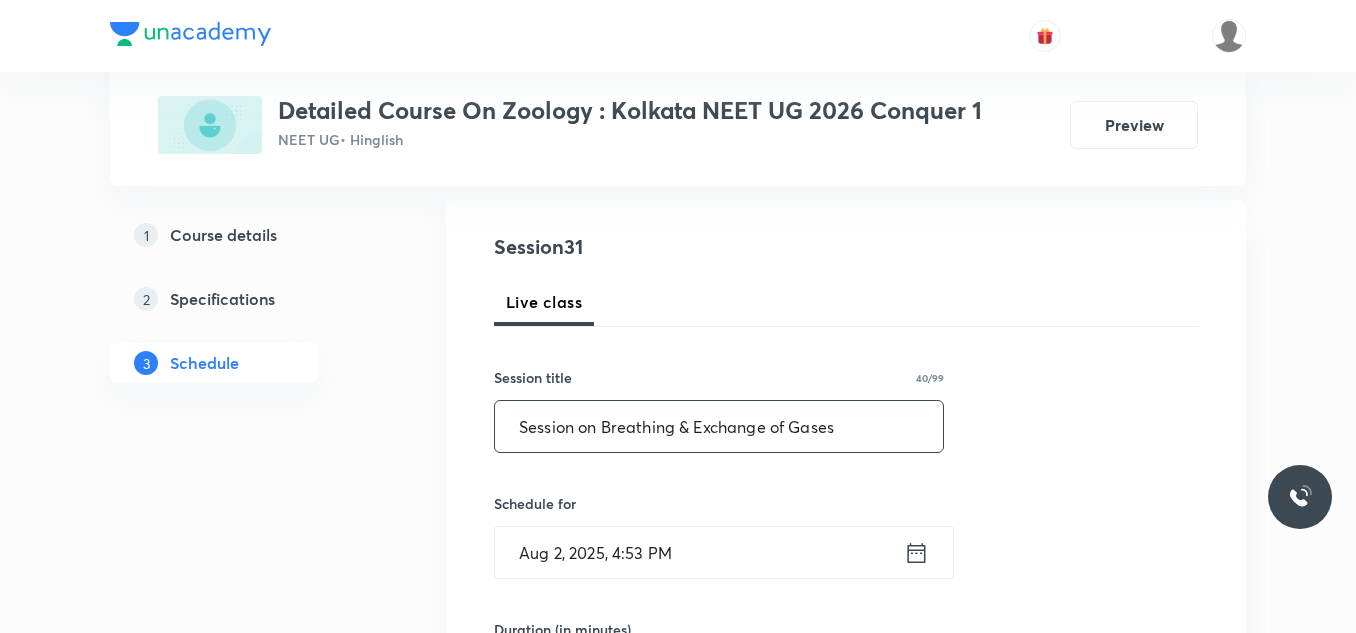 type on "Session on Breathing & Exchange of Gases" 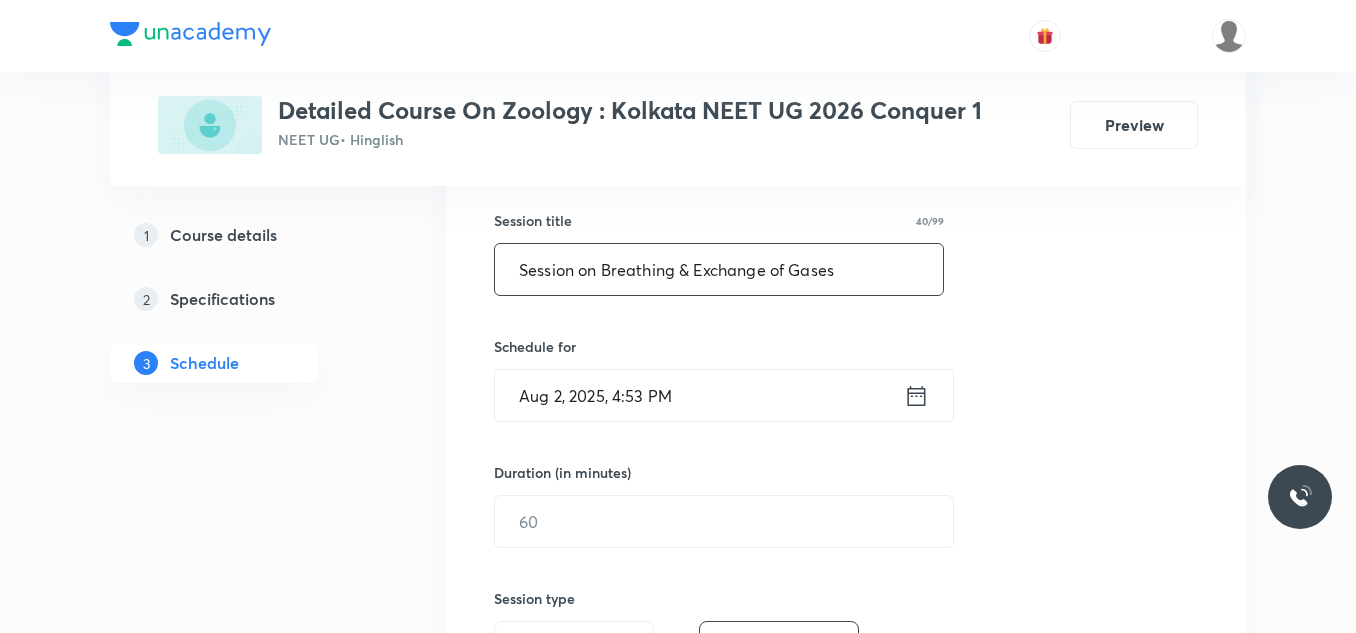 scroll, scrollTop: 368, scrollLeft: 0, axis: vertical 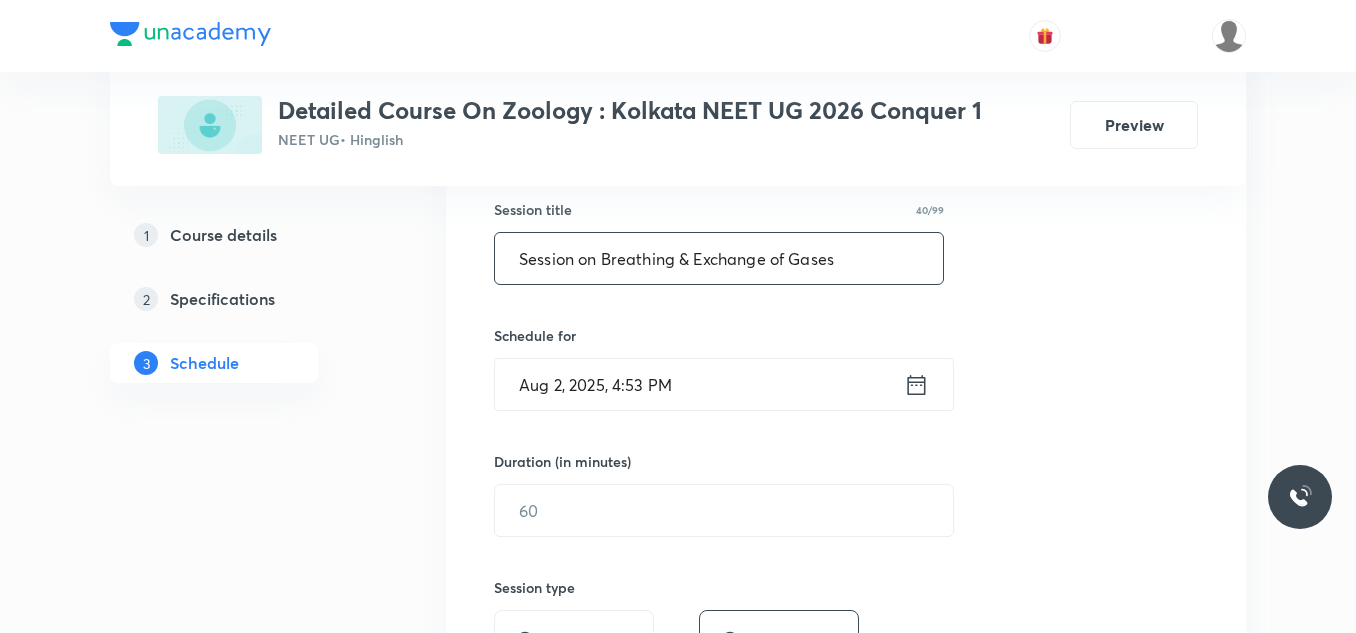 click on "Aug 2, 2025, 4:53 PM" at bounding box center [699, 384] 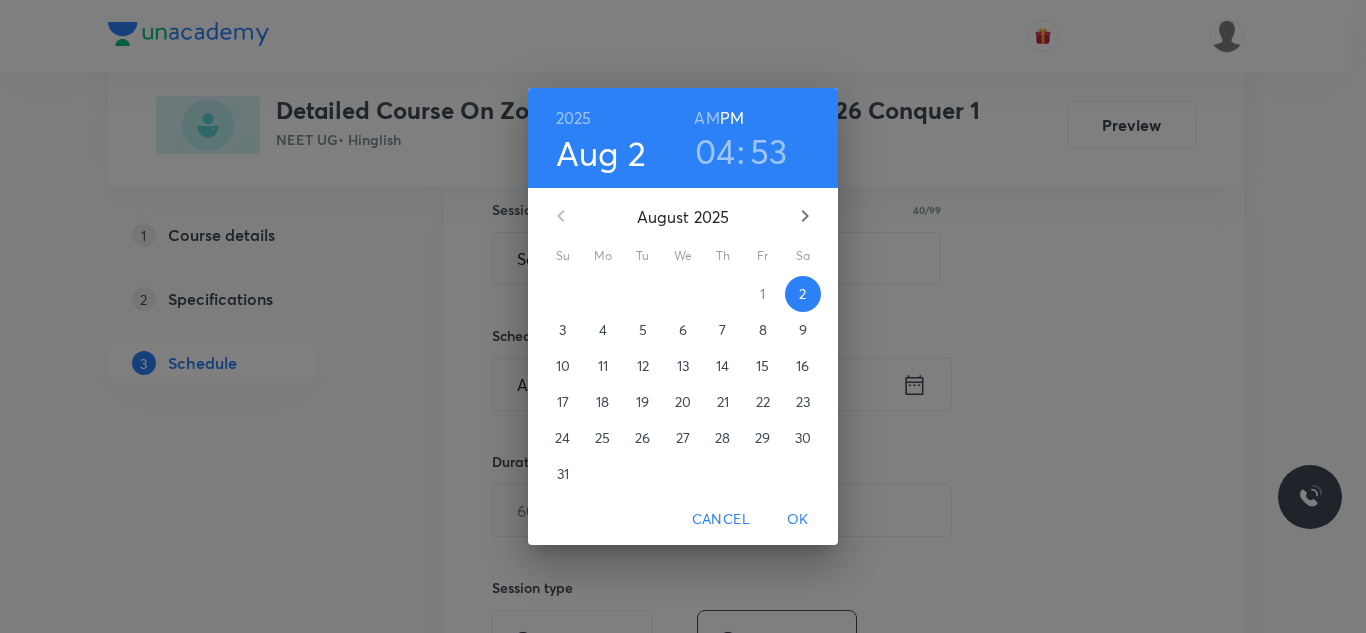 click on "5" at bounding box center (643, 330) 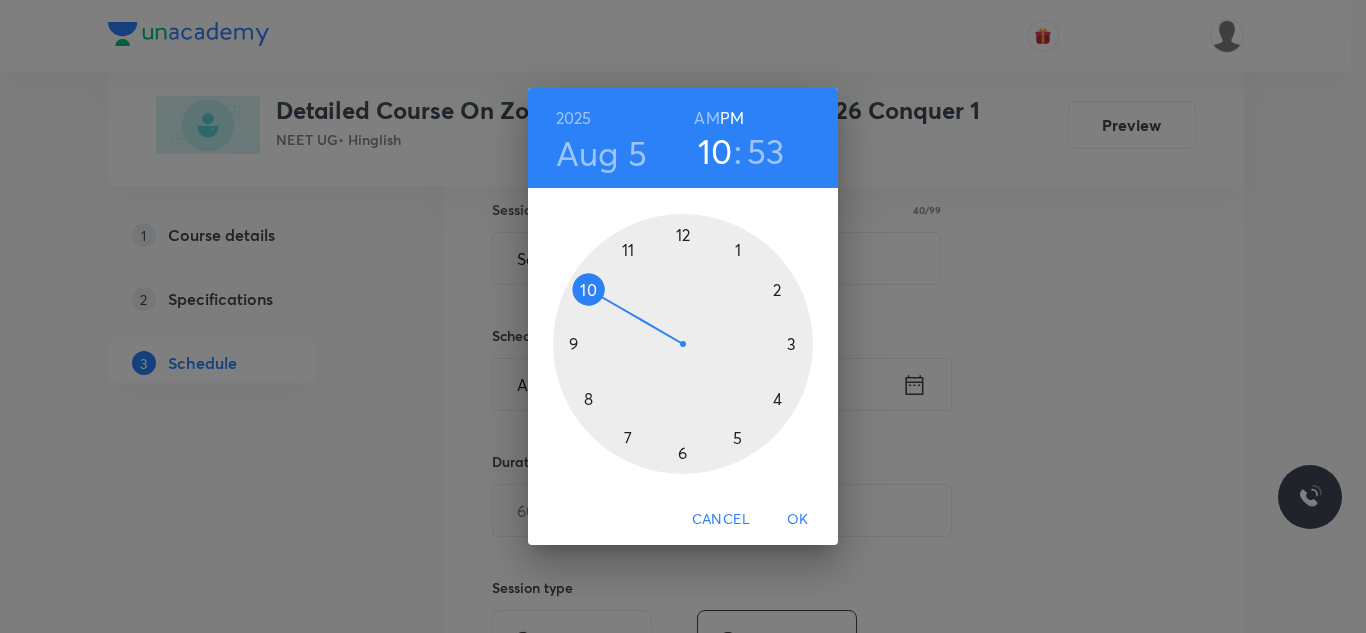 drag, startPoint x: 767, startPoint y: 388, endPoint x: 611, endPoint y: 300, distance: 179.1089 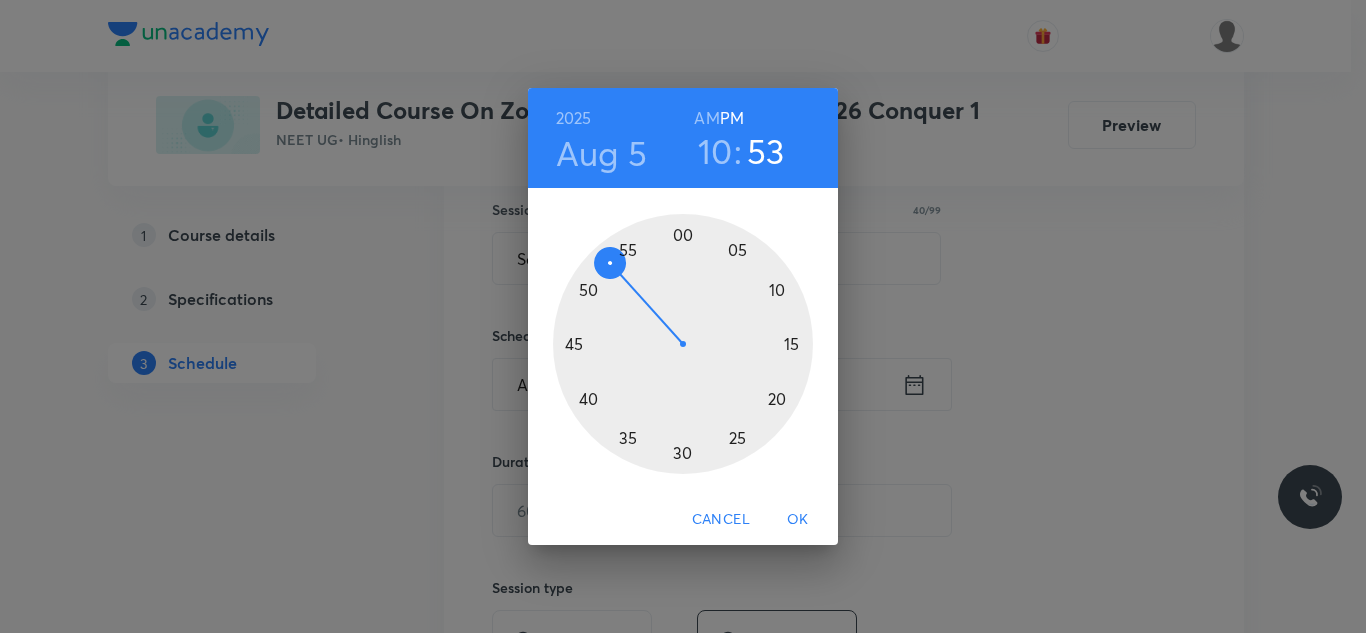 click on "AM" at bounding box center [706, 118] 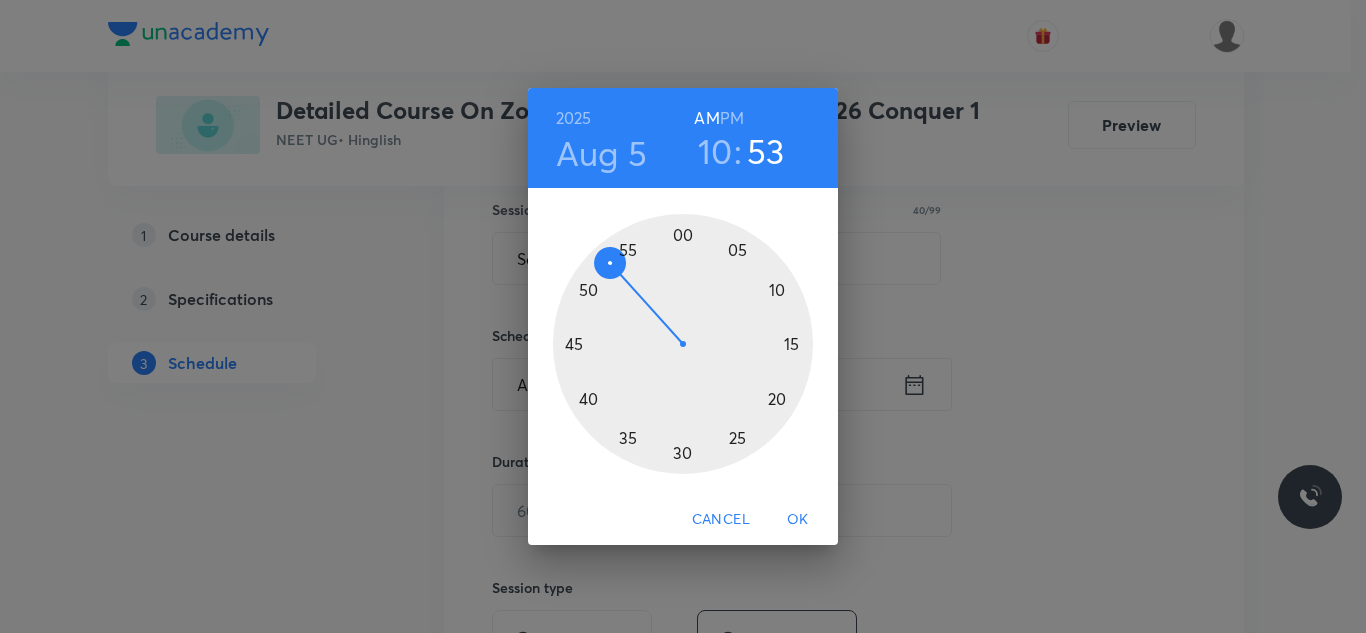 click at bounding box center (683, 344) 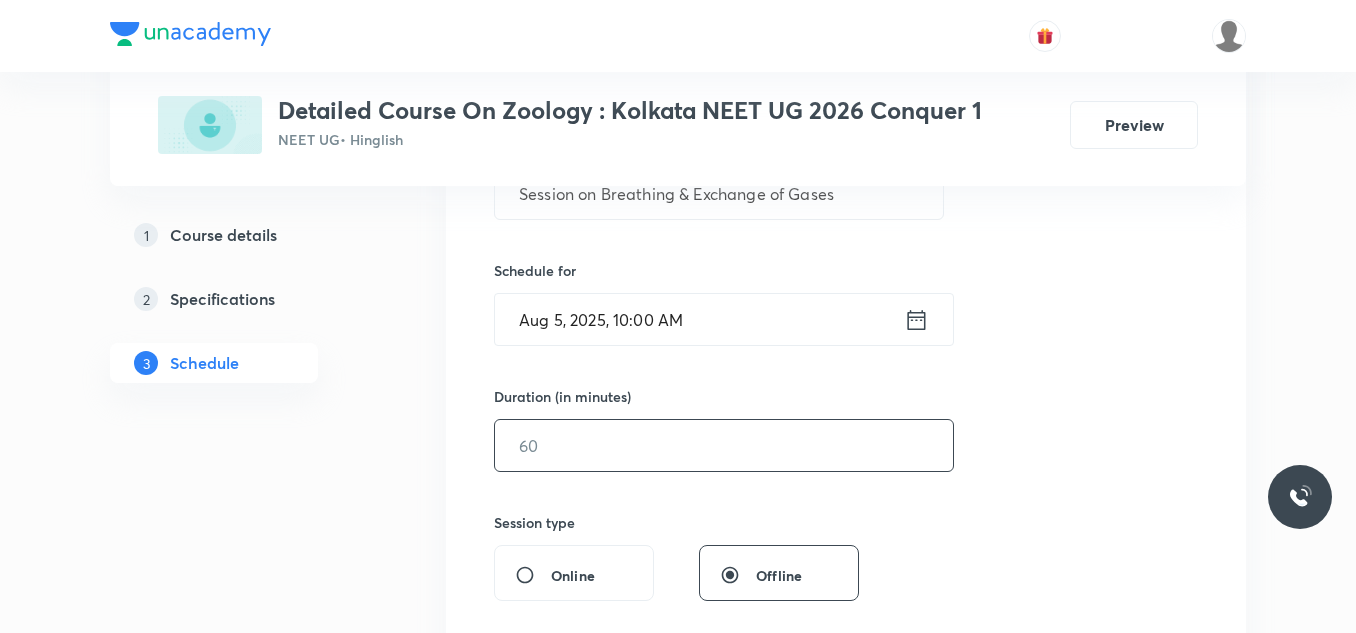 scroll, scrollTop: 468, scrollLeft: 0, axis: vertical 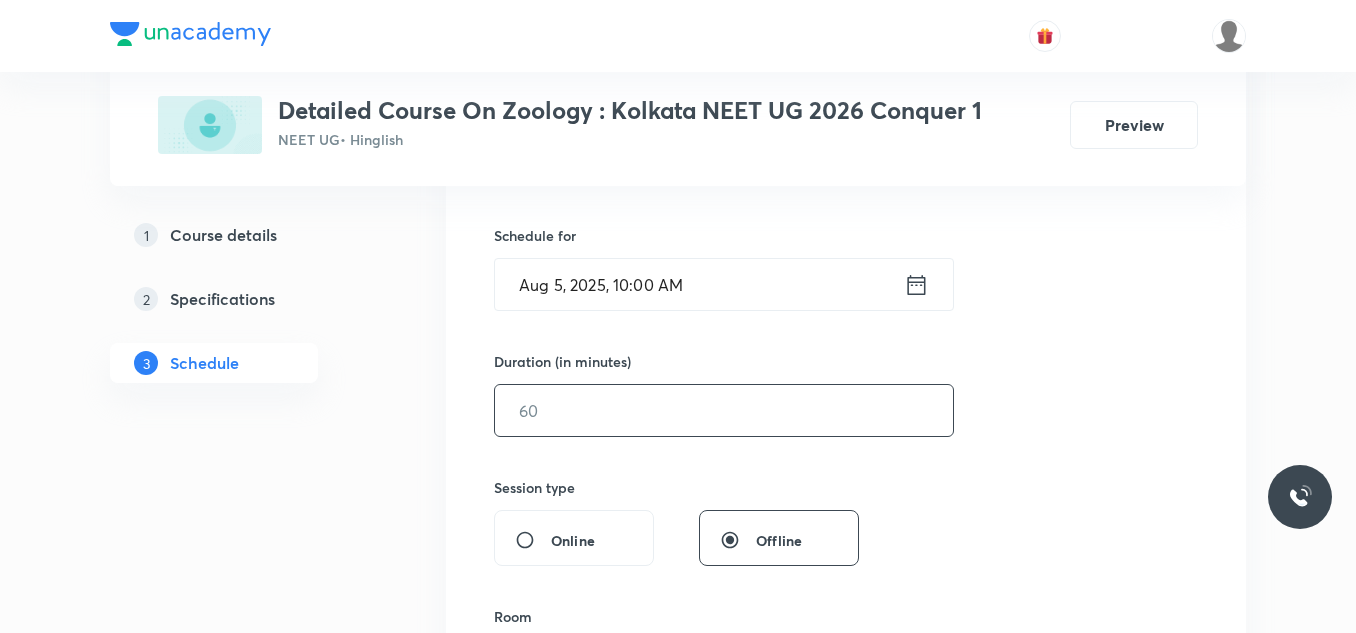 click at bounding box center [724, 410] 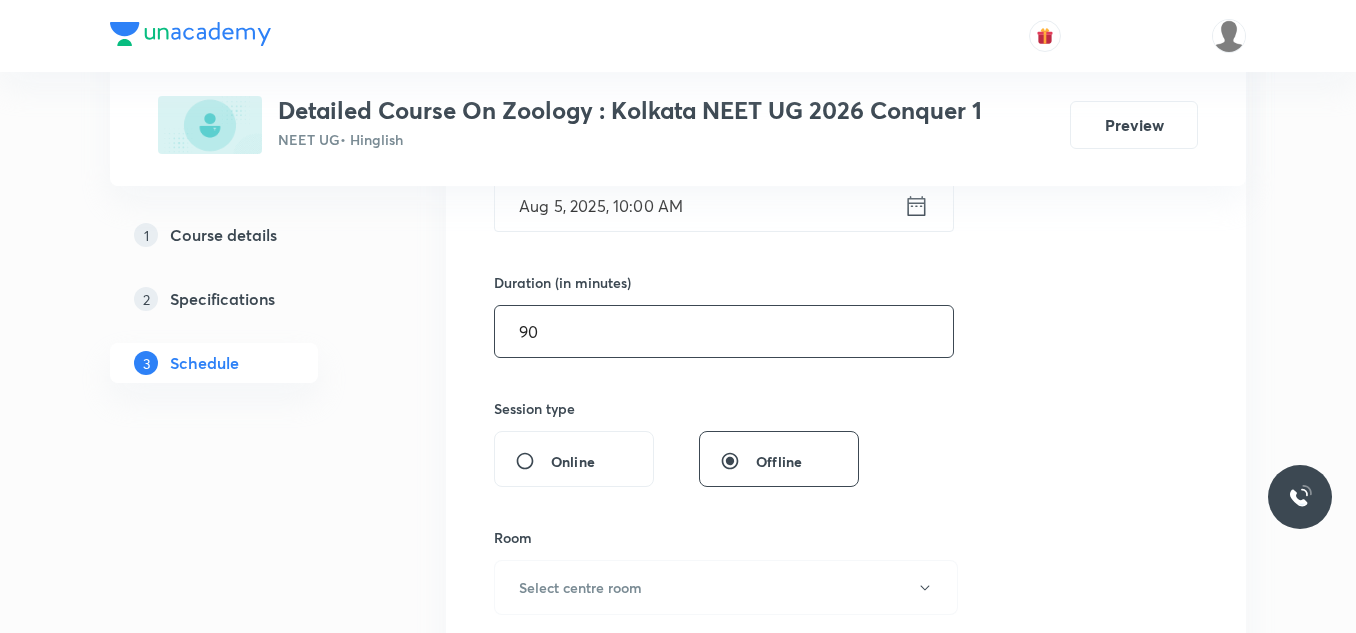 scroll, scrollTop: 668, scrollLeft: 0, axis: vertical 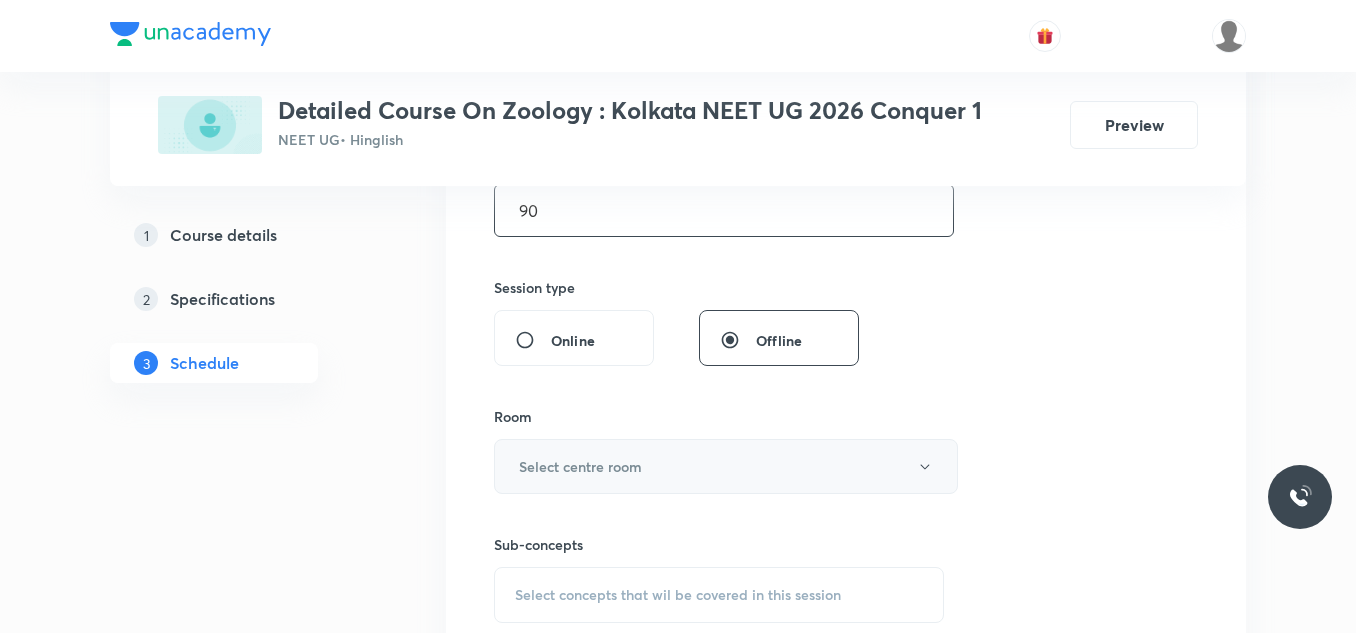 type on "90" 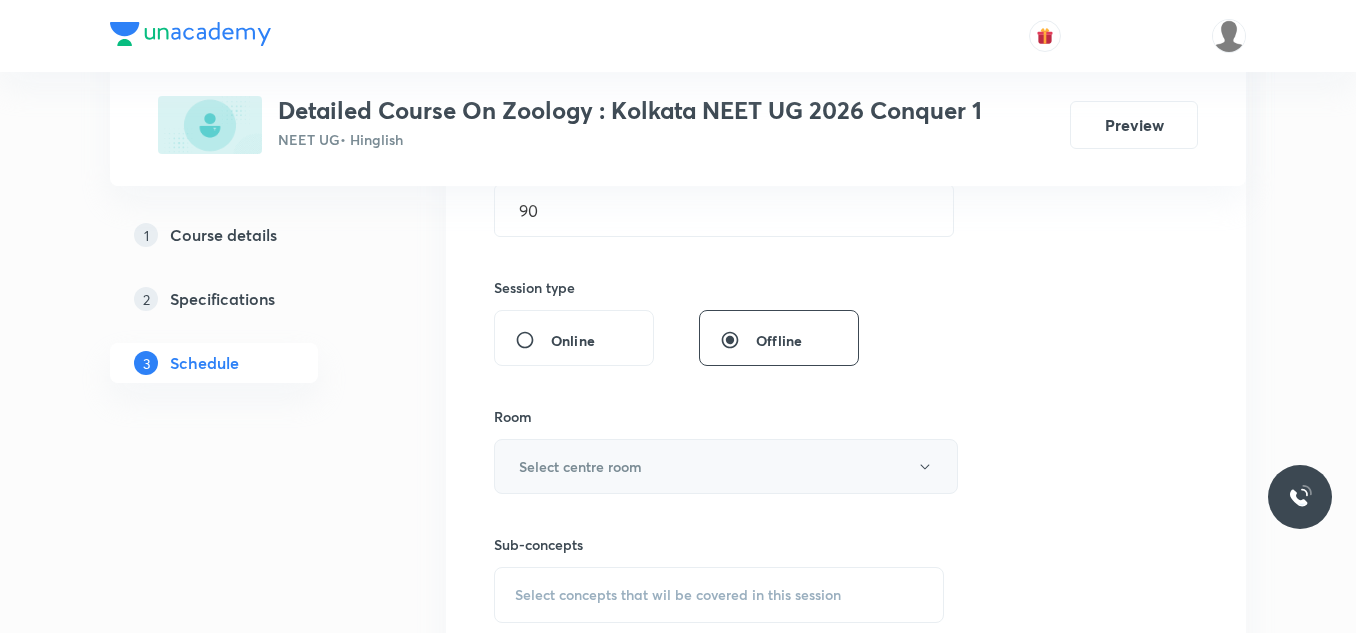 click on "Select centre room" at bounding box center [580, 466] 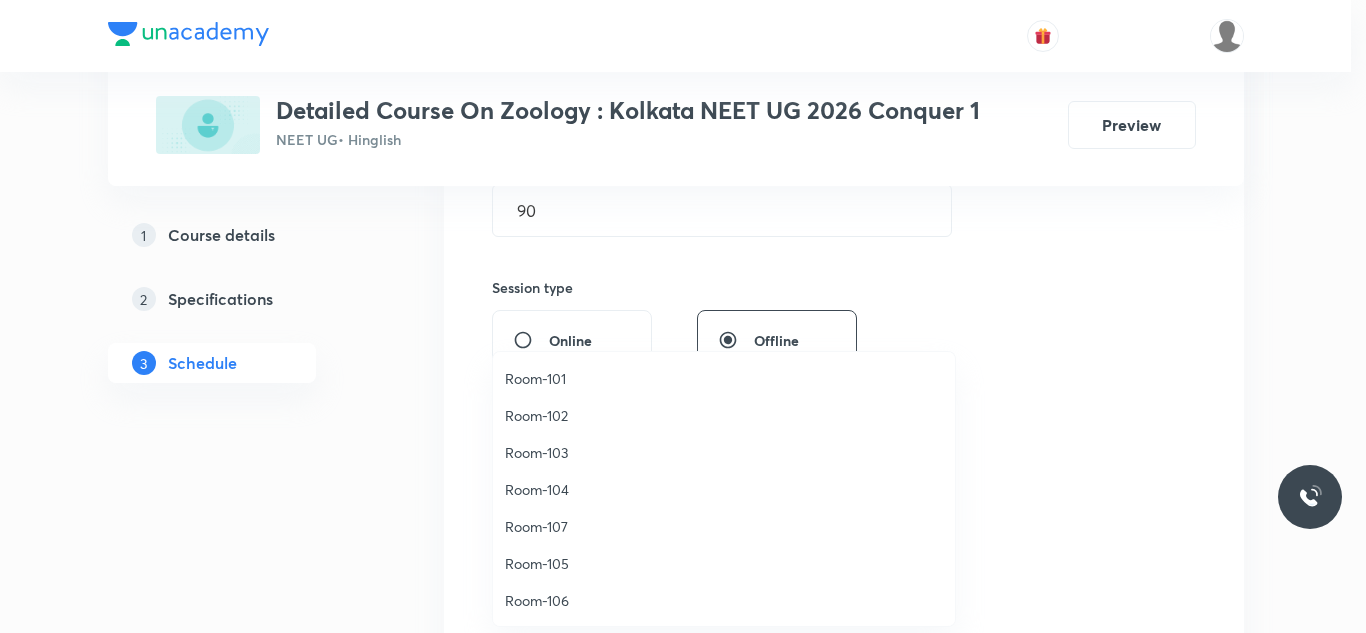 click on "Room-101" at bounding box center [724, 378] 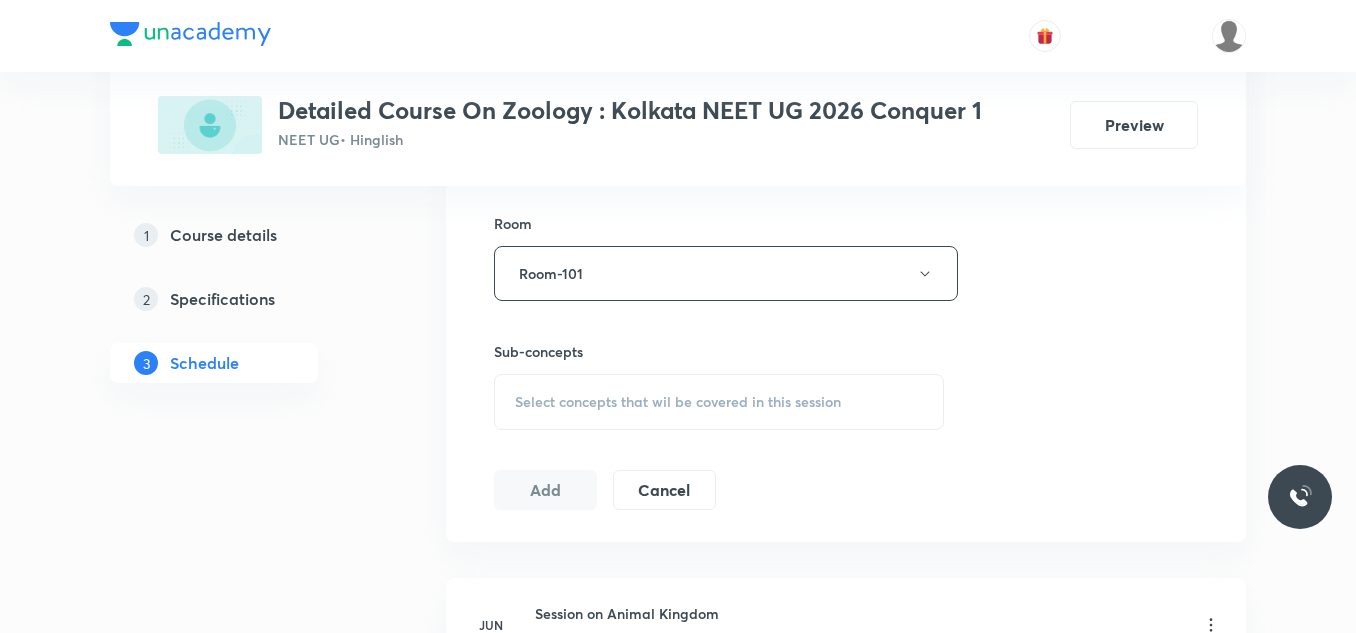 scroll, scrollTop: 868, scrollLeft: 0, axis: vertical 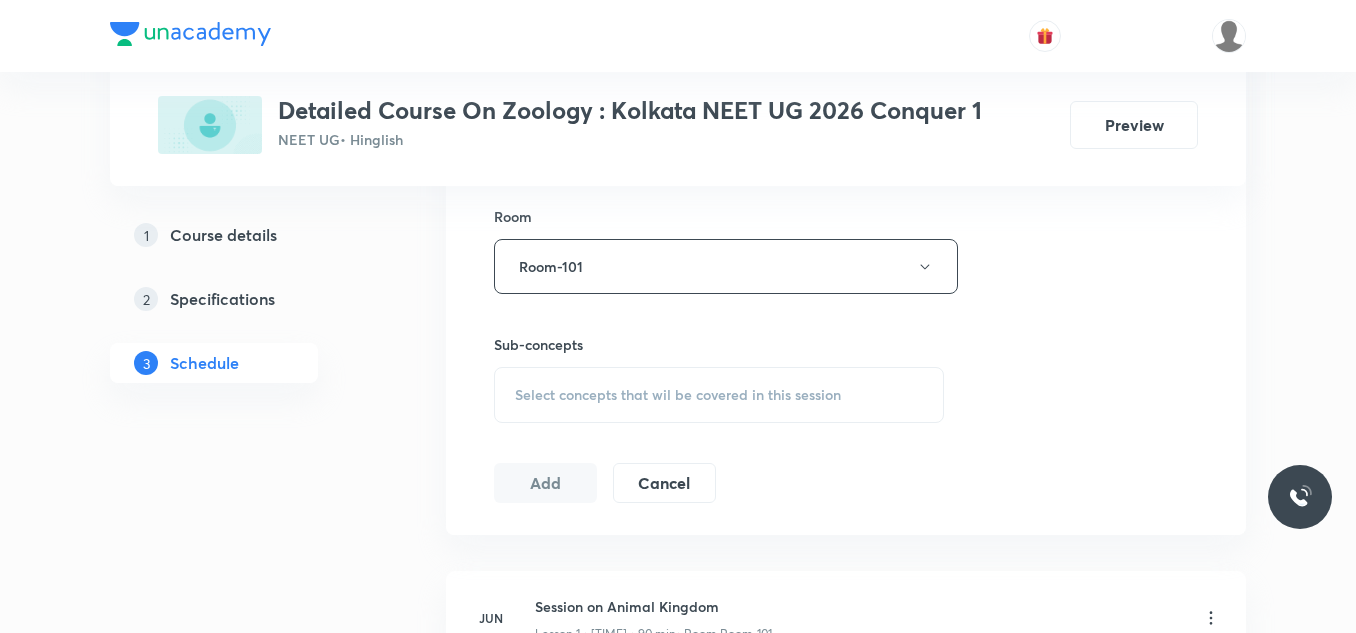 click on "Select concepts that wil be covered in this session" at bounding box center (678, 395) 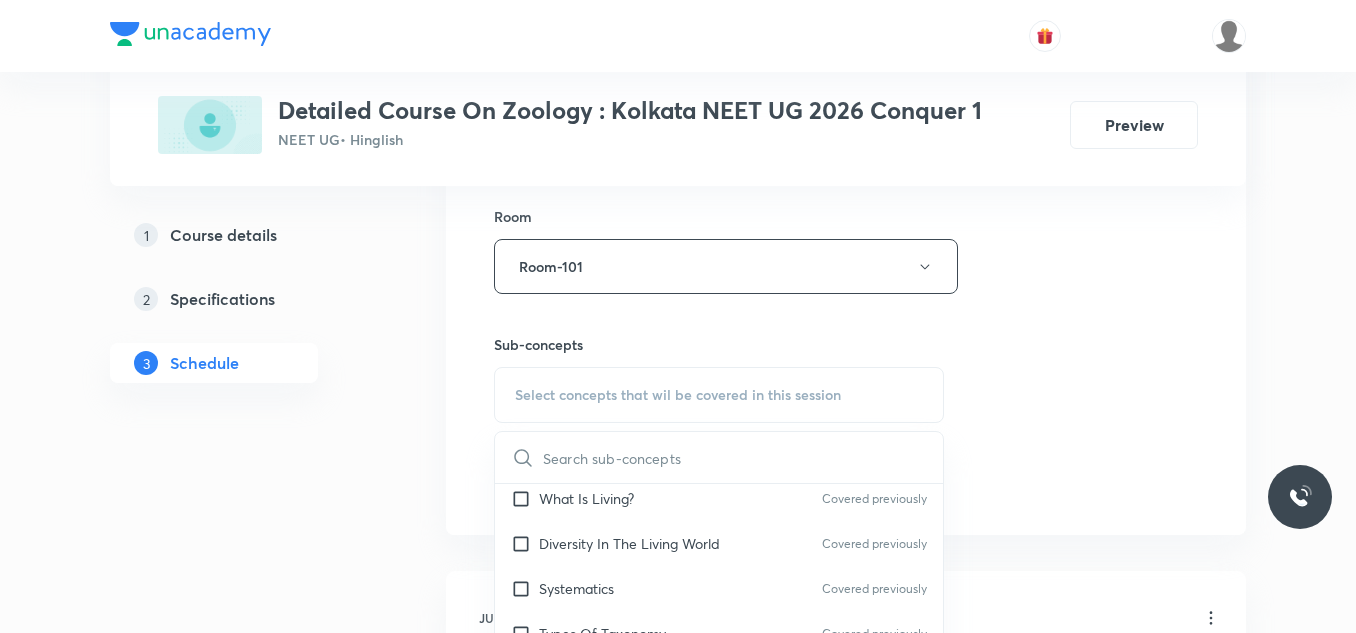 scroll, scrollTop: 100, scrollLeft: 0, axis: vertical 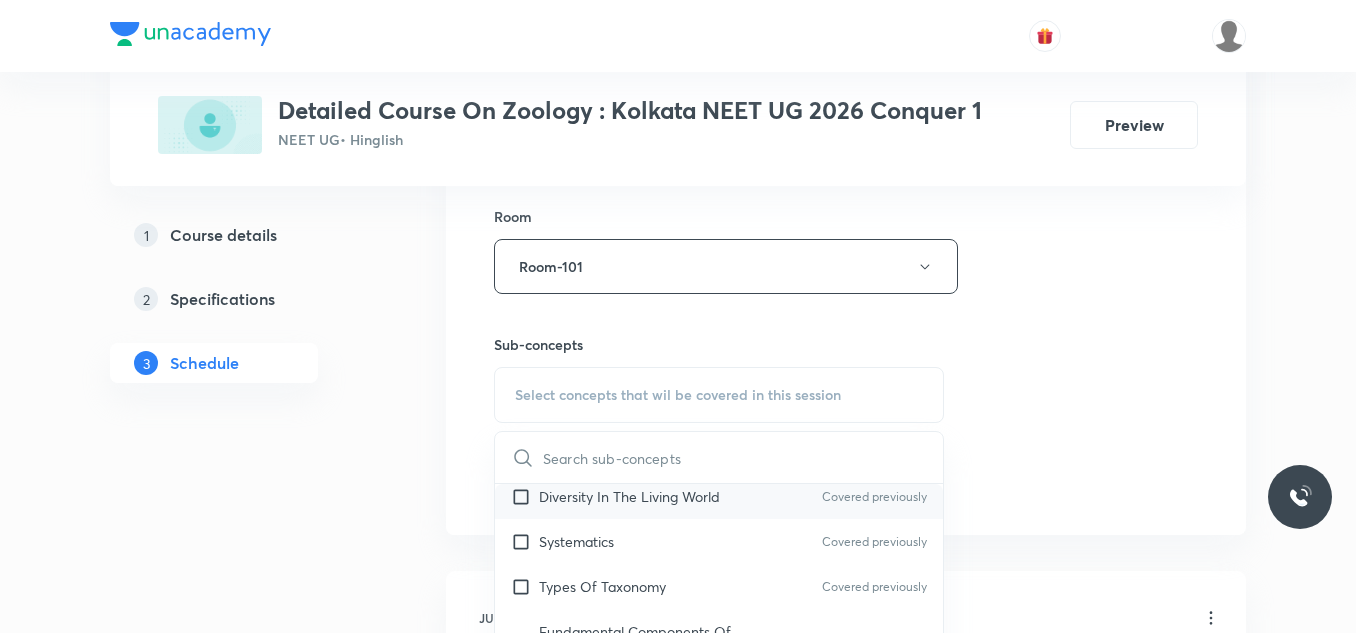 click on "Diversity In The Living World" at bounding box center (629, 496) 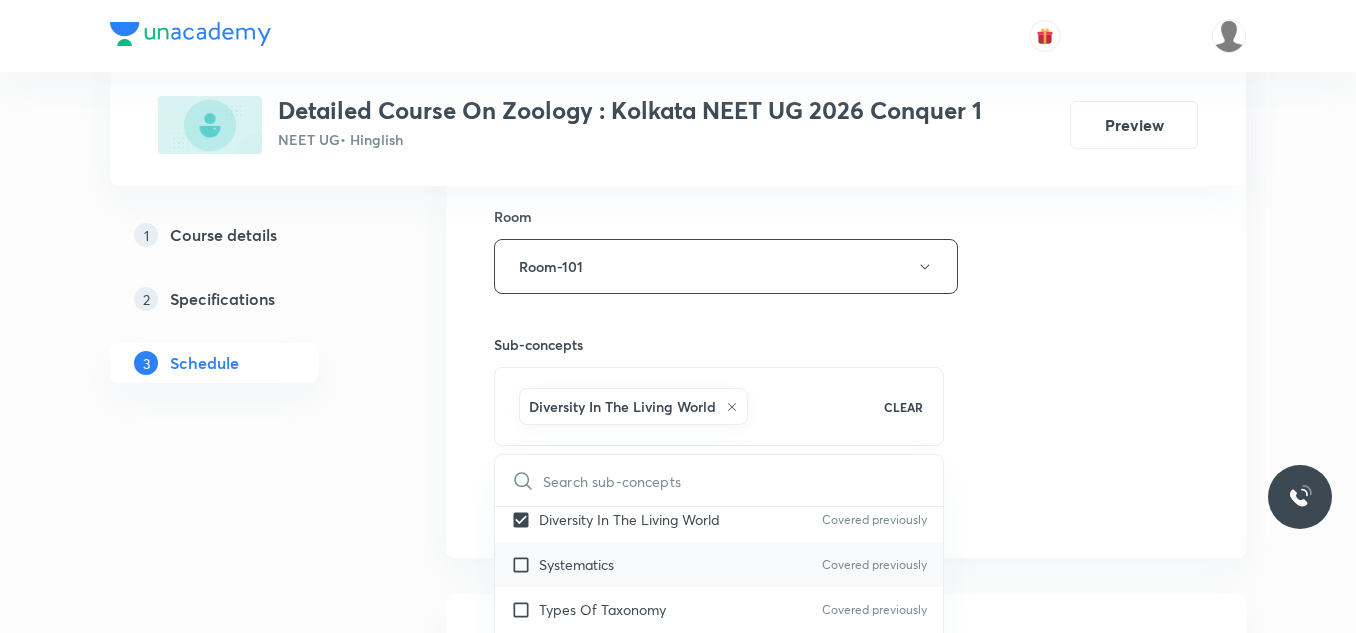 click on "Systematics" at bounding box center (576, 564) 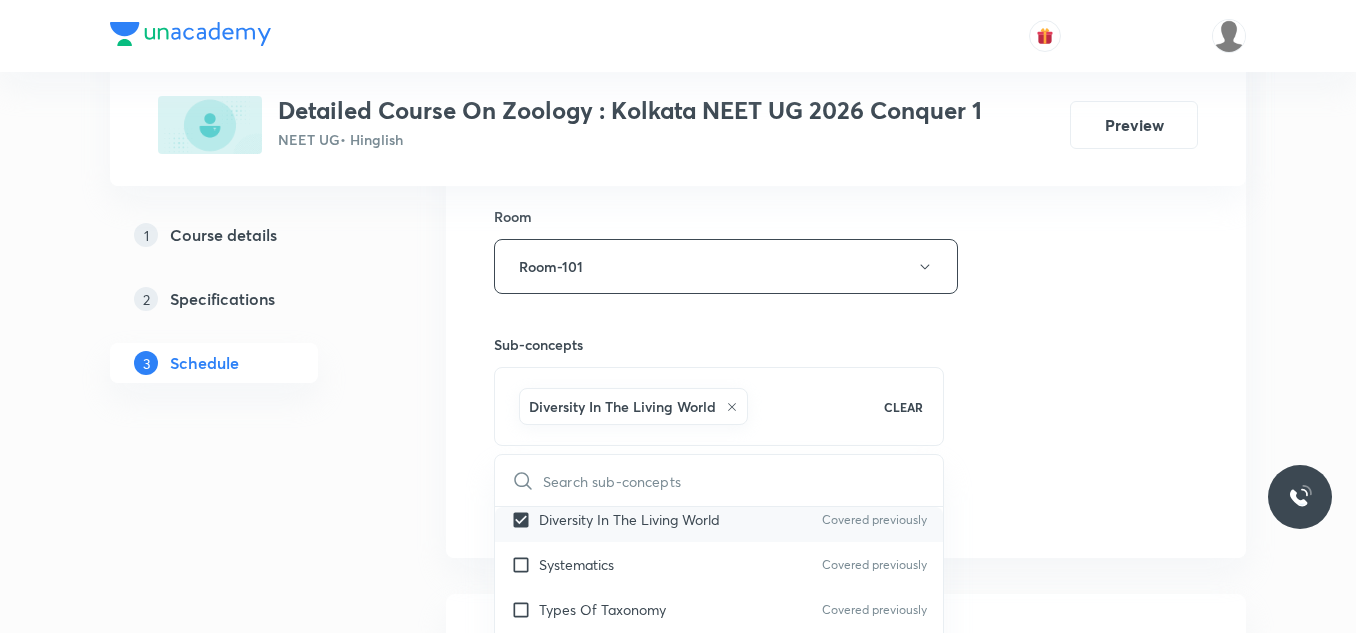 checkbox on "true" 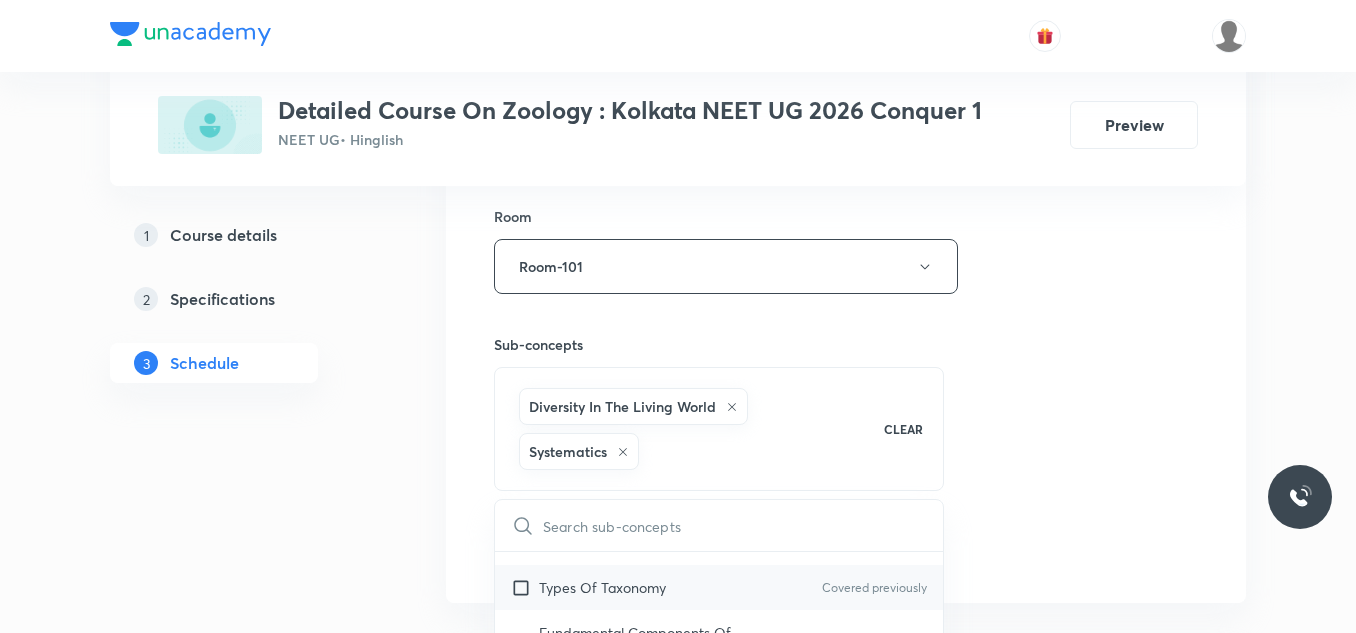 scroll, scrollTop: 200, scrollLeft: 0, axis: vertical 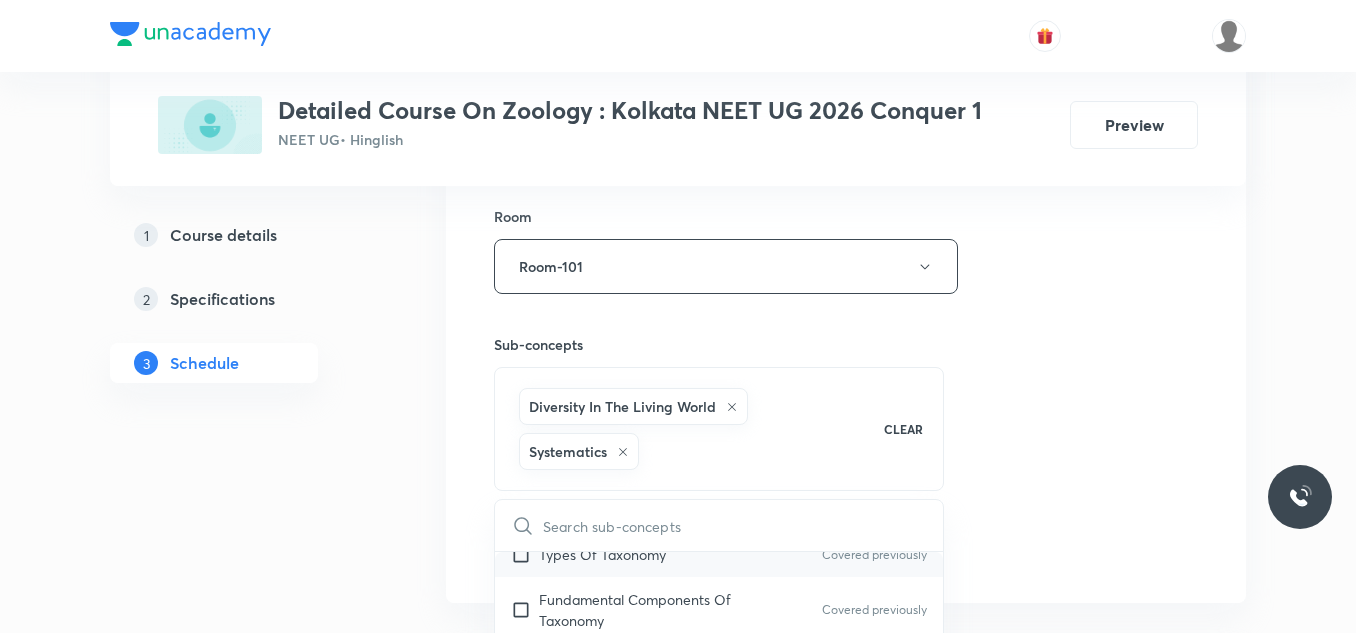 click on "Types Of Taxonomy" at bounding box center [602, 554] 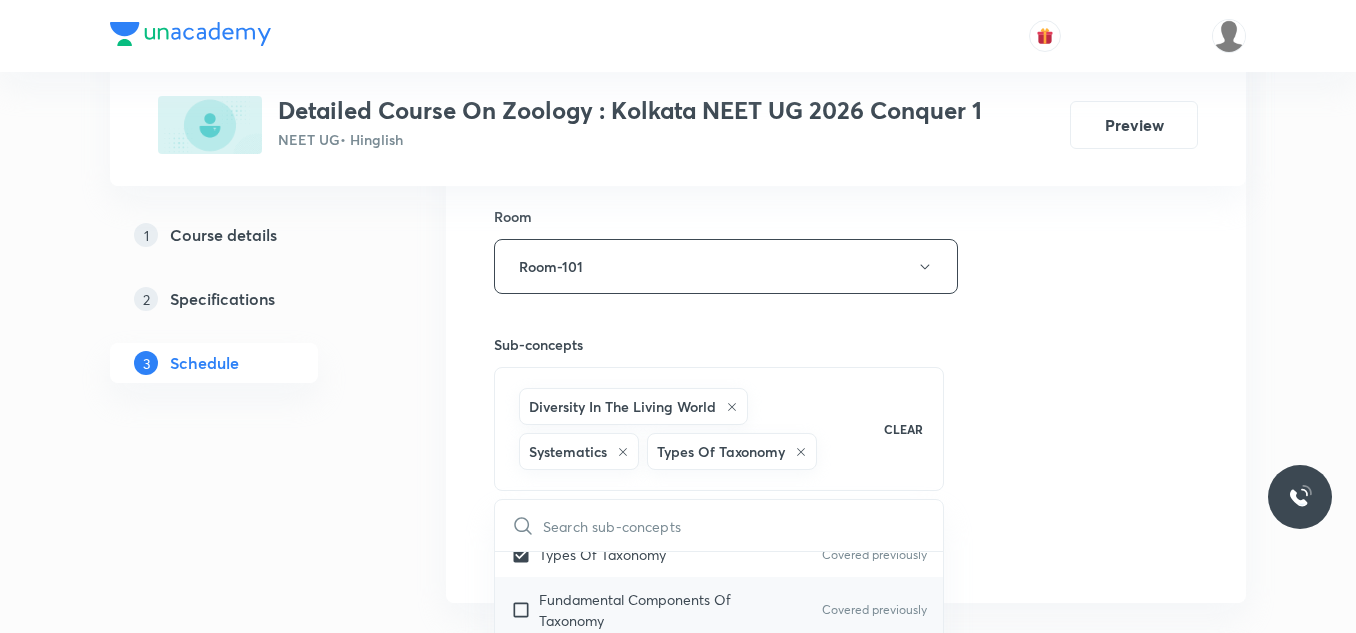 click on "Fundamental Components Of Taxonomy" at bounding box center [640, 610] 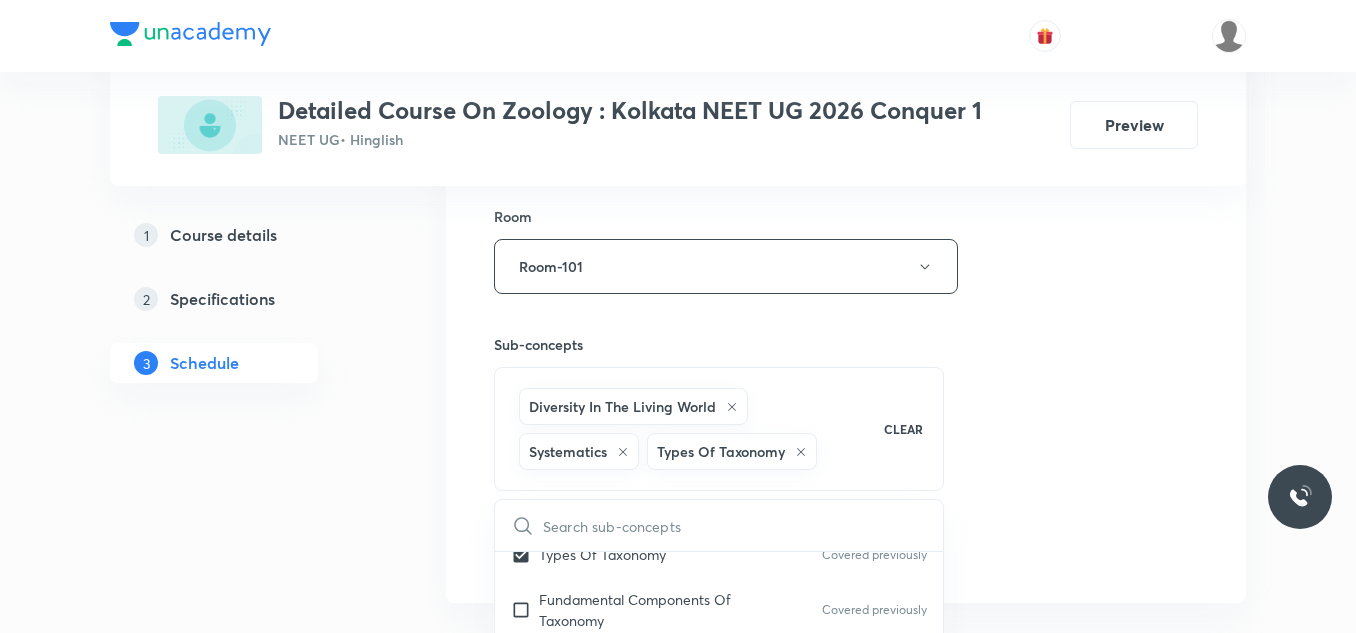 checkbox on "true" 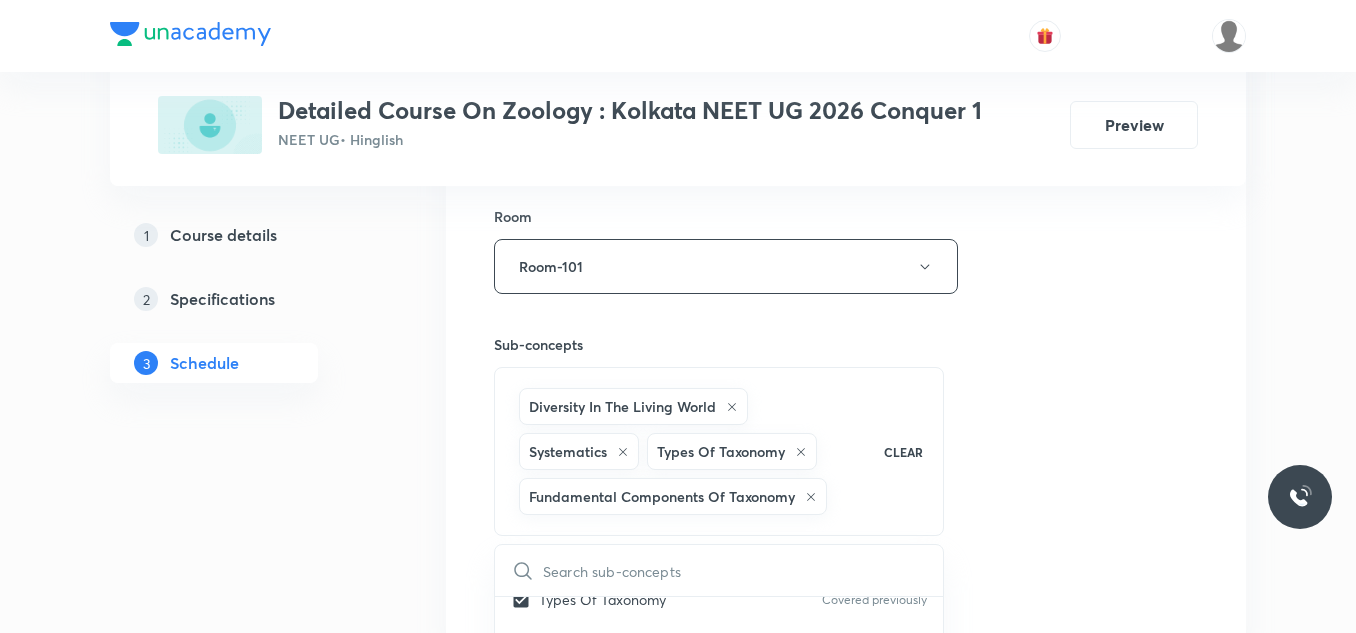 click on "Session  31 Live class Session title 40/99 Session on Breathing & Exchange of Gases ​ Schedule for Aug 5, 2025, 10:00 AM ​ Duration (in minutes) 90 ​   Session type Online Offline Room Room-101 Sub-concepts Diversity In The Living World Systematics Types Of Taxonomy Fundamental Components Of Taxonomy CLEAR ​ Living World What Is Living? Covered previously Diversity In The Living World Covered previously Systematics Covered previously Types Of Taxonomy Covered previously Fundamental Components Of Taxonomy Covered previously Taxonomic Categories Covered previously Taxonomical Aids Covered previously The Three Domains Of Life Covered previously Biological Nomenclature  Covered previously Biological Classification System Of Classification Covered previously Kingdom Monera Covered previously Kingdom Protista Covered previously Kingdom Fungi Covered previously Kingdom Plantae Covered previously Kingdom Animalia Covered previously Linchens Covered previously Mycorrhiza Covered previously Virus Prions Viroids" at bounding box center (846, 90) 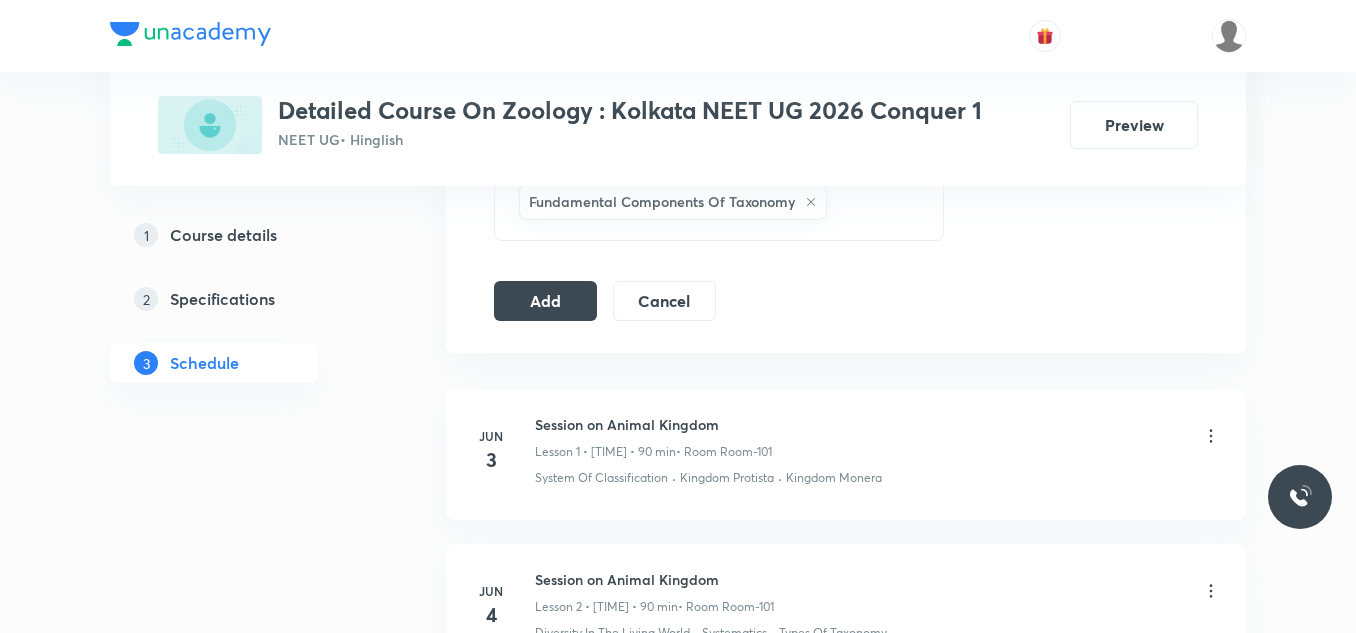 scroll, scrollTop: 1168, scrollLeft: 0, axis: vertical 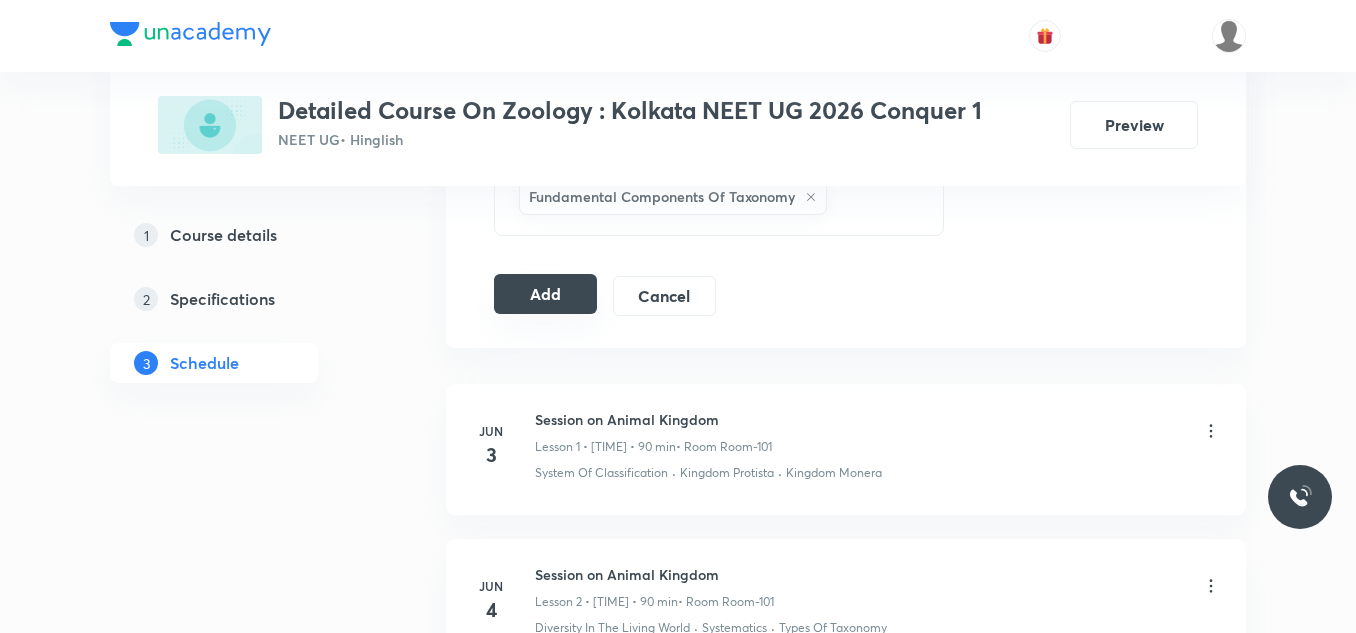 click on "Add" at bounding box center [545, 294] 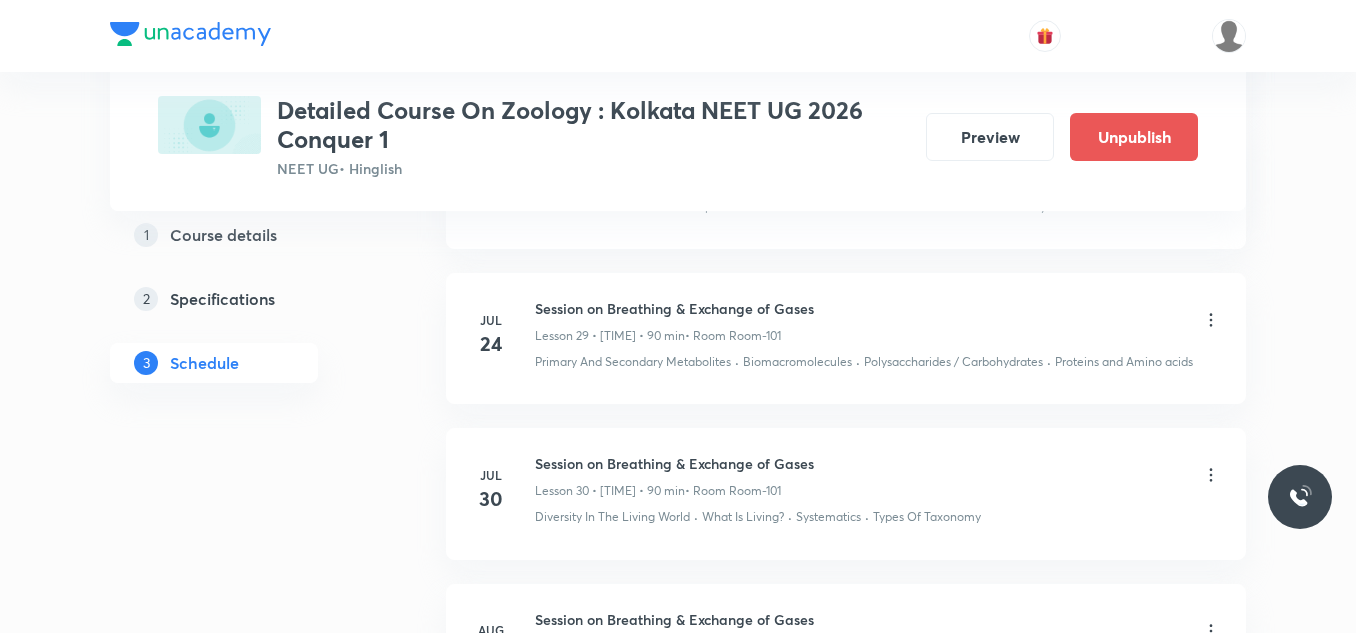 scroll, scrollTop: 4929, scrollLeft: 0, axis: vertical 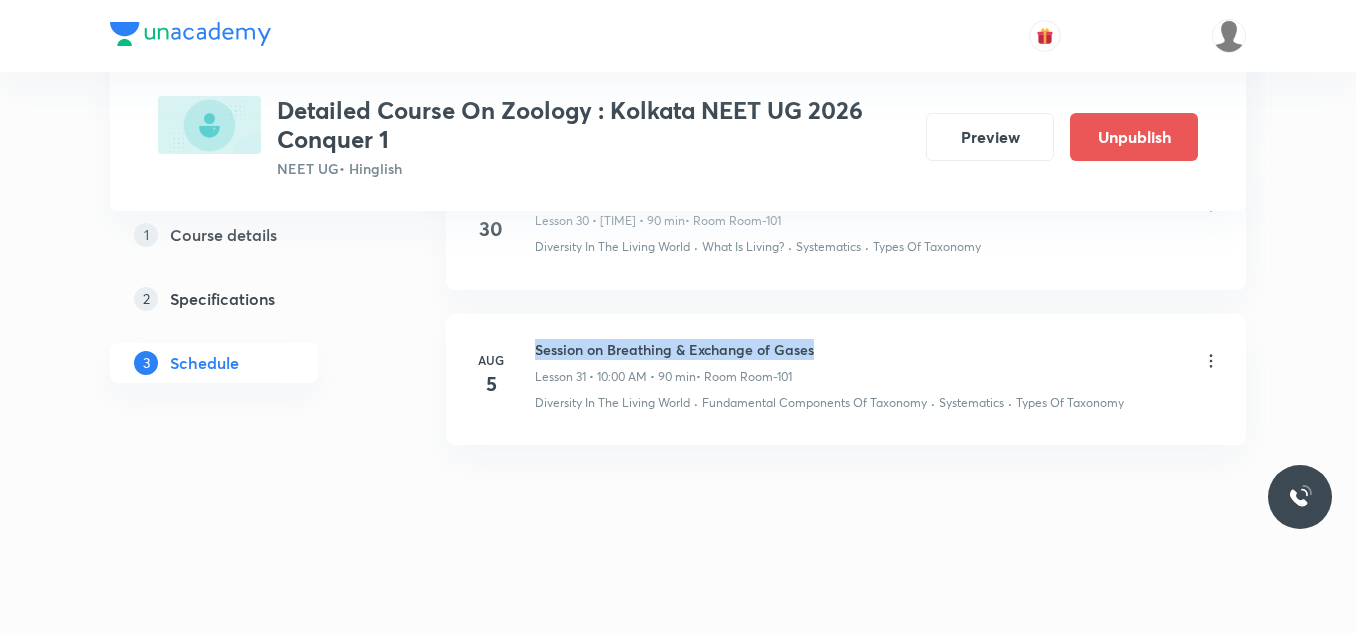 drag, startPoint x: 531, startPoint y: 343, endPoint x: 833, endPoint y: 355, distance: 302.2383 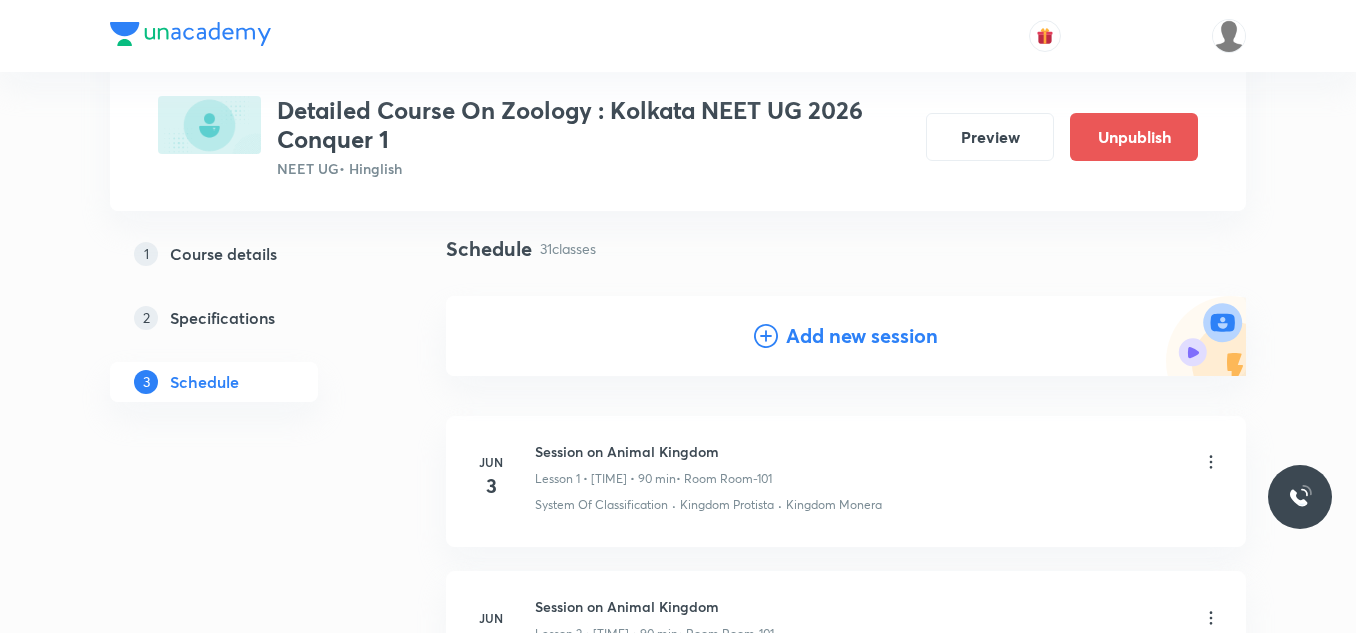scroll, scrollTop: 0, scrollLeft: 0, axis: both 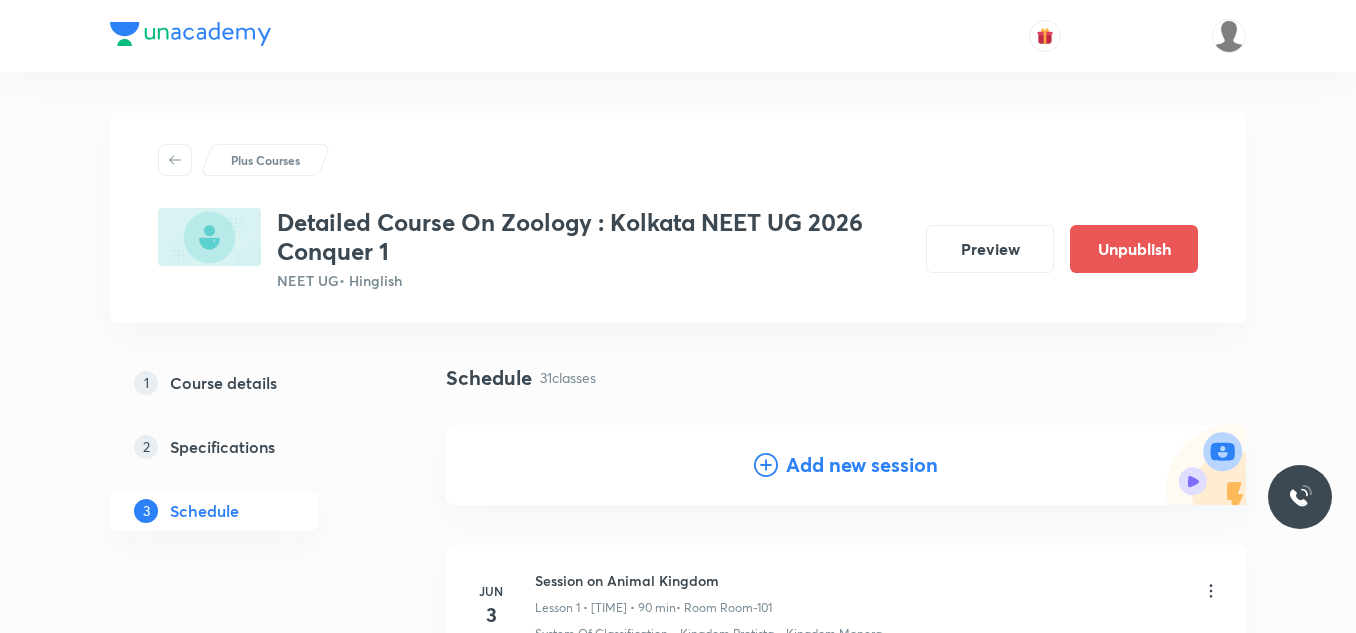 click on "Add new session" at bounding box center [862, 465] 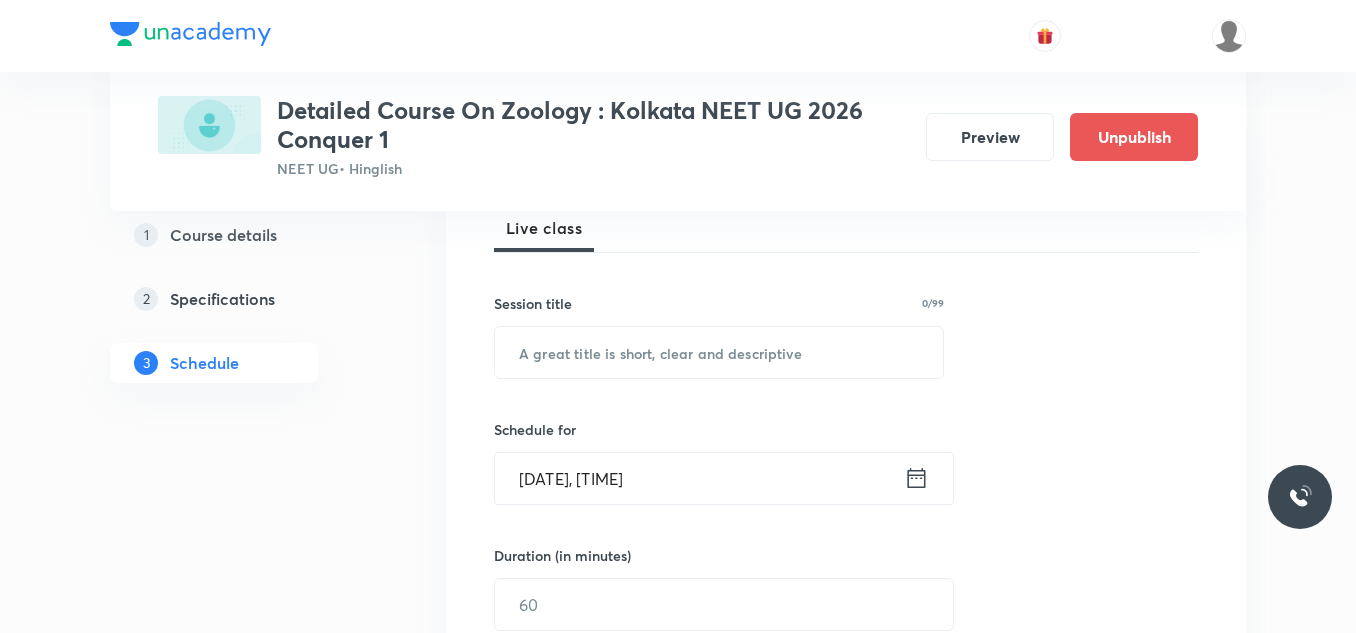 scroll, scrollTop: 300, scrollLeft: 0, axis: vertical 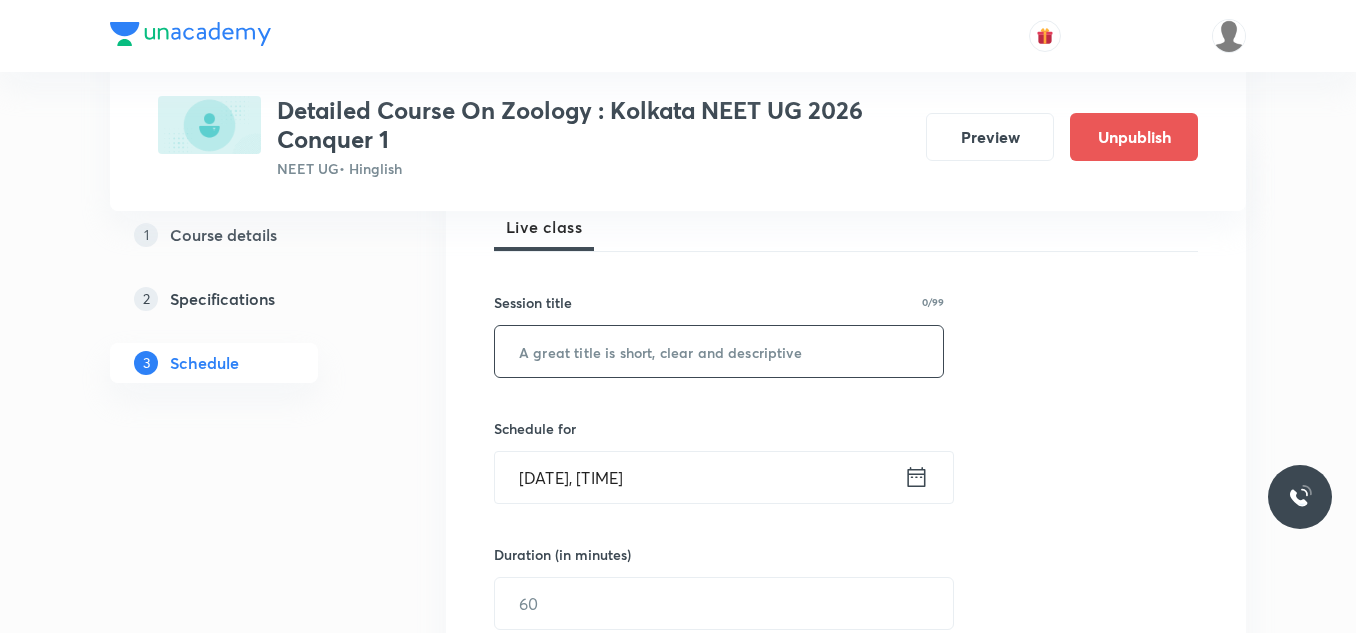click at bounding box center (719, 351) 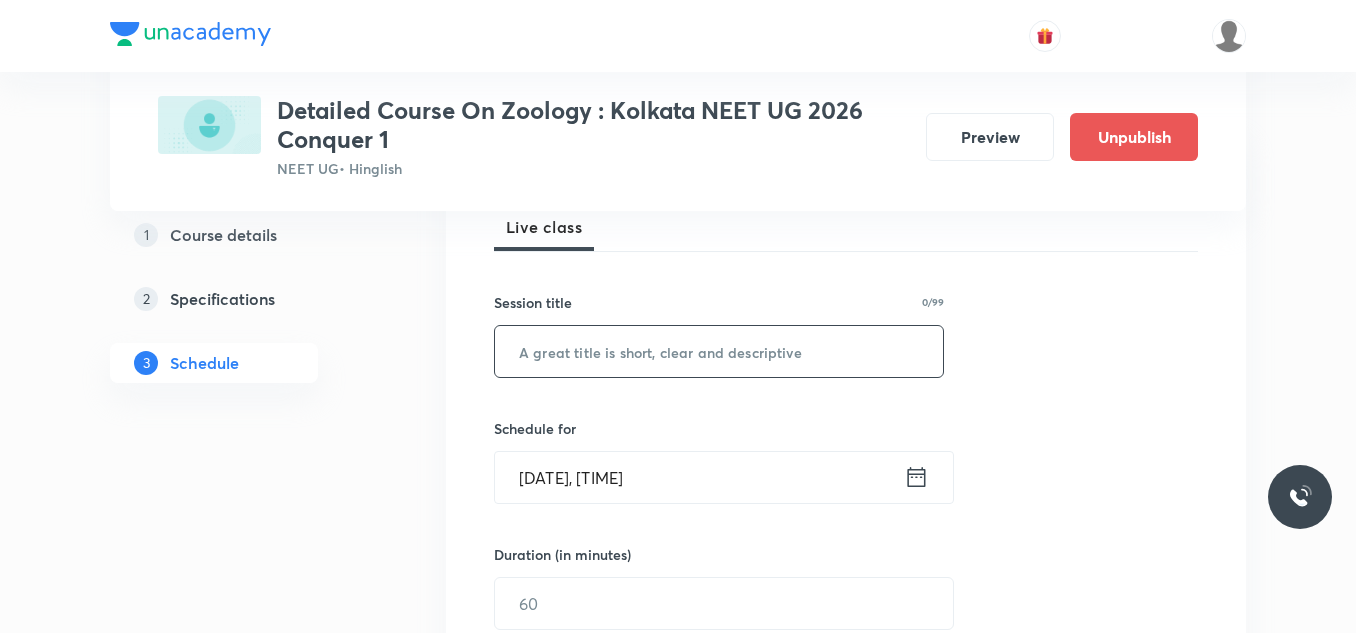 paste on "Session on Breathing & Exchange of Gases" 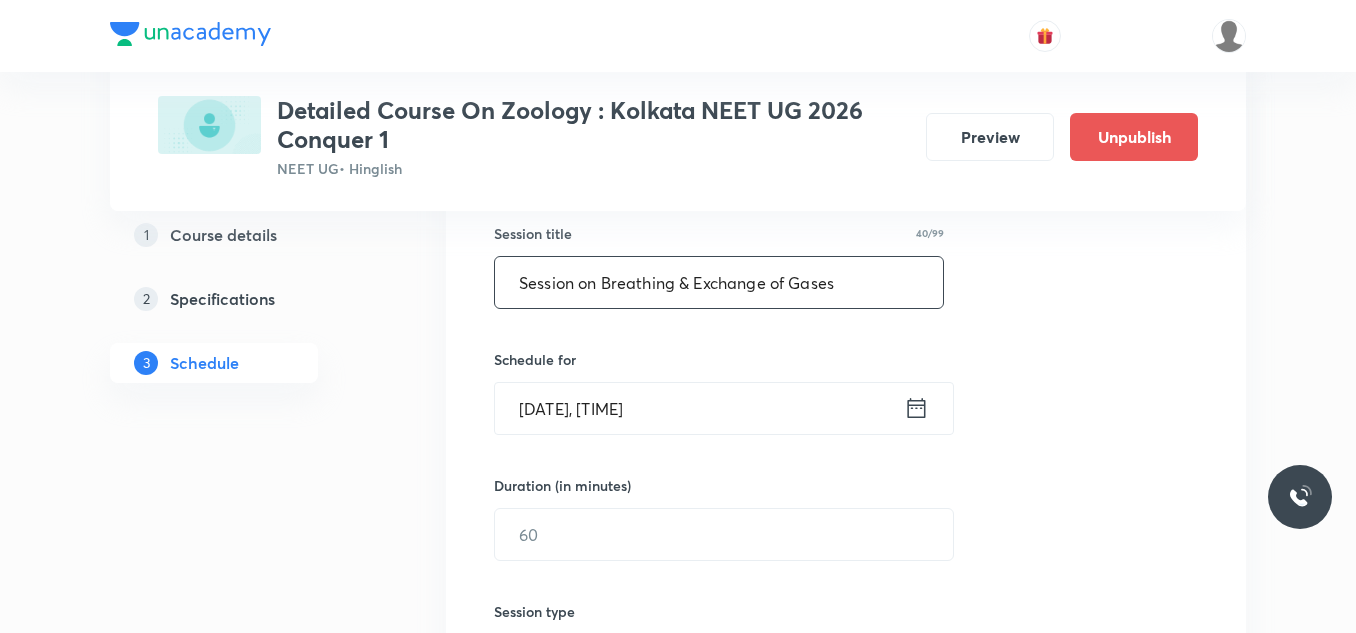 scroll, scrollTop: 400, scrollLeft: 0, axis: vertical 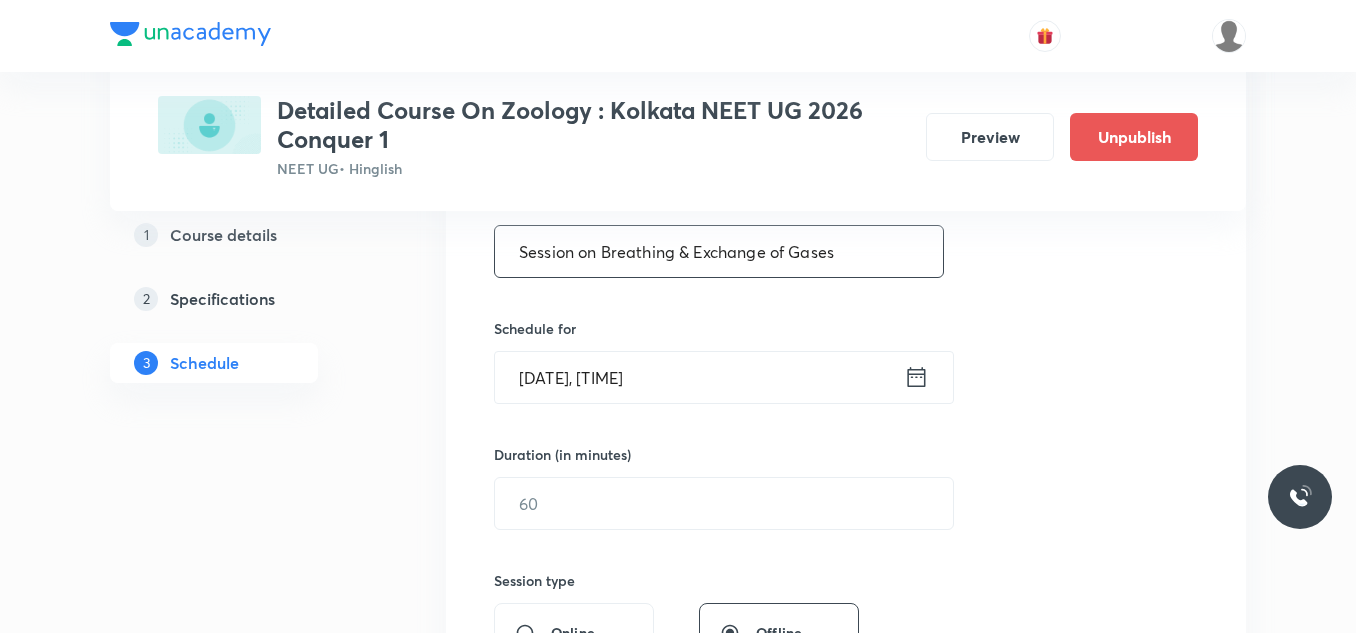 type on "Session on Breathing & Exchange of Gases" 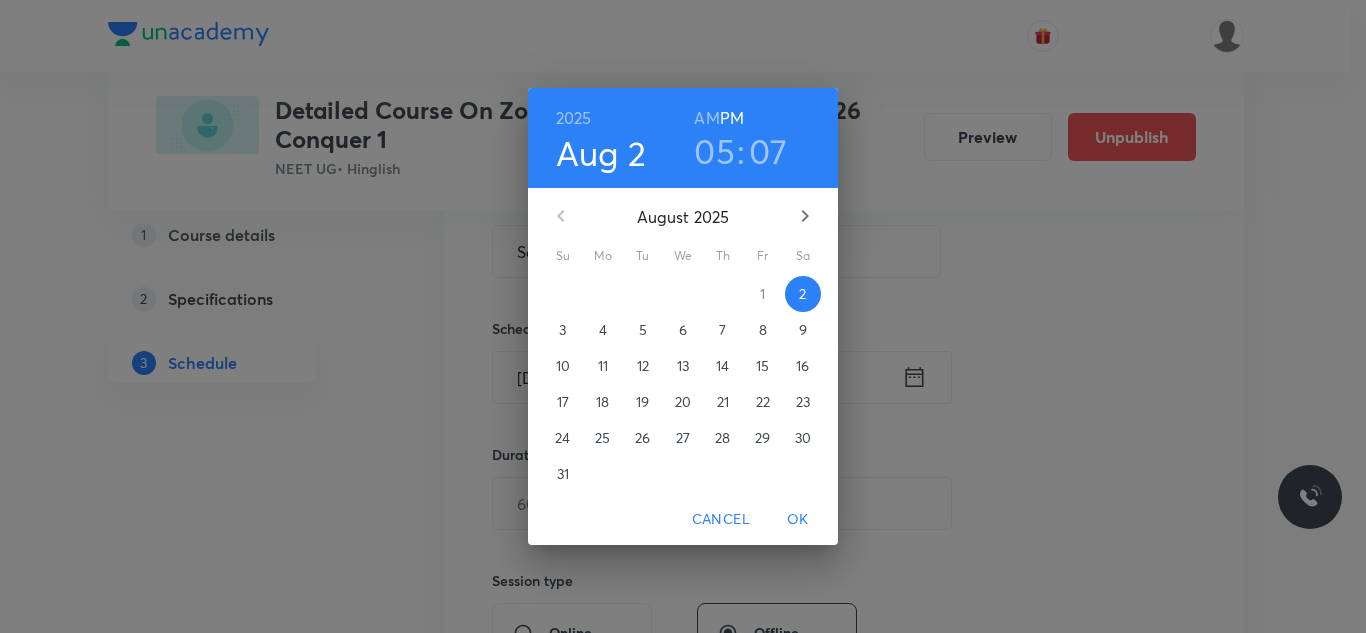 click on "6" at bounding box center [683, 330] 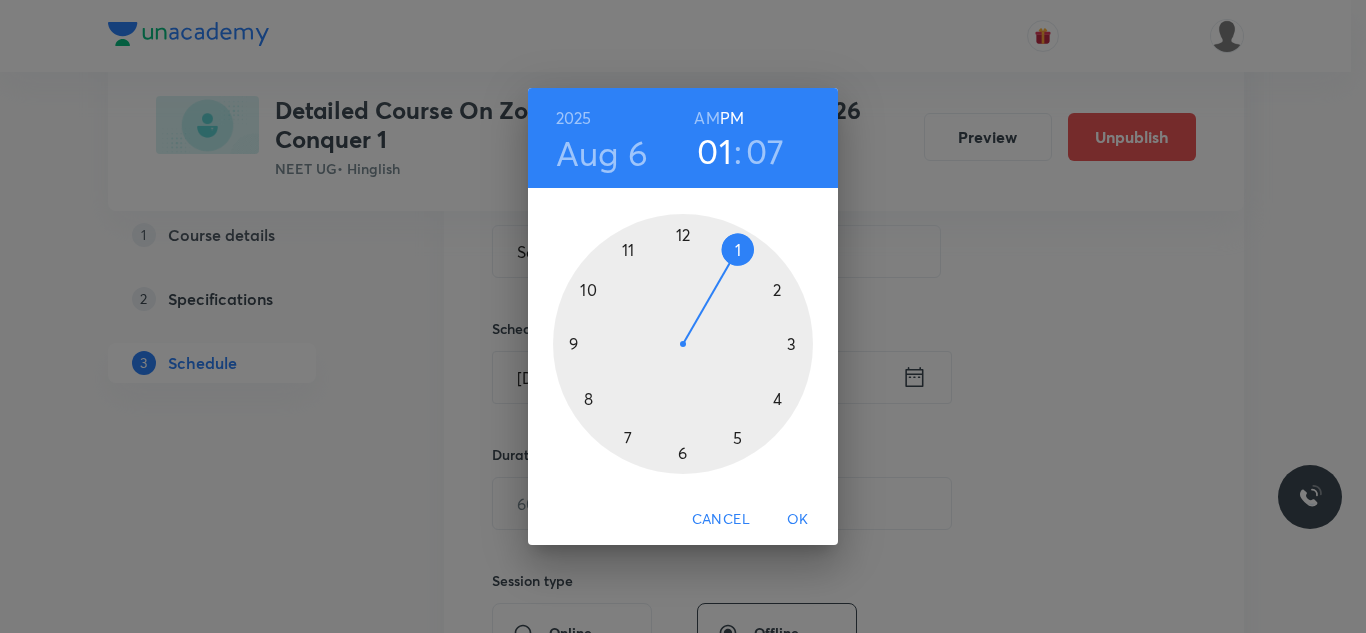 drag, startPoint x: 730, startPoint y: 433, endPoint x: 745, endPoint y: 258, distance: 175.64168 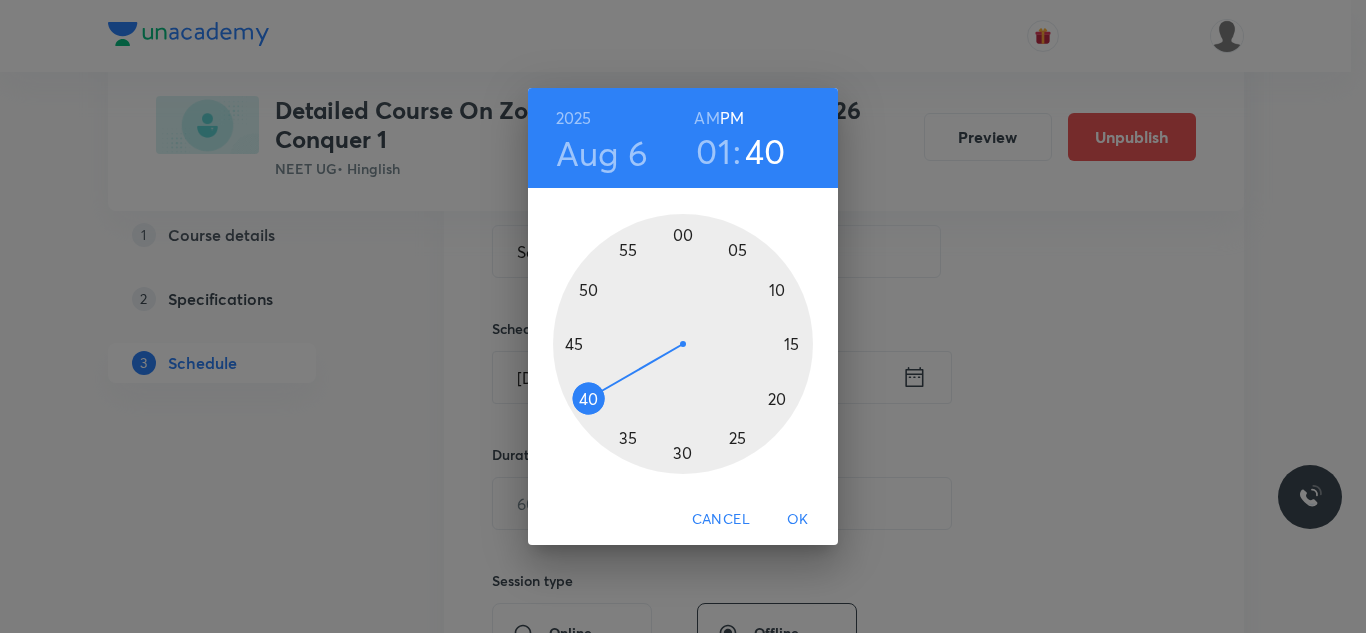 drag, startPoint x: 760, startPoint y: 262, endPoint x: 578, endPoint y: 407, distance: 232.69937 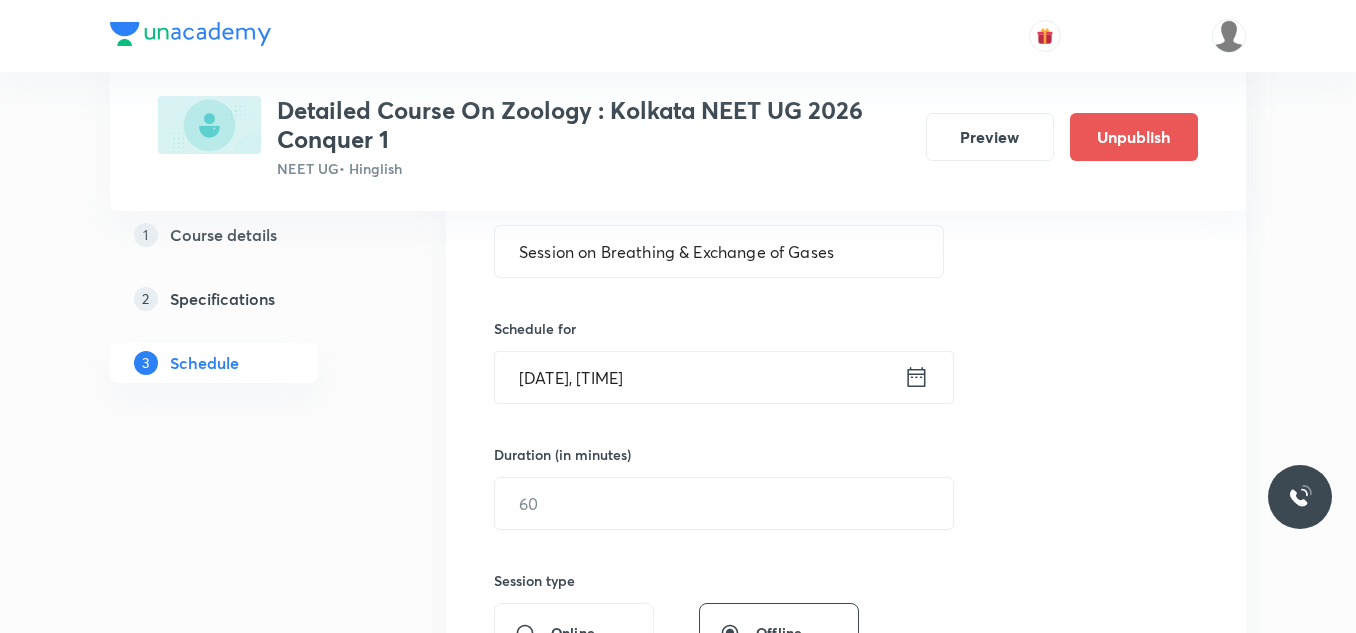 scroll, scrollTop: 500, scrollLeft: 0, axis: vertical 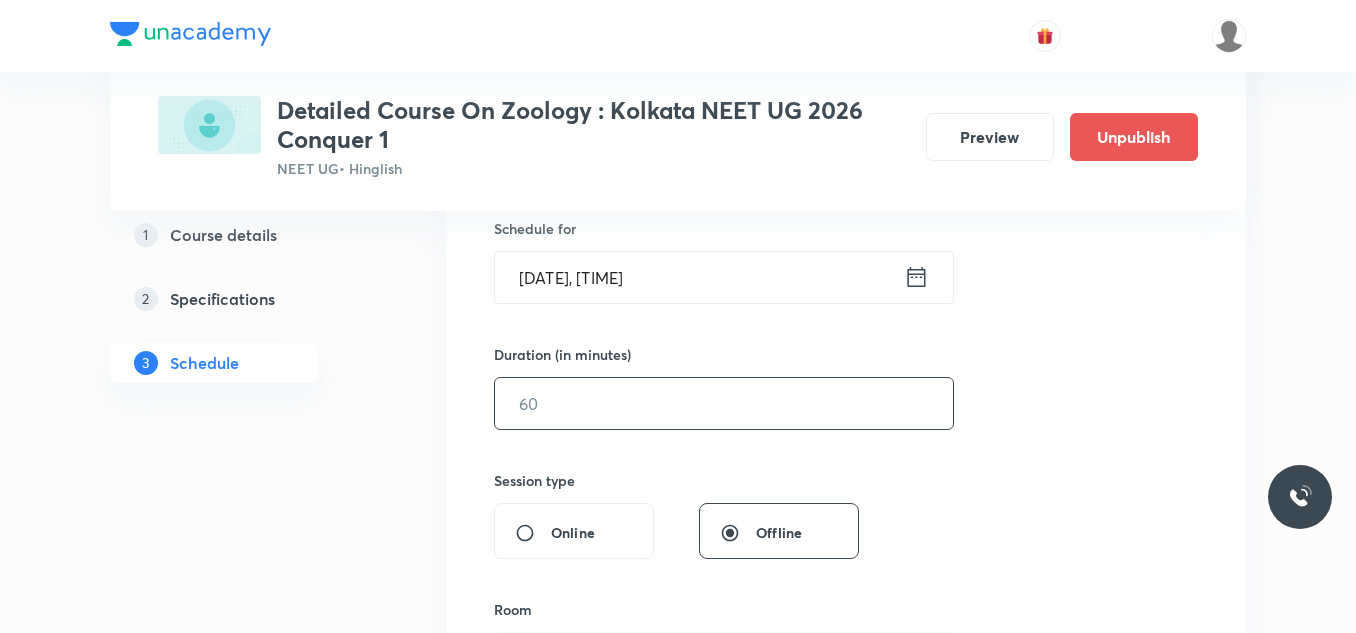 click at bounding box center [724, 403] 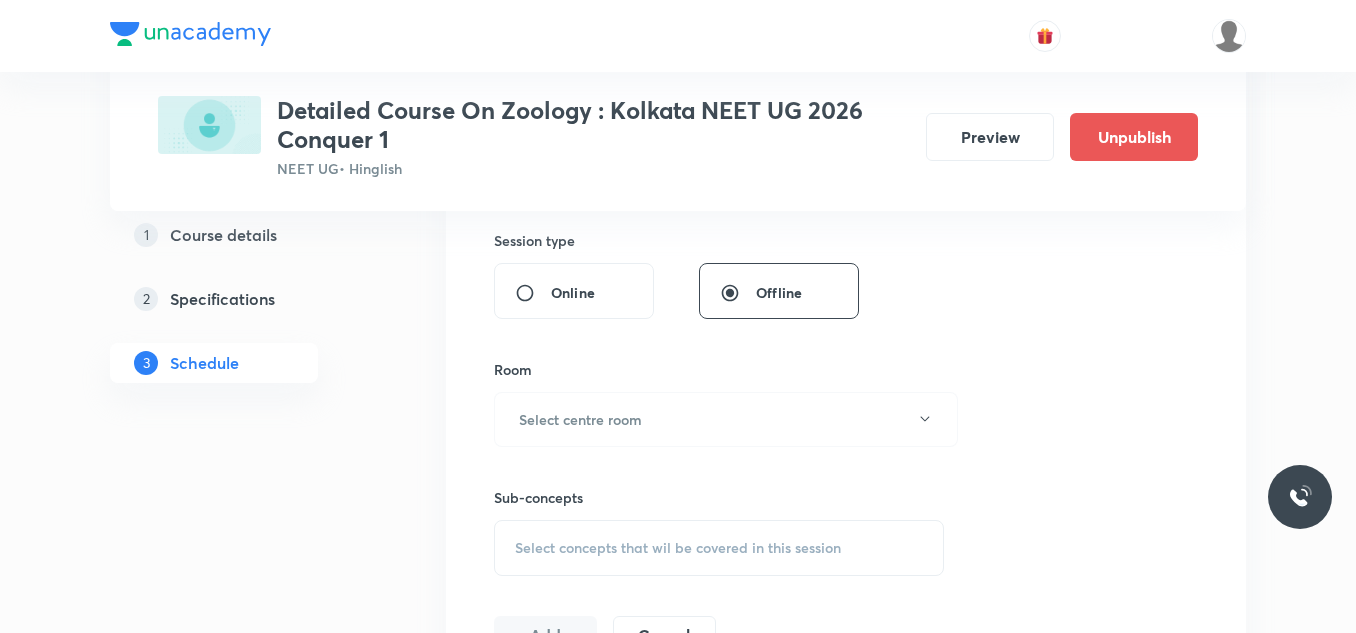scroll, scrollTop: 900, scrollLeft: 0, axis: vertical 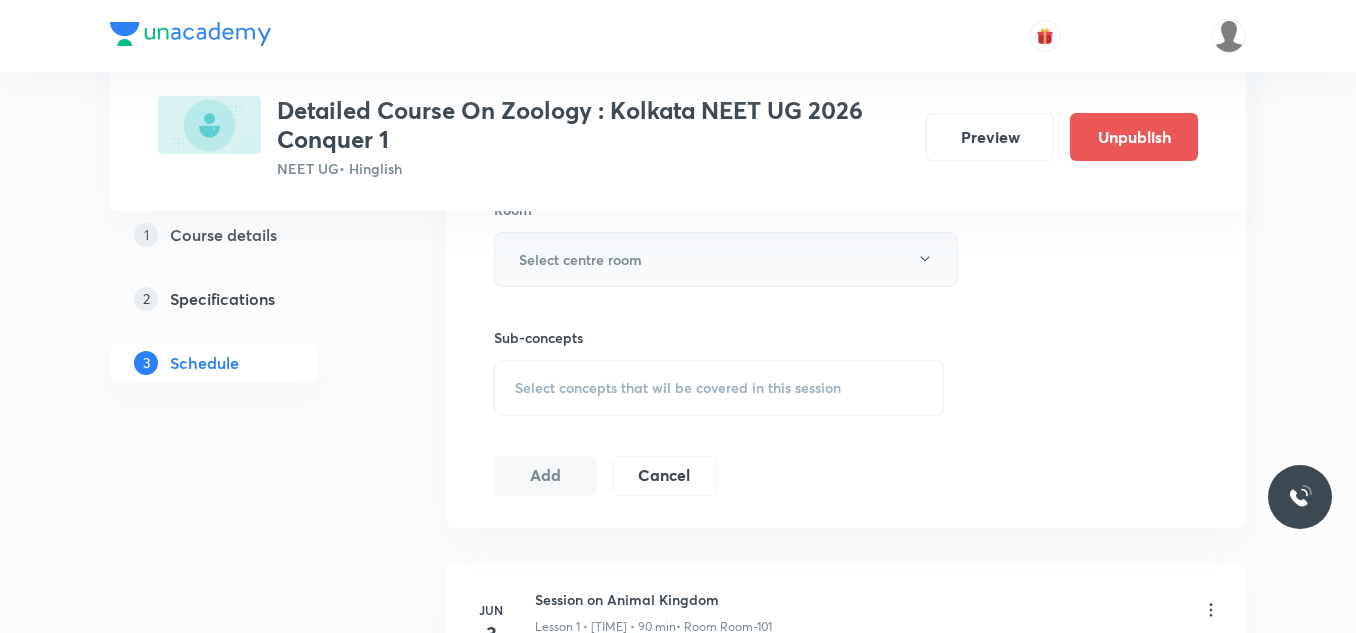 type on "90" 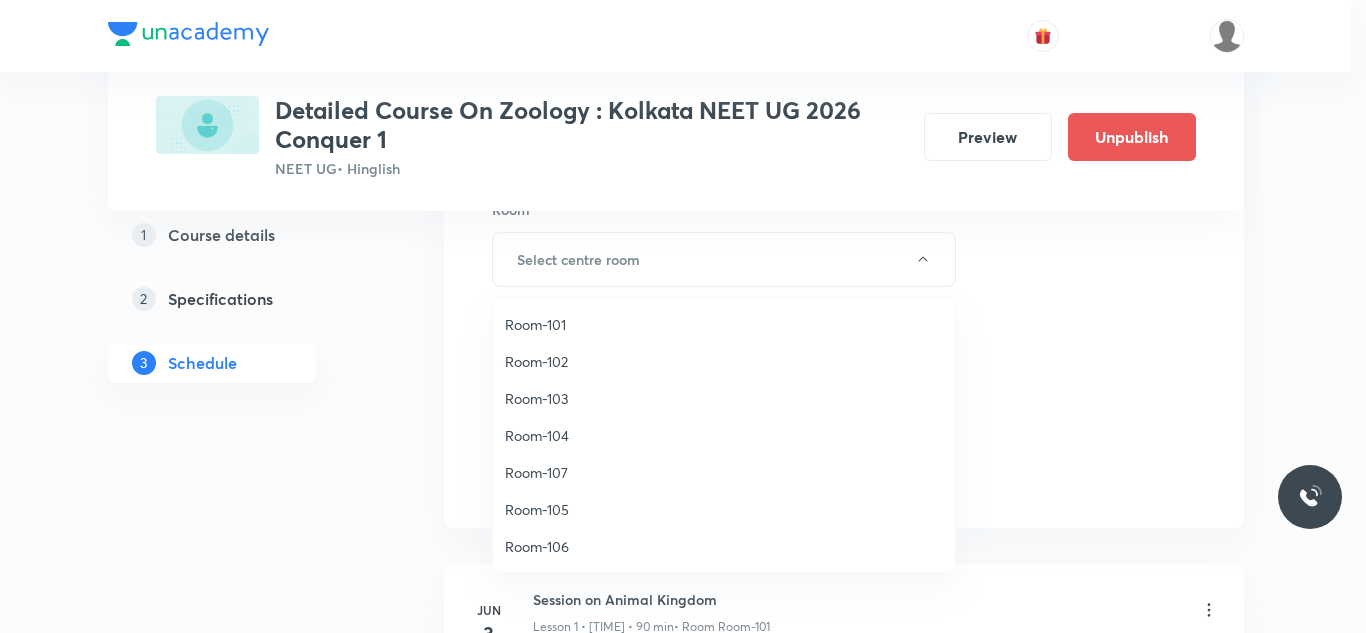 click on "Room-101" at bounding box center (724, 324) 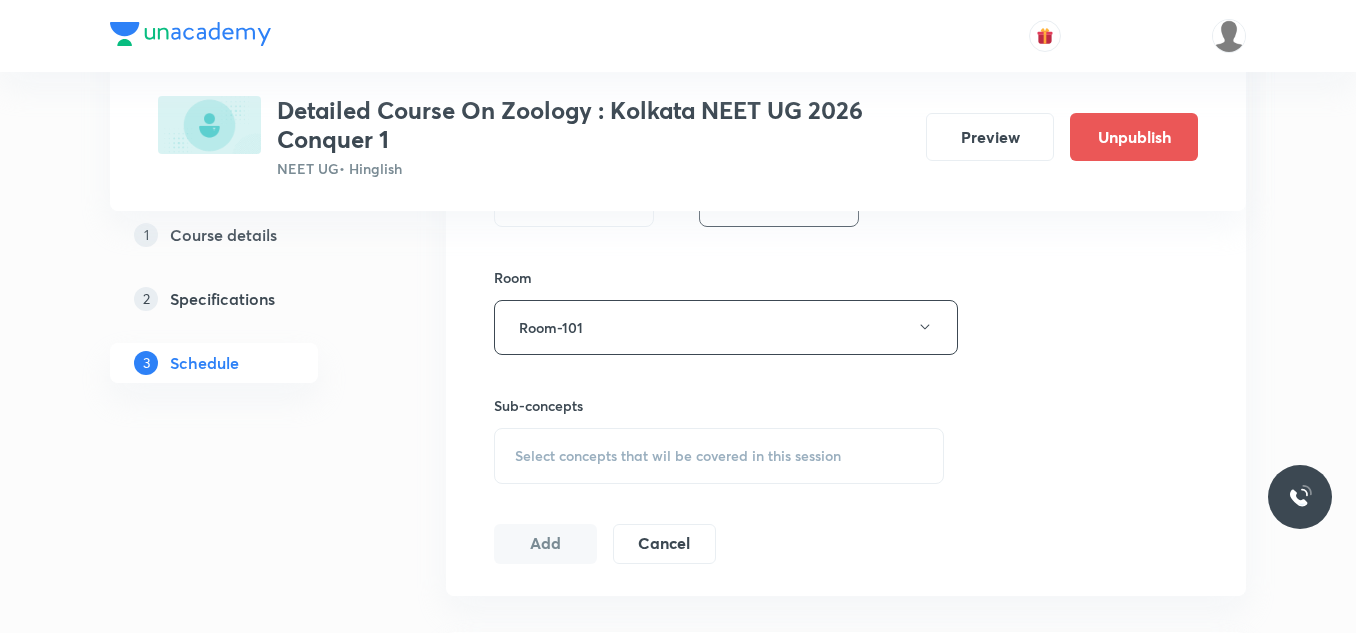 scroll, scrollTop: 900, scrollLeft: 0, axis: vertical 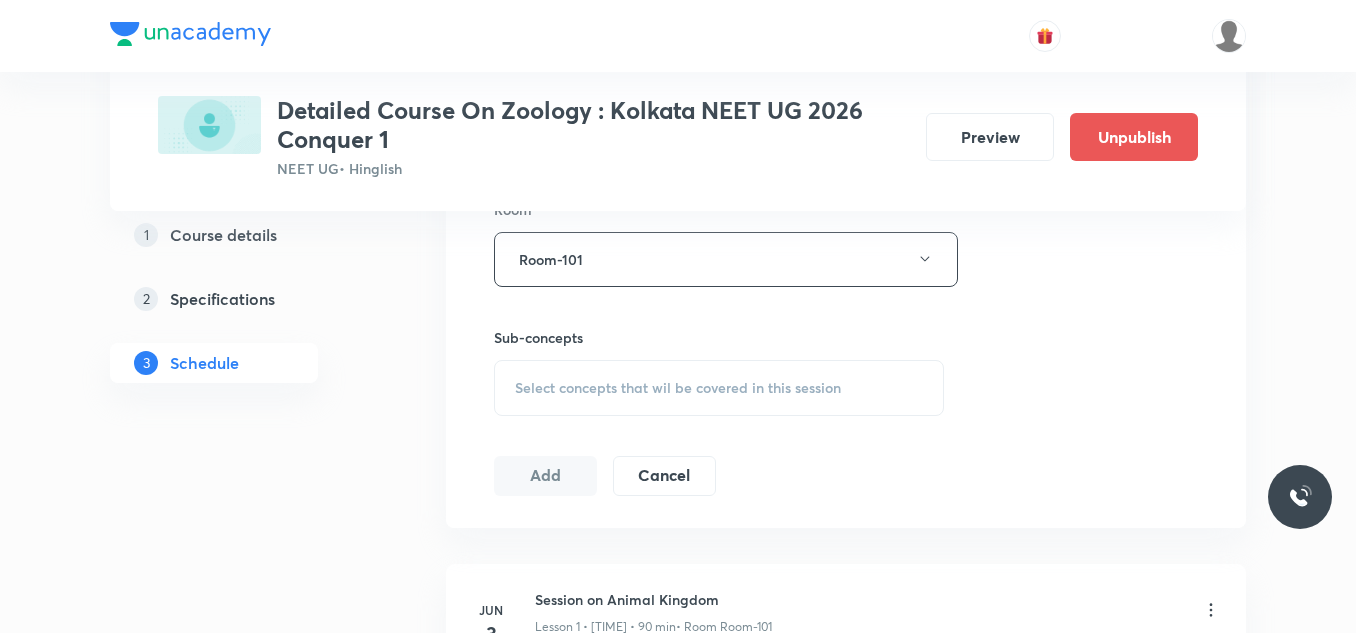 click on "Select concepts that wil be covered in this session" at bounding box center (719, 388) 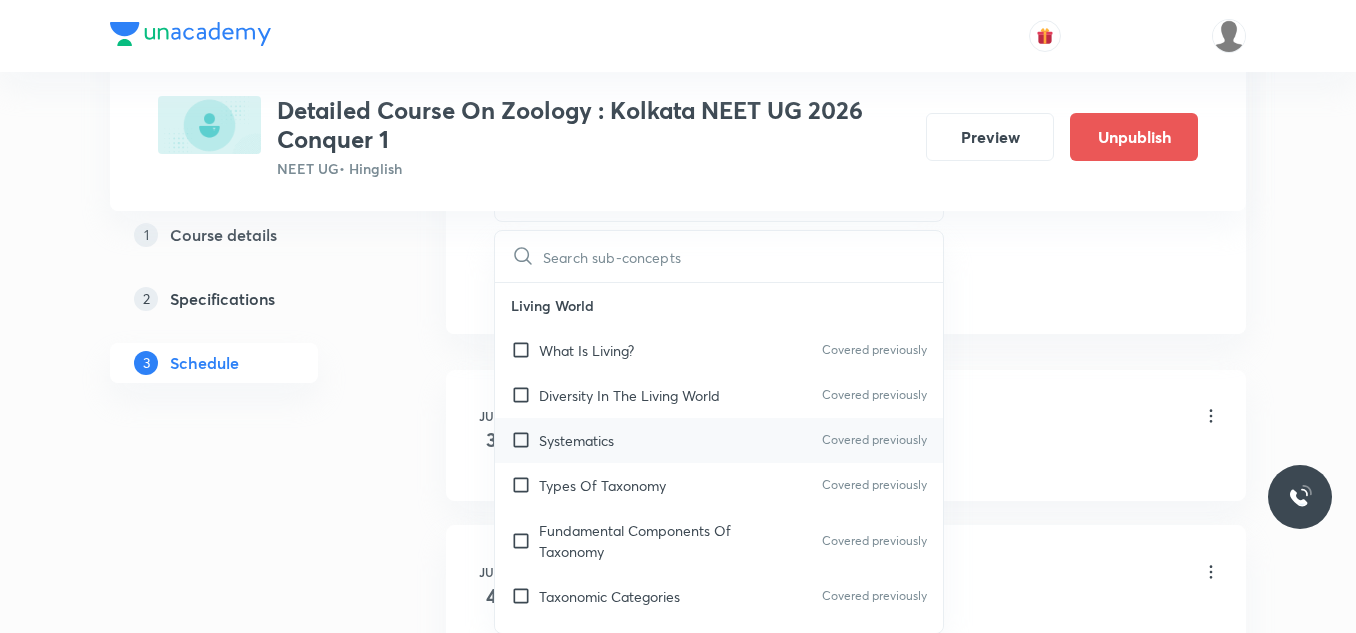 scroll, scrollTop: 1100, scrollLeft: 0, axis: vertical 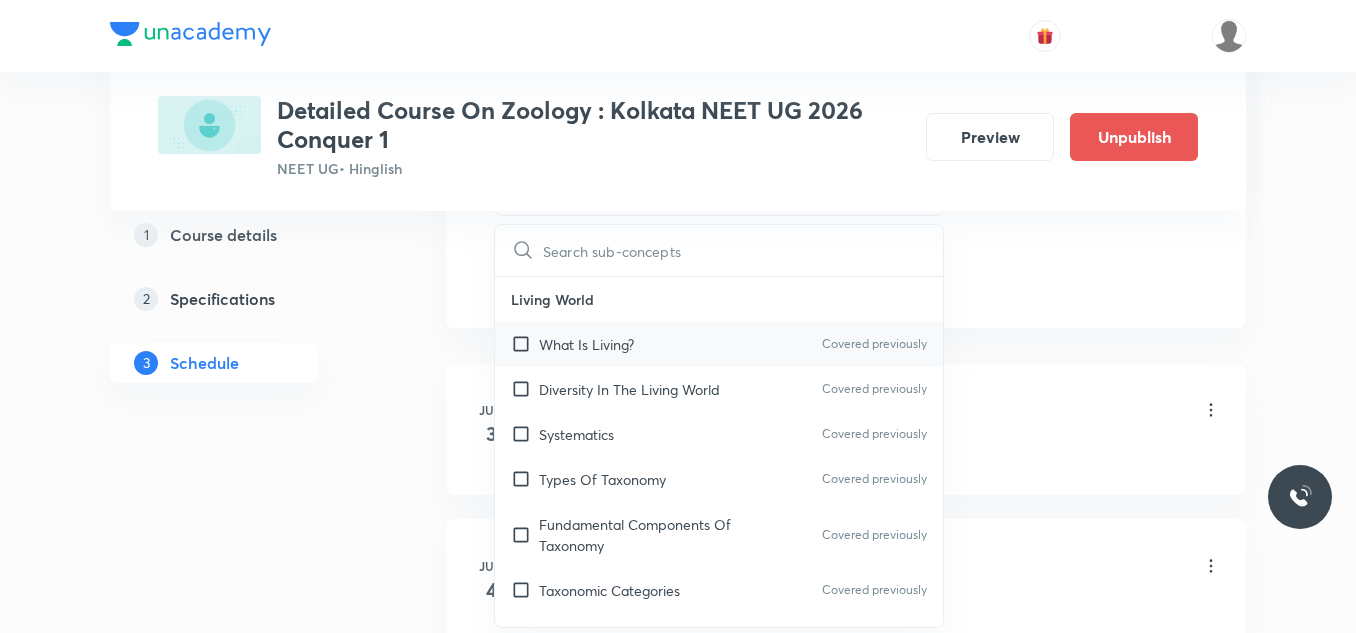 drag, startPoint x: 589, startPoint y: 348, endPoint x: 593, endPoint y: 400, distance: 52.153618 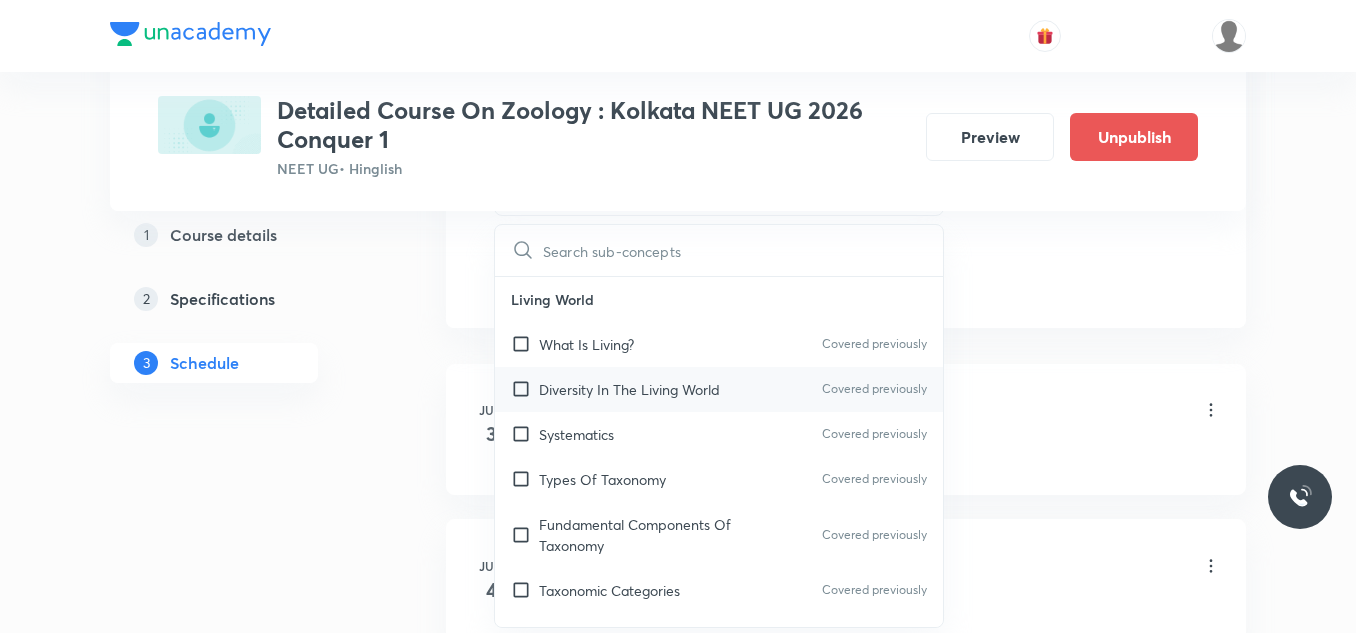 click on "What Is Living?" at bounding box center (586, 344) 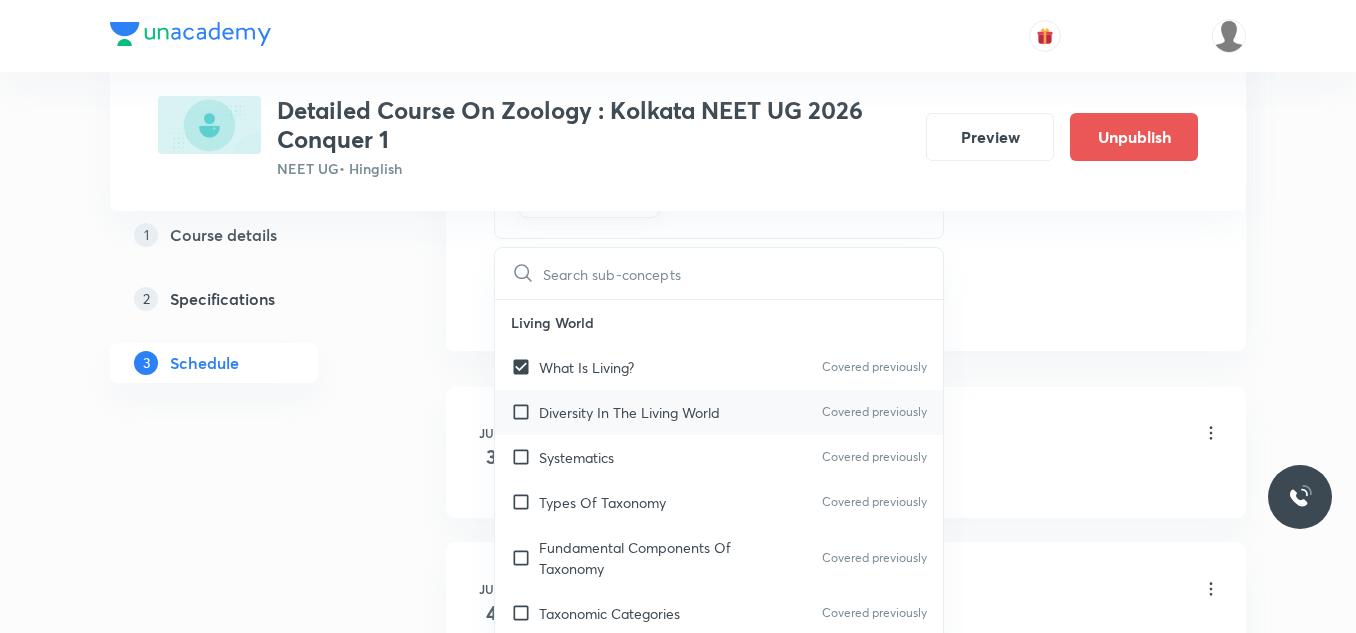 click on "Diversity In The Living World" at bounding box center [629, 412] 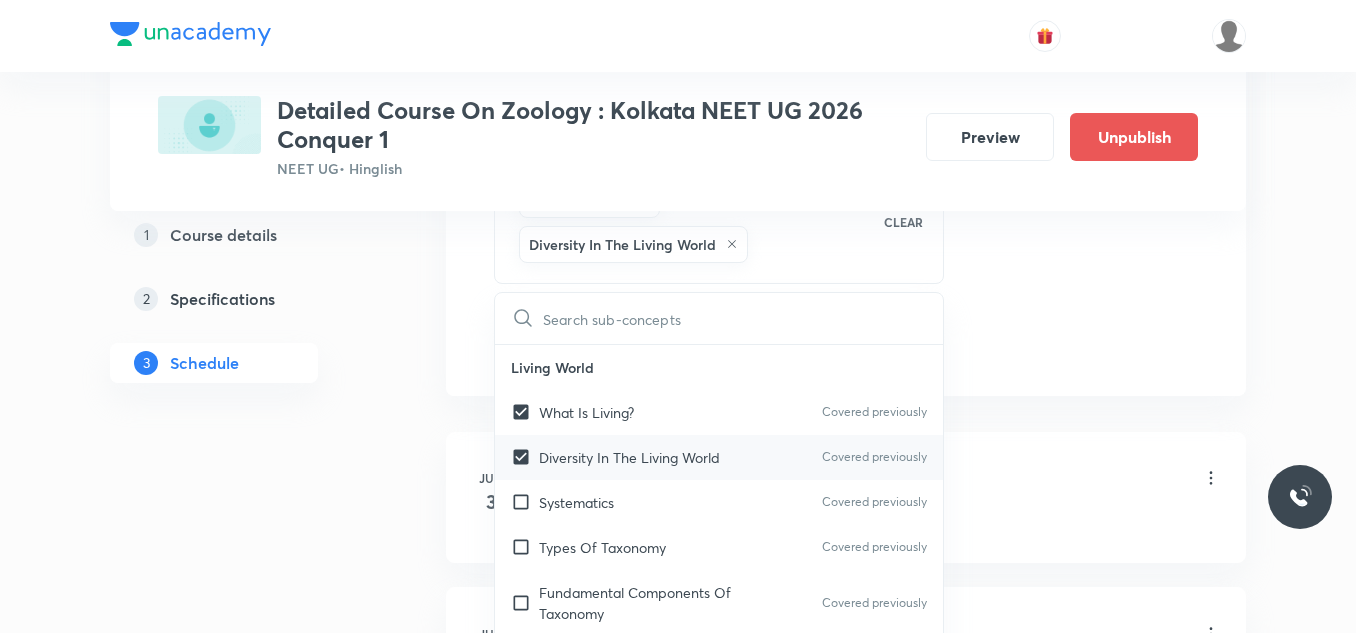 click on "Systematics" at bounding box center [576, 502] 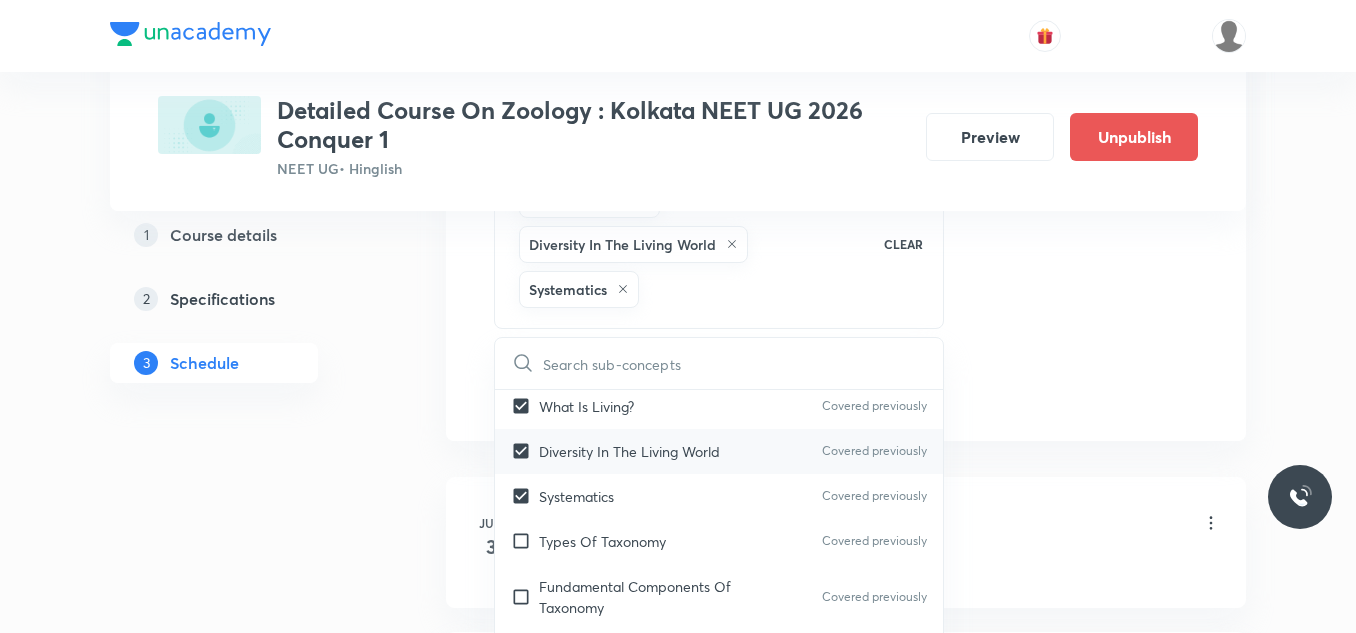 scroll, scrollTop: 100, scrollLeft: 0, axis: vertical 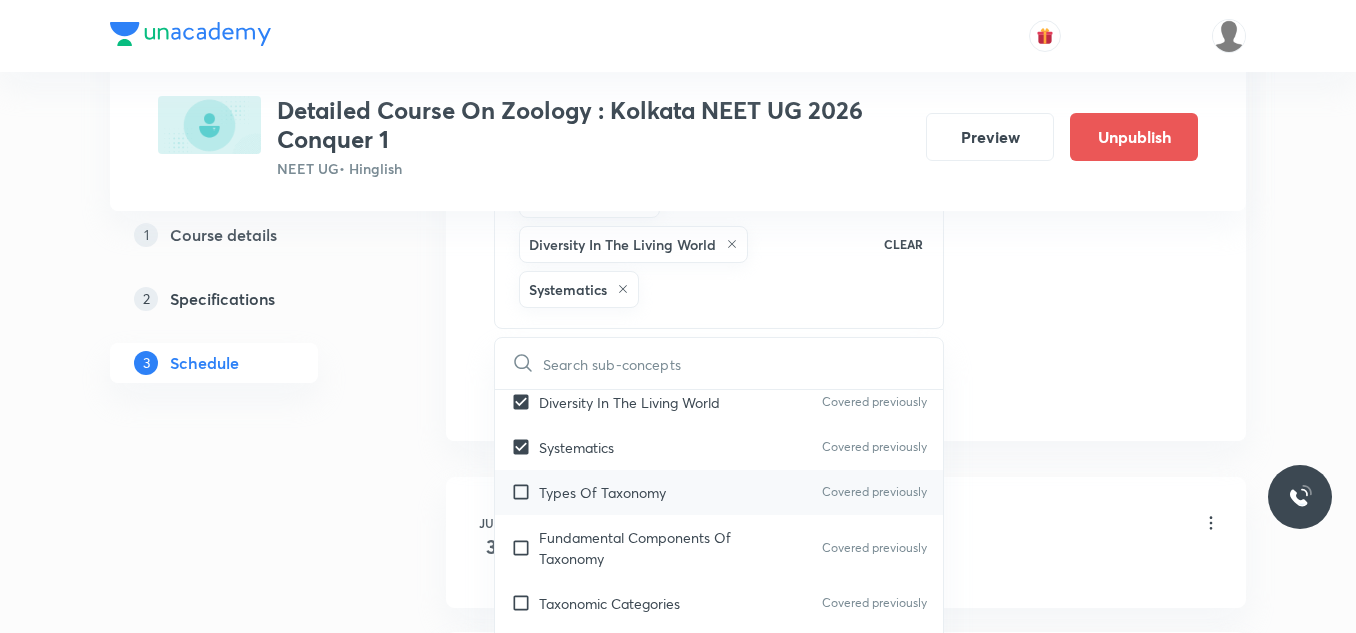 click on "Types Of Taxonomy Covered previously" at bounding box center (719, 492) 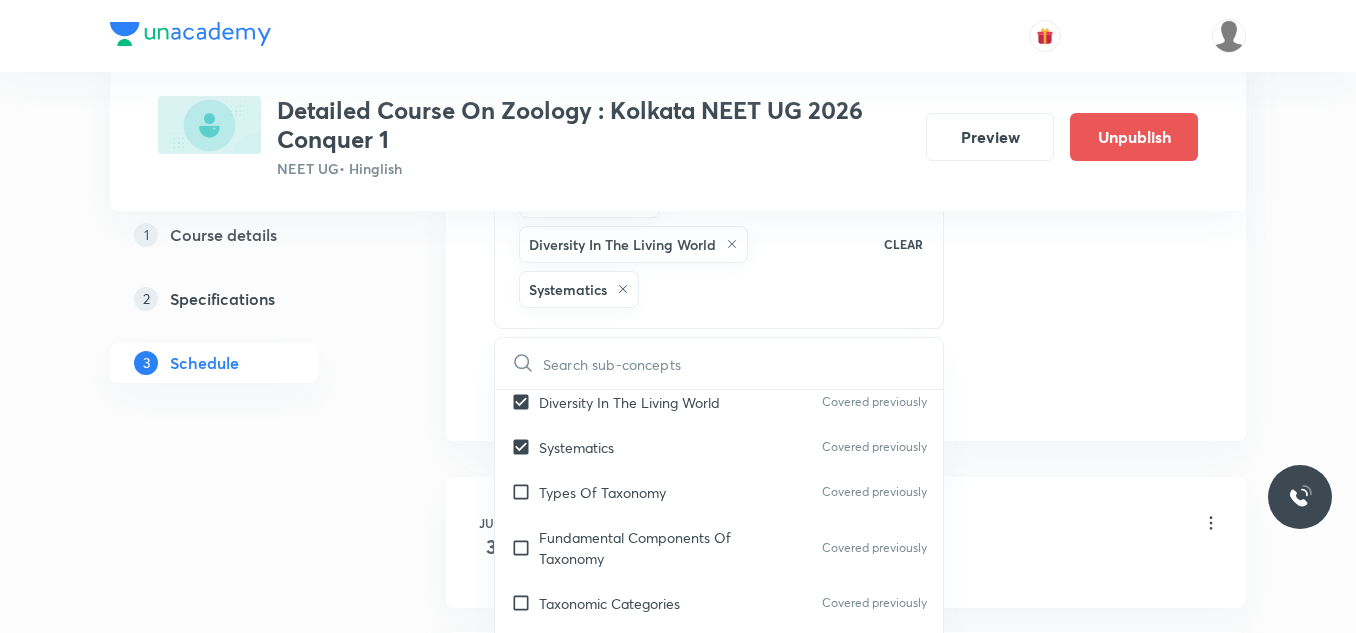 checkbox on "true" 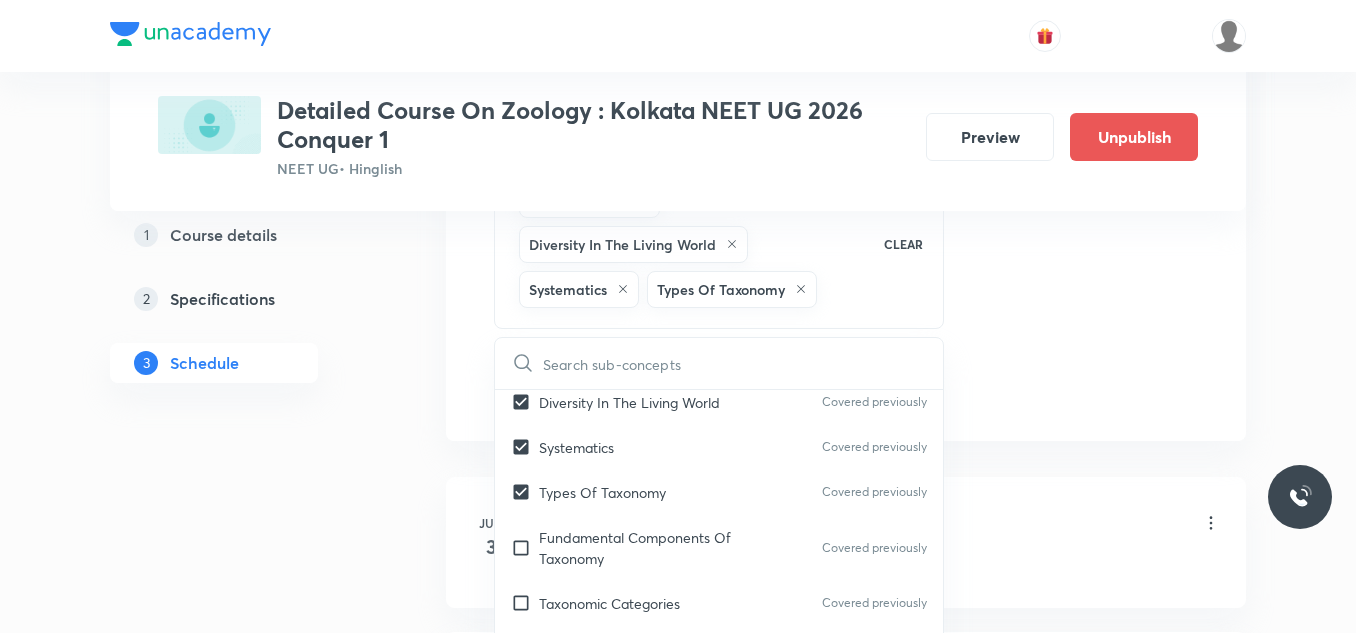 click on "Session  32 Live class Session title 40/99 Session on Breathing & Exchange of Gases ​ Schedule for Aug 6, 2025, 1:40 PM ​ Duration (in minutes) 90 ​   Session type Online Offline Room Room-101 Sub-concepts What Is Living? Diversity In The Living World Systematics Types Of Taxonomy CLEAR ​ Living World What Is Living? Covered previously Diversity In The Living World Covered previously Systematics Covered previously Types Of Taxonomy Covered previously Fundamental Components Of Taxonomy Covered previously Taxonomic Categories Covered previously Taxonomical Aids Covered previously The Three Domains Of Life Covered previously Biological Nomenclature  Covered previously Biological Classification System Of Classification Covered previously Kingdom Monera Covered previously Kingdom Protista Covered previously Kingdom Fungi Covered previously Kingdom Plantae Covered previously Kingdom Animalia Covered previously Linchens Covered previously Mycorrhiza Covered previously Virus Prions Covered previously Viroids" at bounding box center [846, -117] 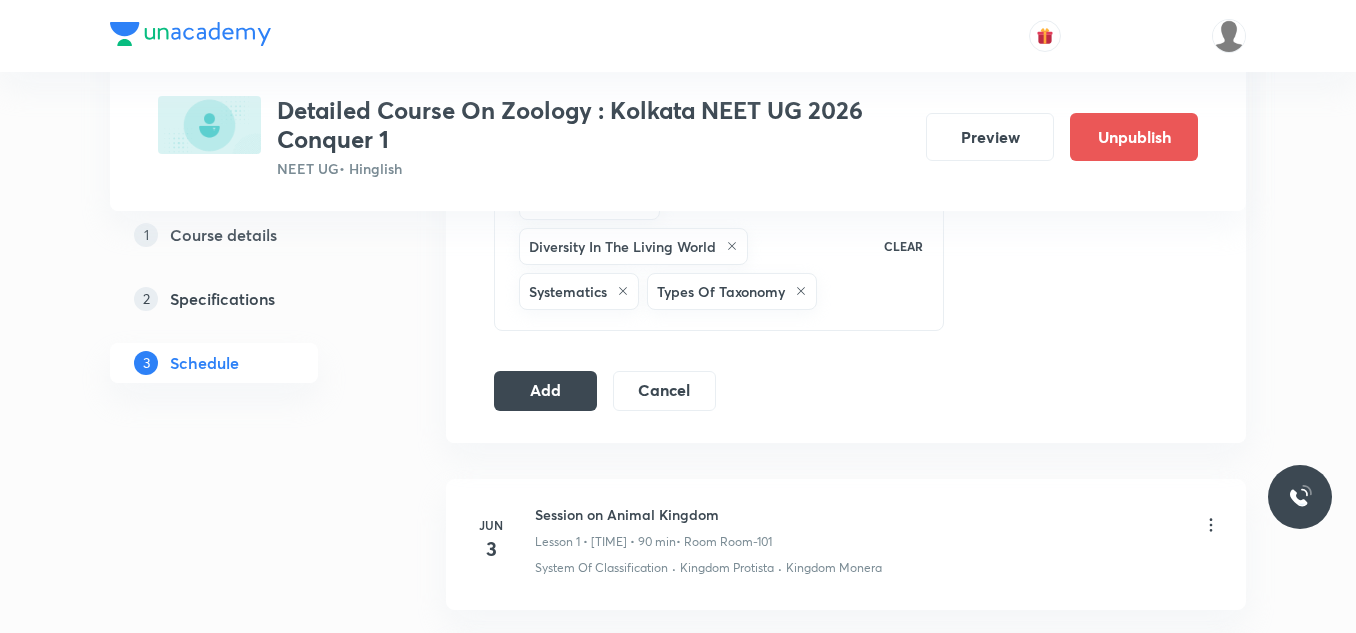 scroll, scrollTop: 1100, scrollLeft: 0, axis: vertical 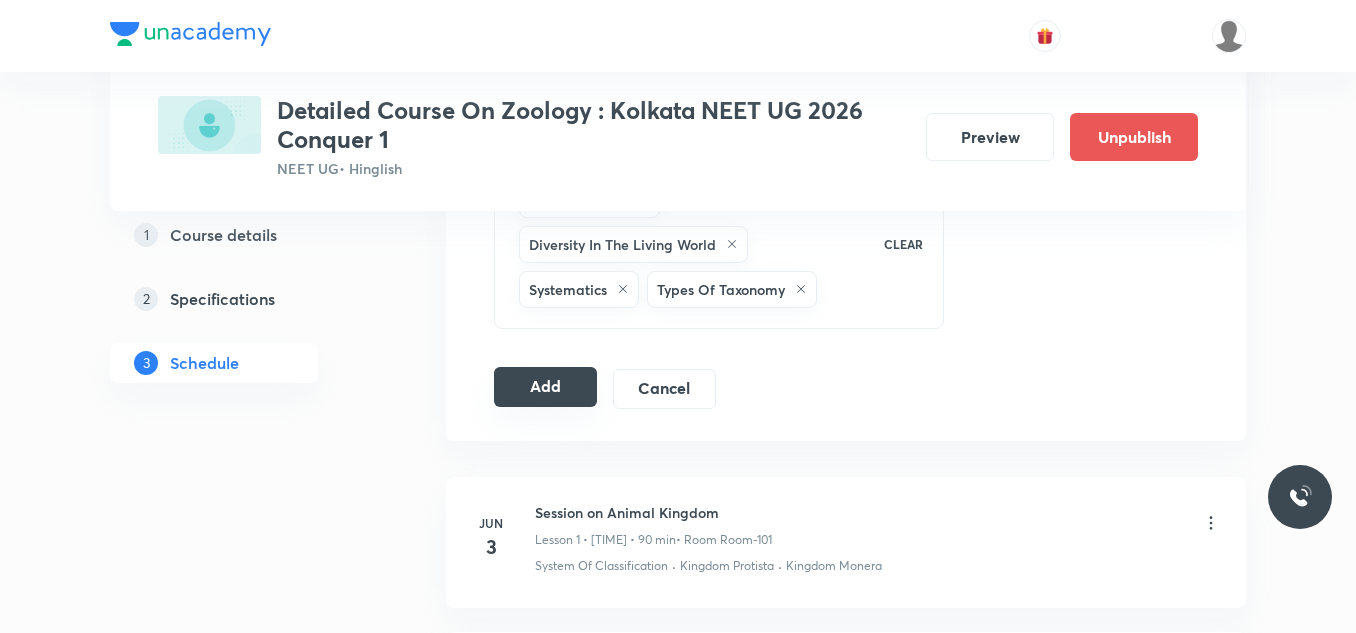 click on "Add" at bounding box center (545, 387) 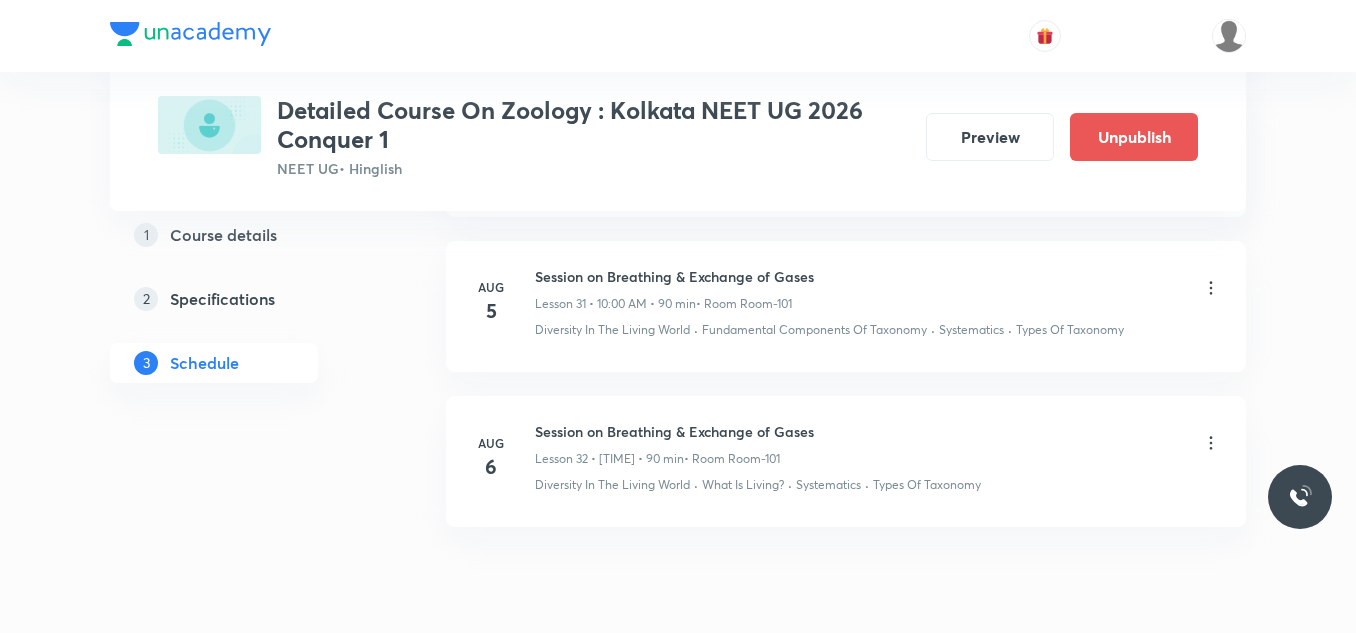 scroll, scrollTop: 5084, scrollLeft: 0, axis: vertical 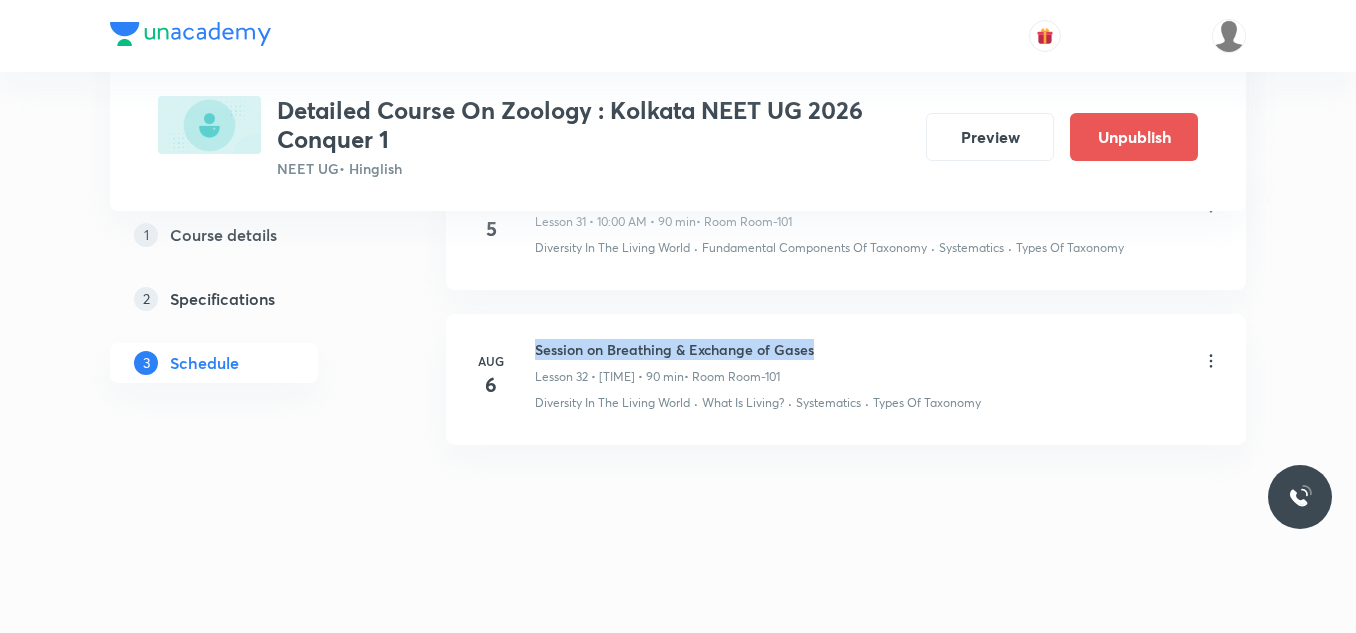 drag, startPoint x: 536, startPoint y: 348, endPoint x: 875, endPoint y: 334, distance: 339.28897 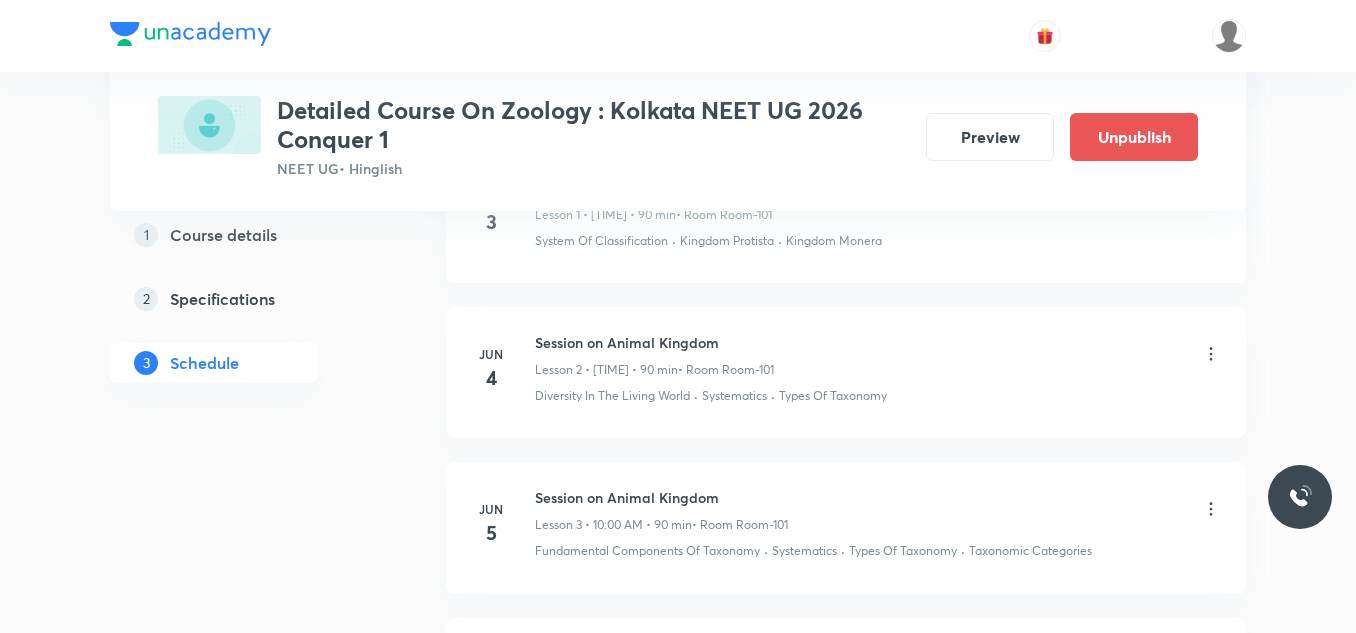 scroll, scrollTop: 0, scrollLeft: 0, axis: both 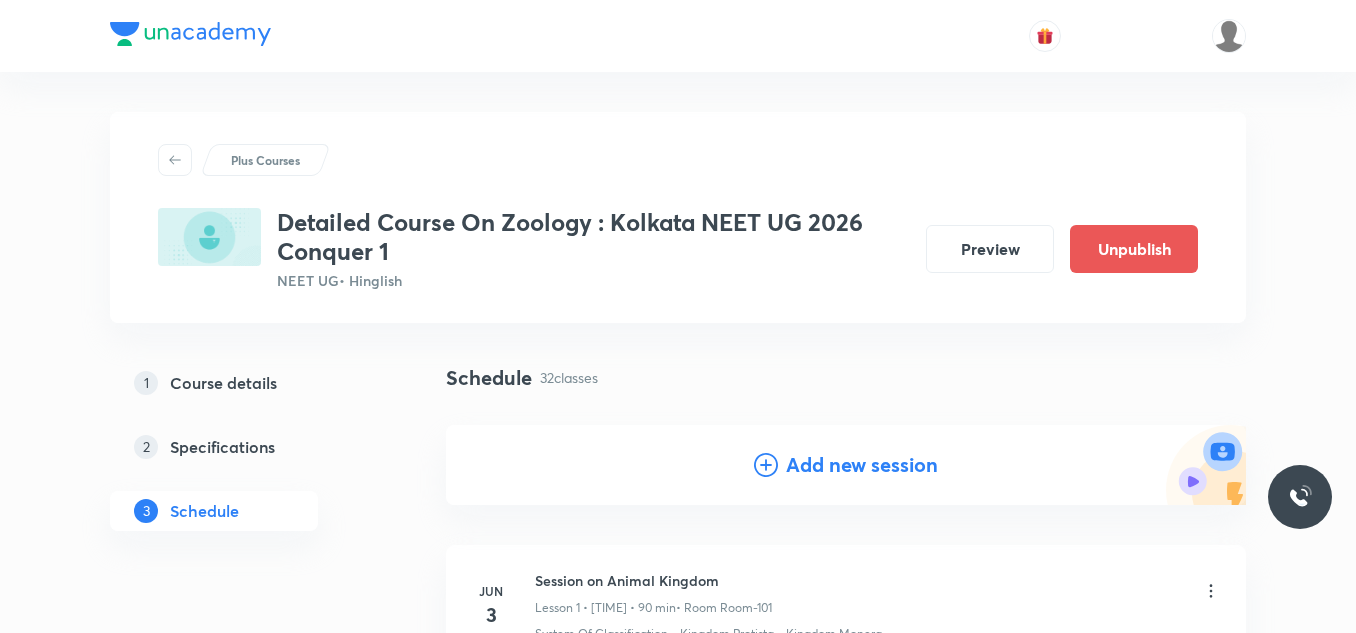 click on "Add new session" at bounding box center [846, 465] 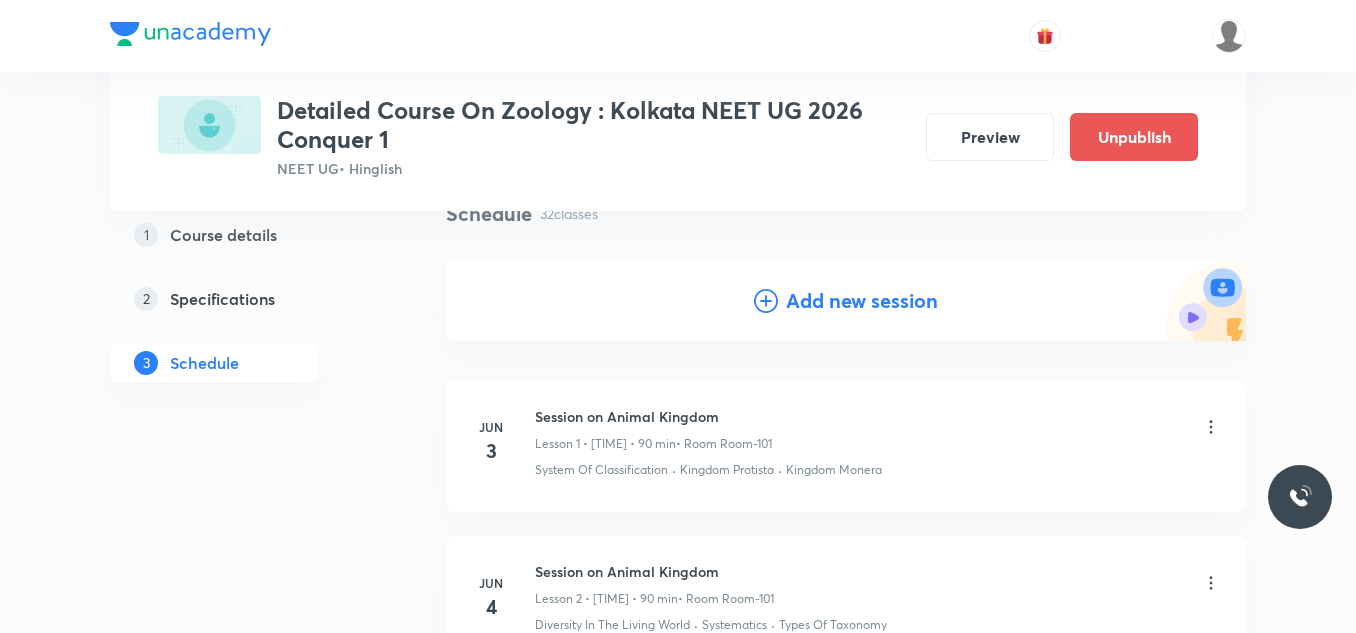 scroll, scrollTop: 200, scrollLeft: 0, axis: vertical 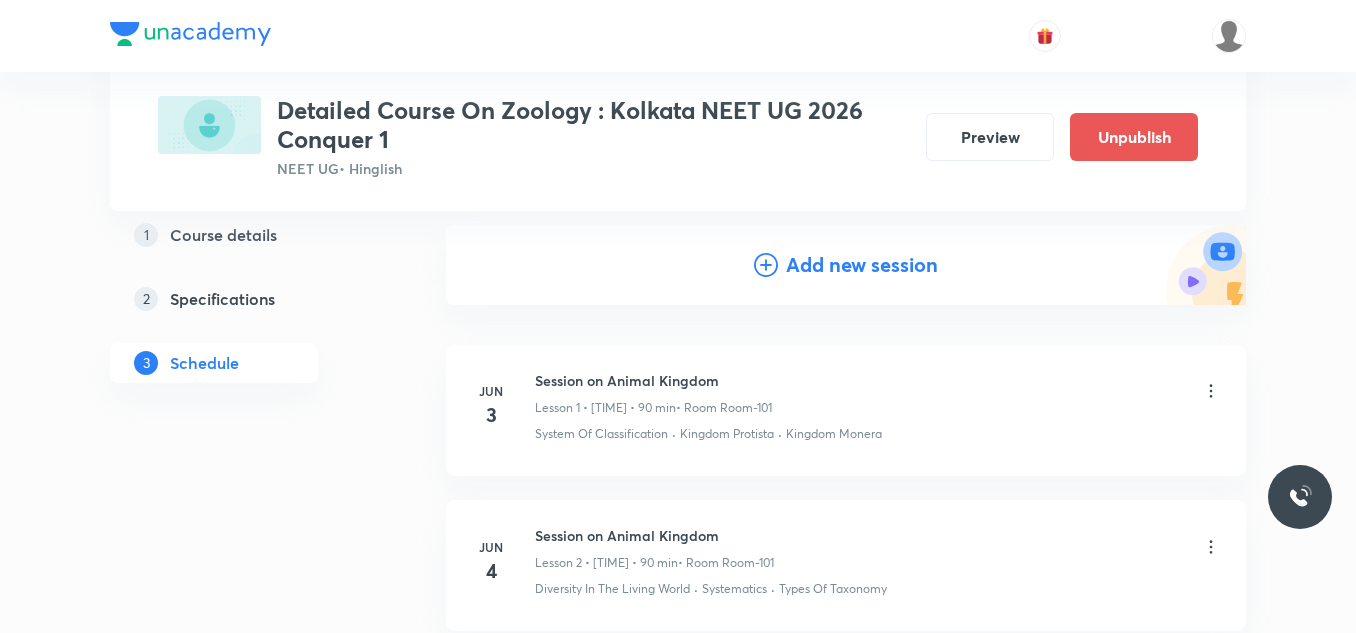 click on "Add new session" at bounding box center (846, 265) 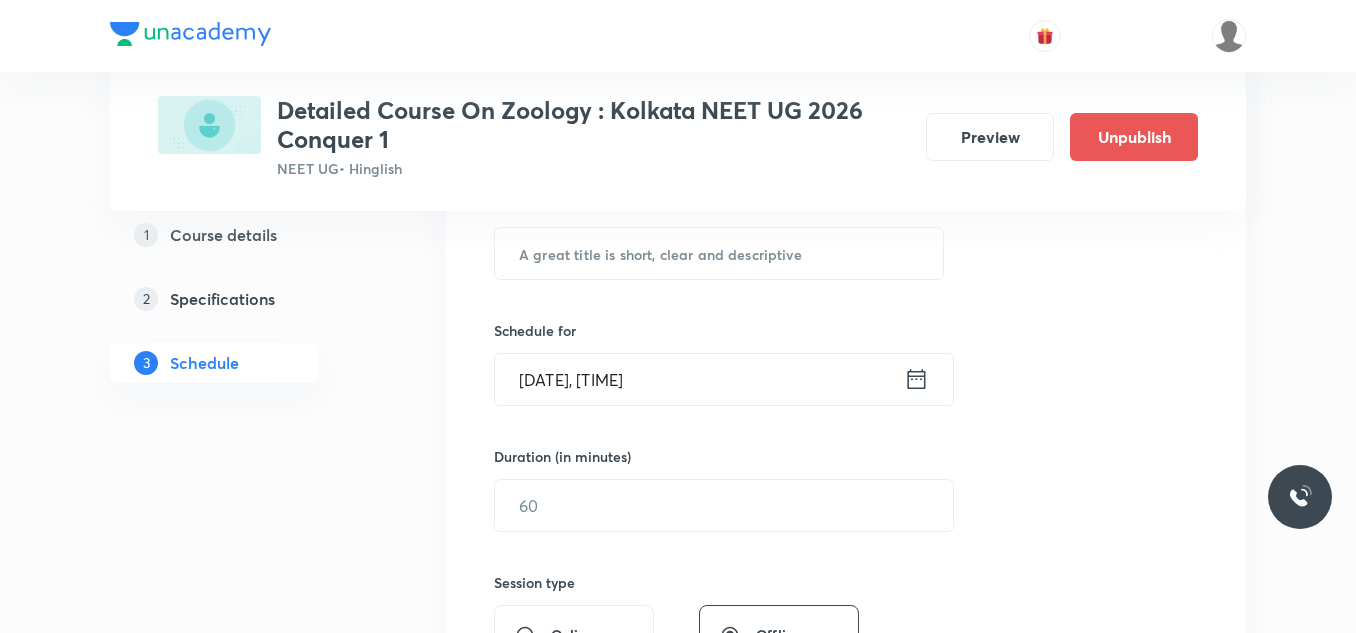 scroll, scrollTop: 400, scrollLeft: 0, axis: vertical 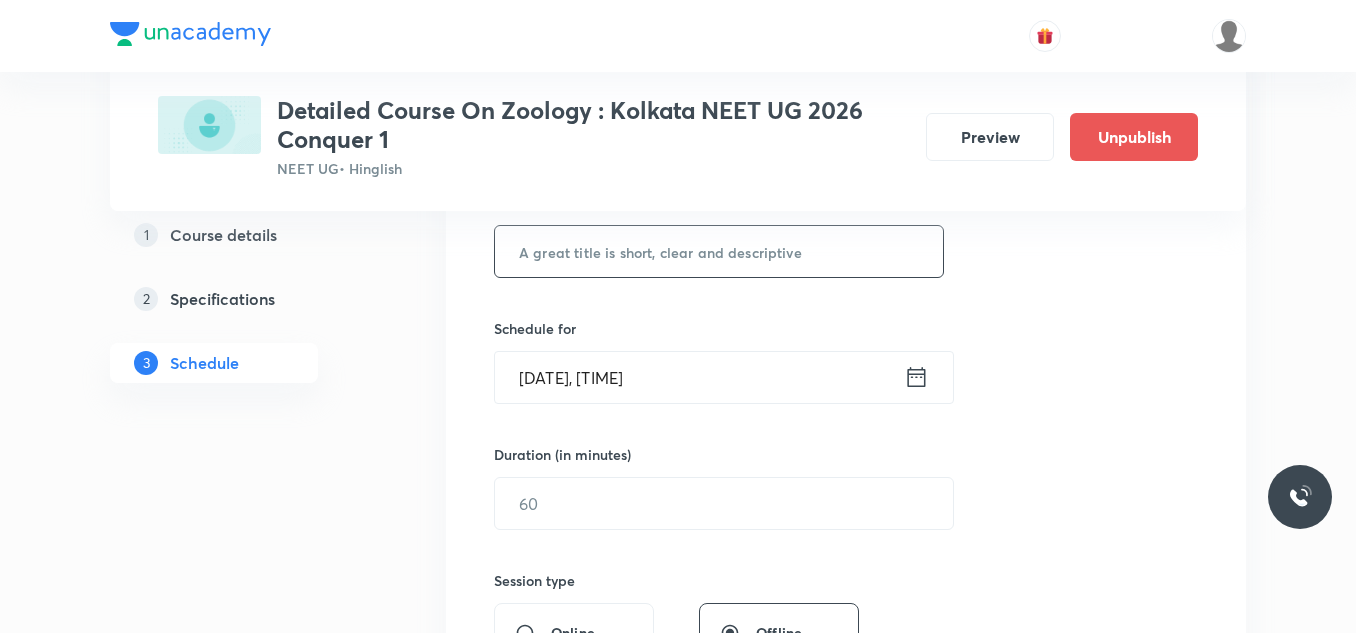 click at bounding box center [719, 251] 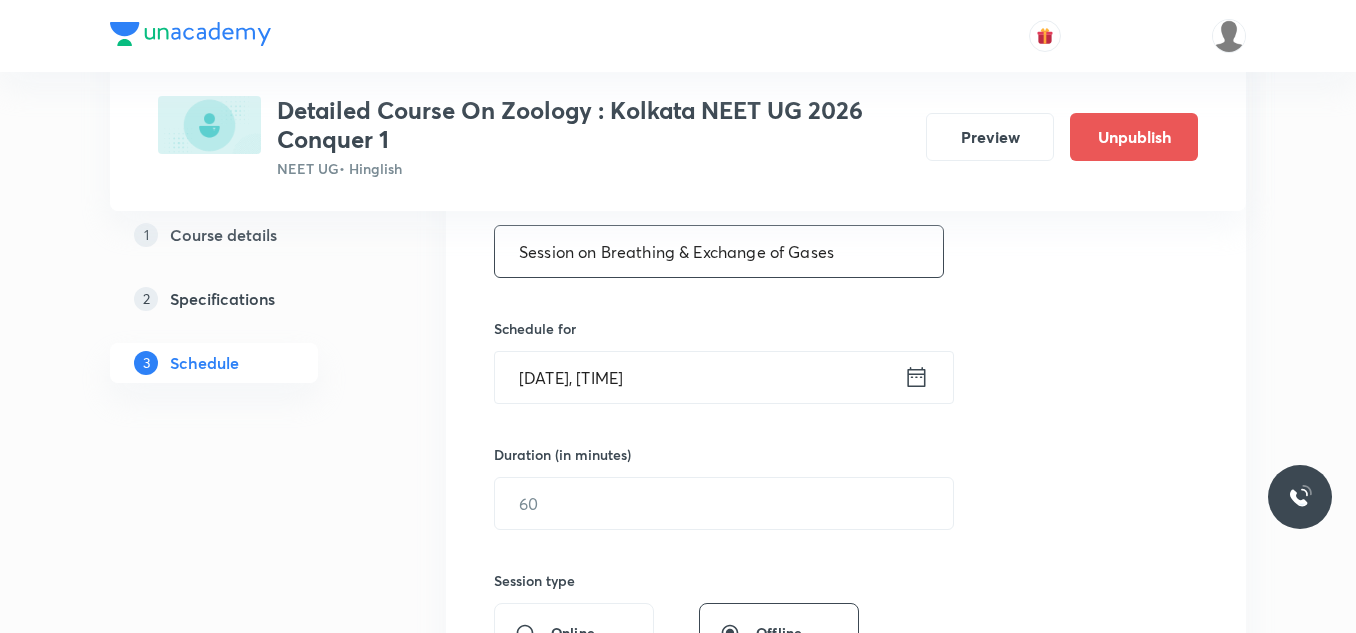 type on "Session on Breathing & Exchange of Gases" 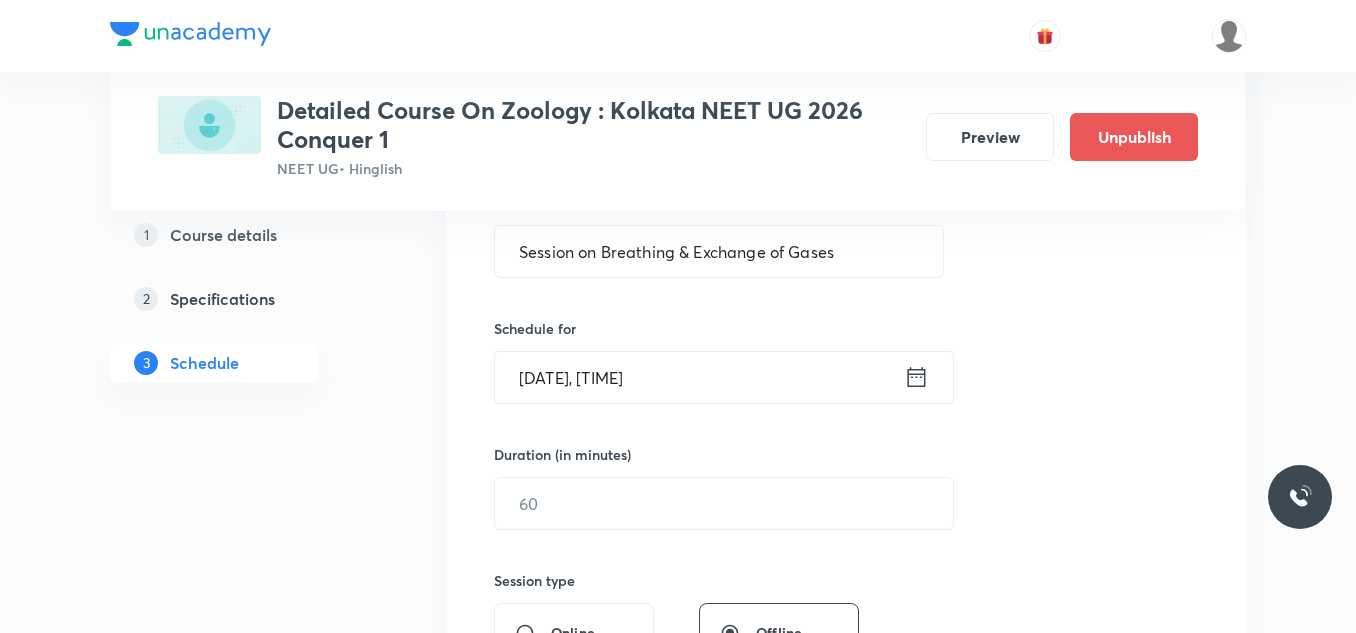 click on "Aug 2, 2025, 5:26 PM" at bounding box center [699, 377] 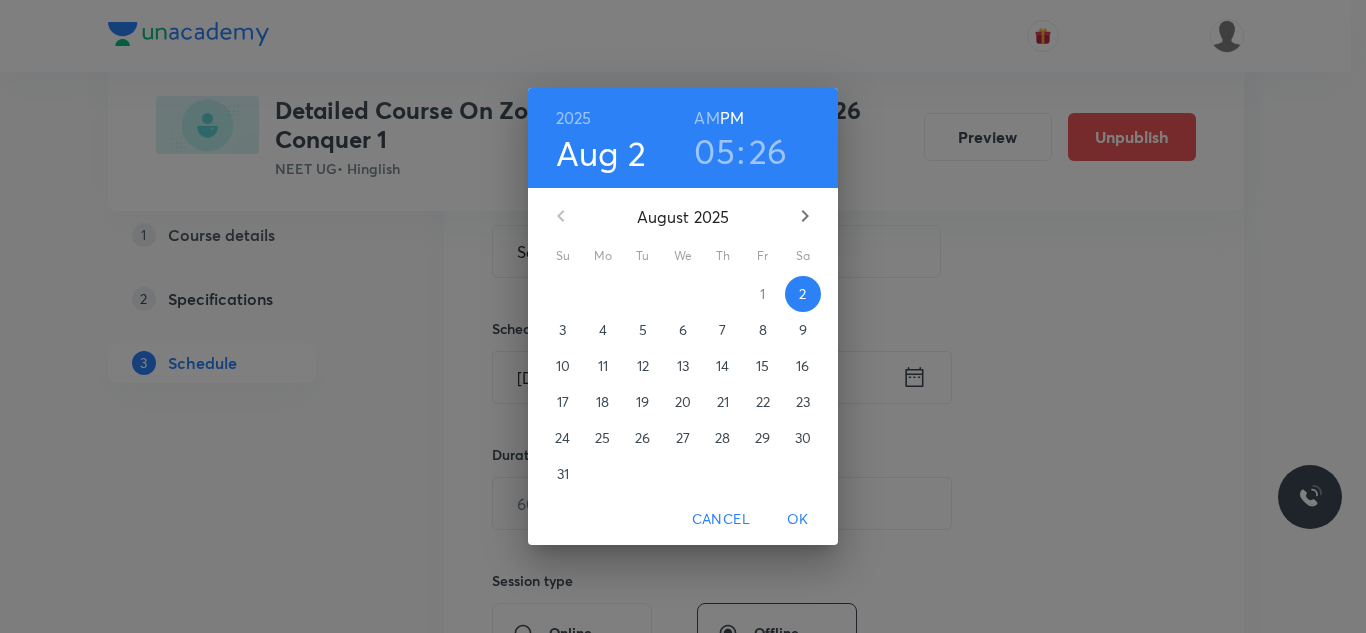 click on "7" at bounding box center (722, 330) 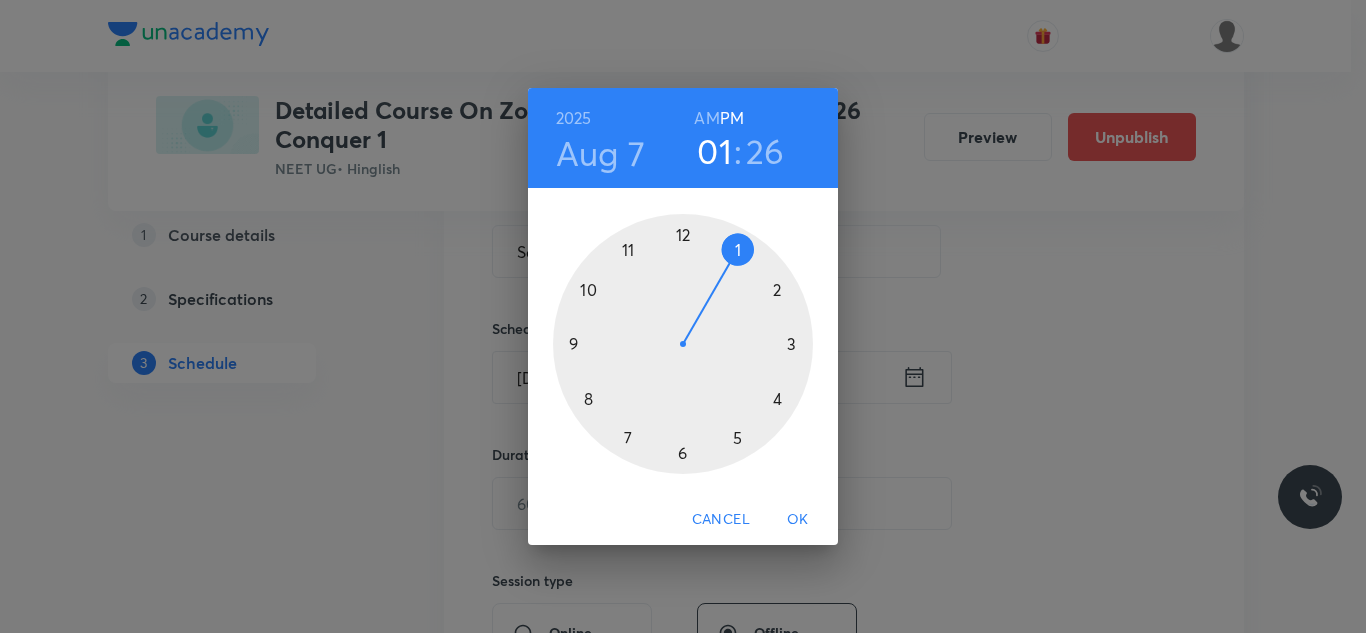drag, startPoint x: 737, startPoint y: 435, endPoint x: 741, endPoint y: 273, distance: 162.04938 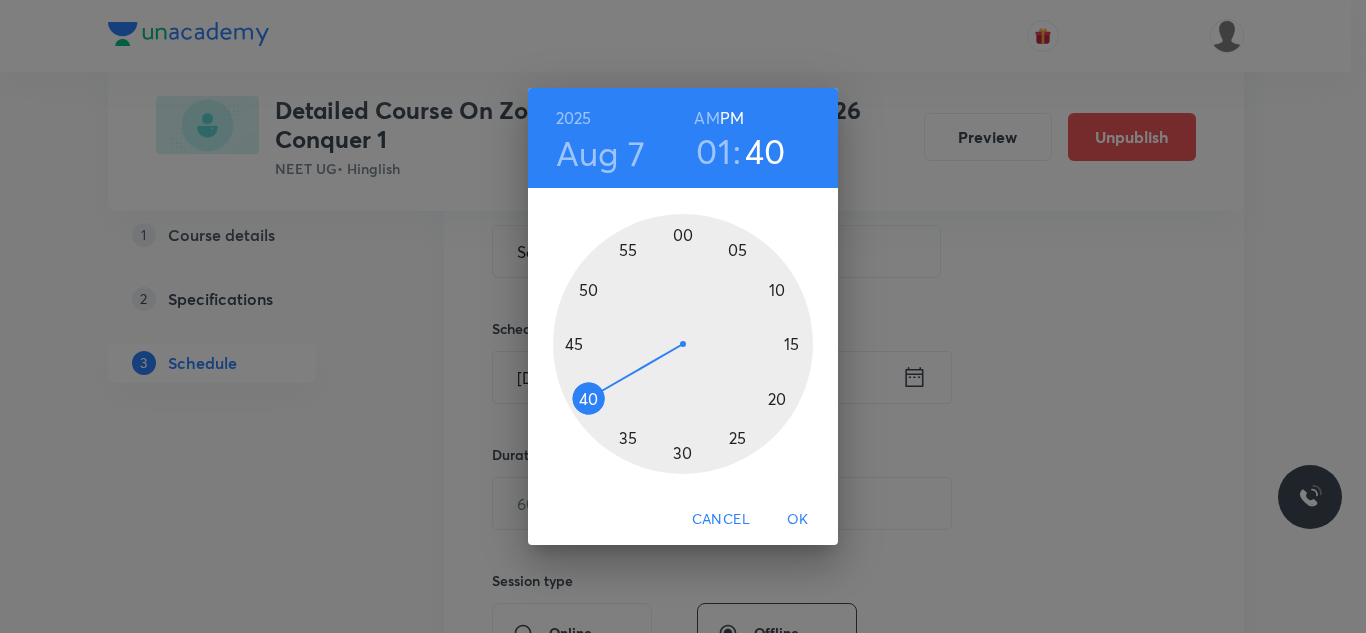 drag, startPoint x: 690, startPoint y: 436, endPoint x: 583, endPoint y: 398, distance: 113.54735 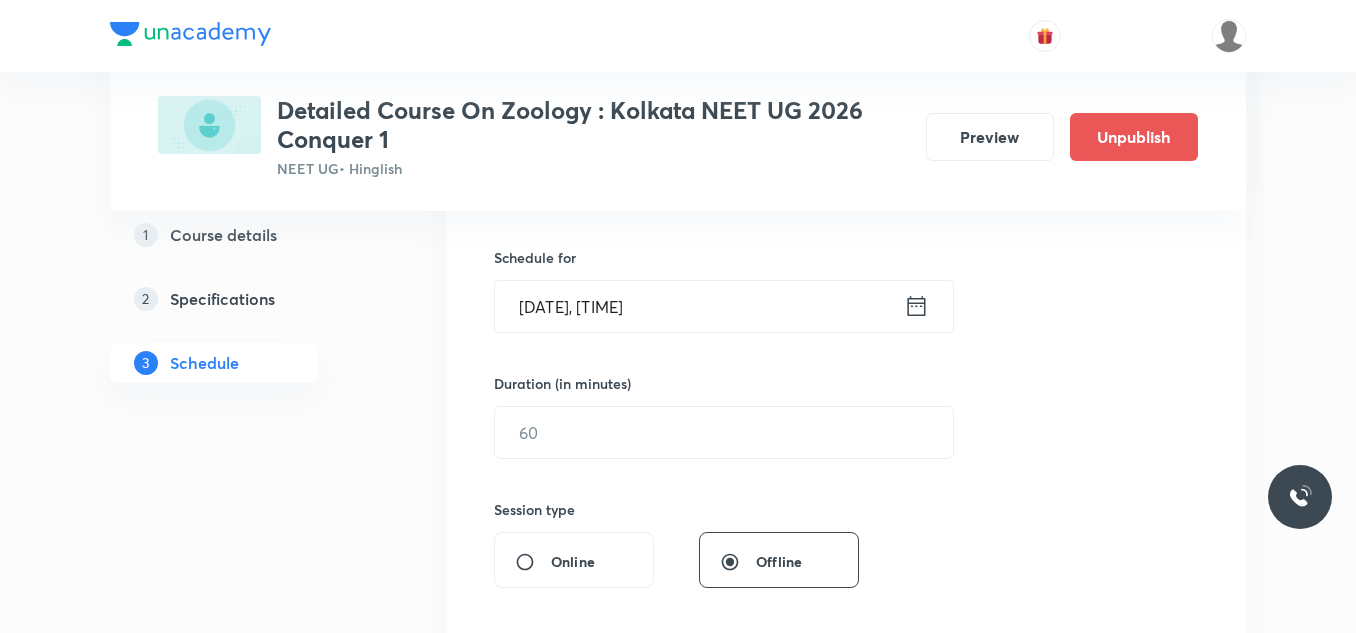 scroll, scrollTop: 500, scrollLeft: 0, axis: vertical 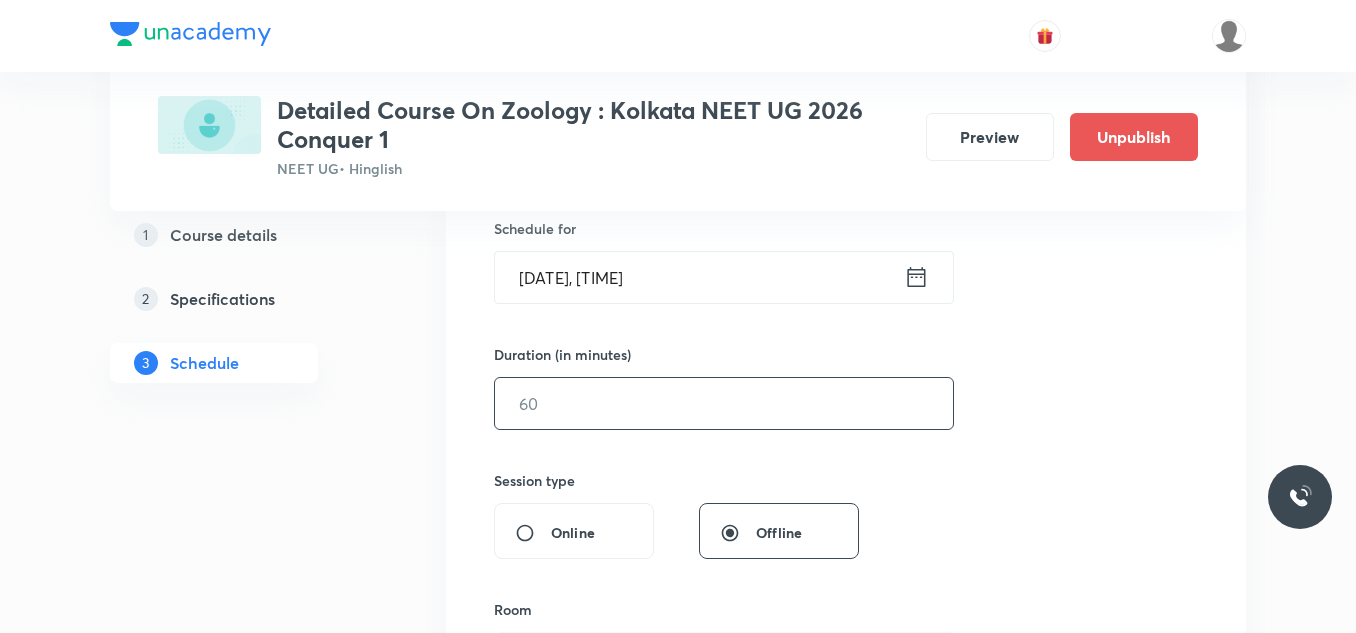 click at bounding box center [724, 403] 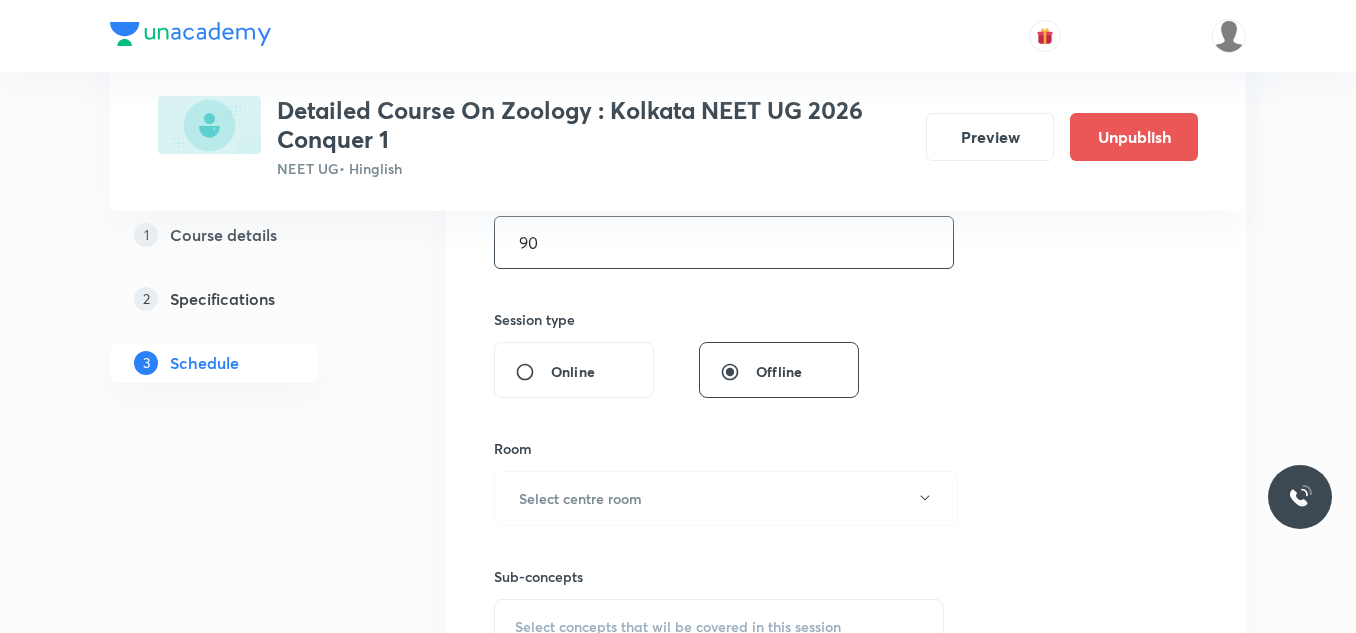 scroll, scrollTop: 700, scrollLeft: 0, axis: vertical 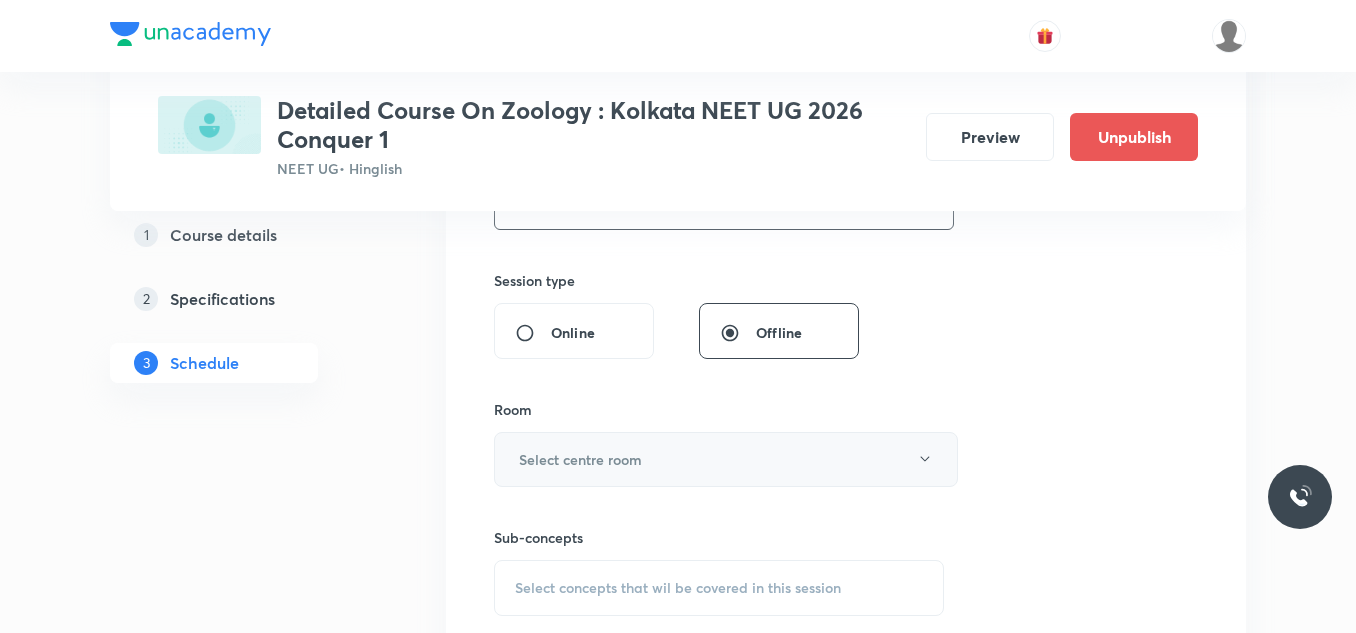 type on "90" 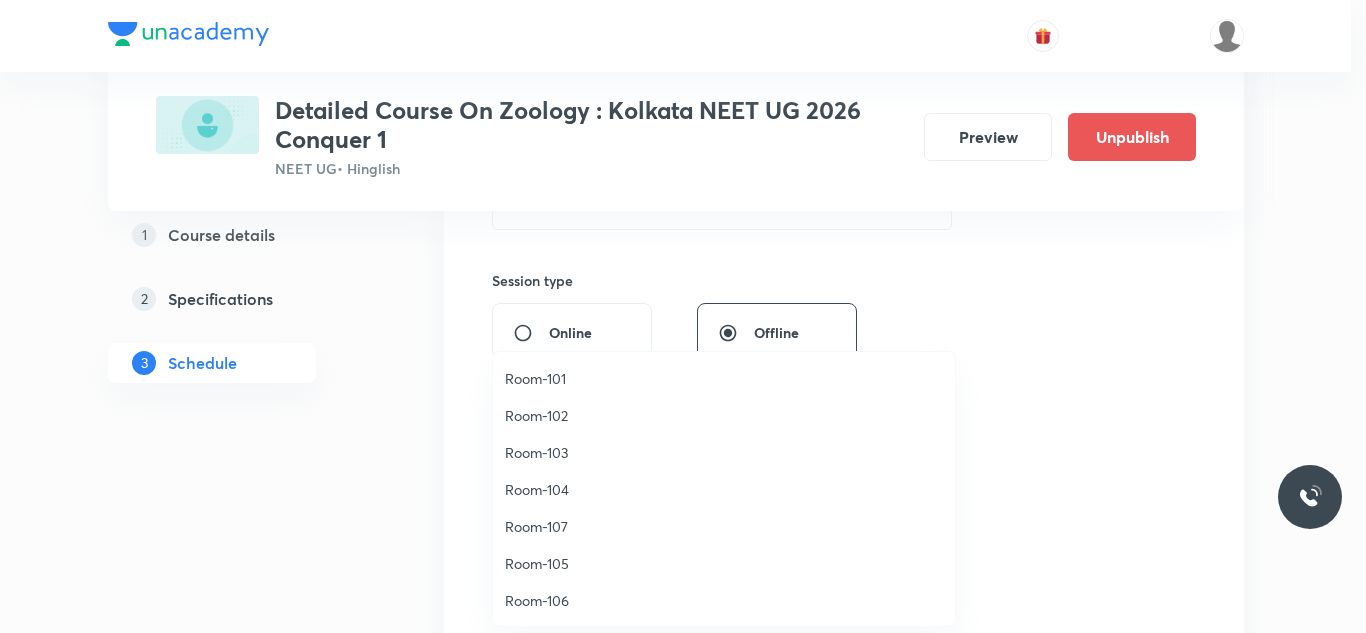 click on "Room-101" at bounding box center [724, 378] 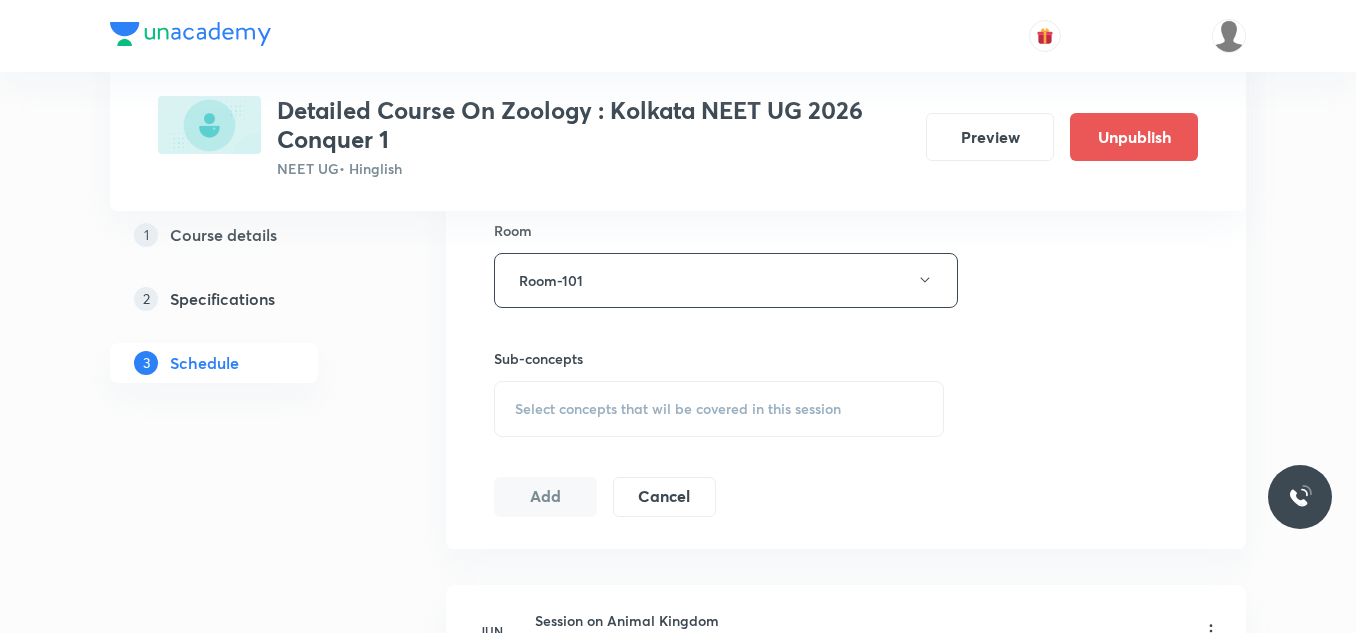 scroll, scrollTop: 900, scrollLeft: 0, axis: vertical 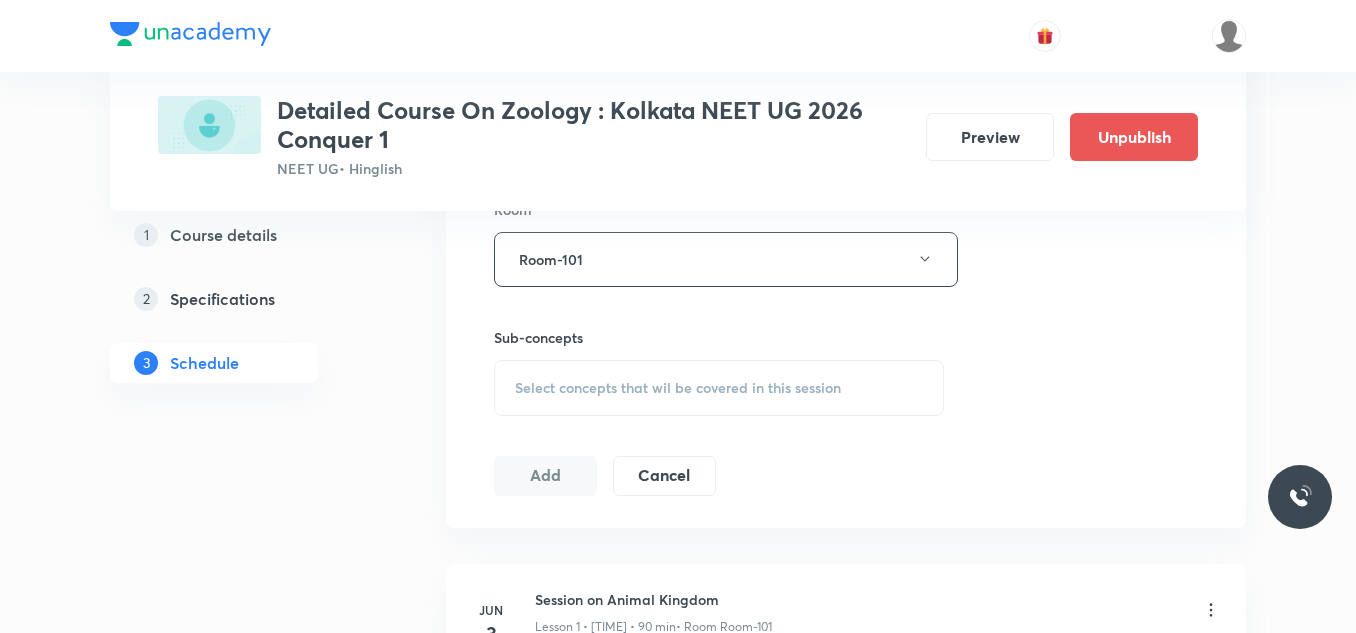 click on "Select concepts that wil be covered in this session" at bounding box center (678, 388) 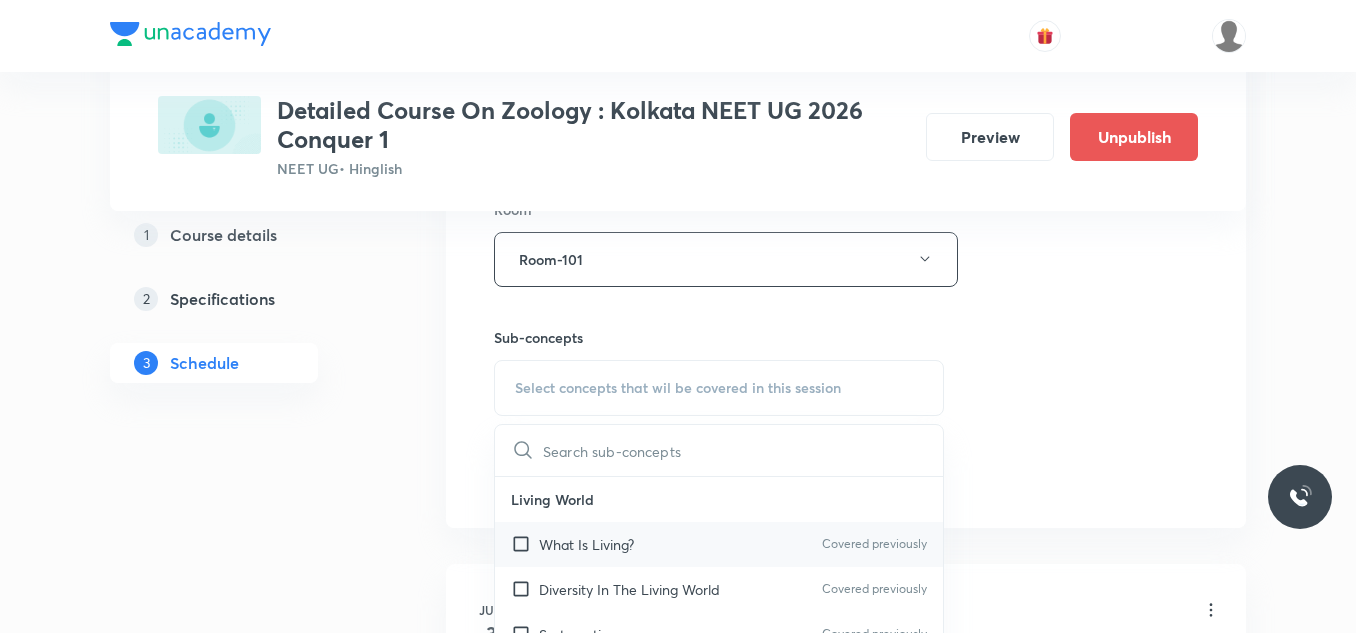 scroll, scrollTop: 100, scrollLeft: 0, axis: vertical 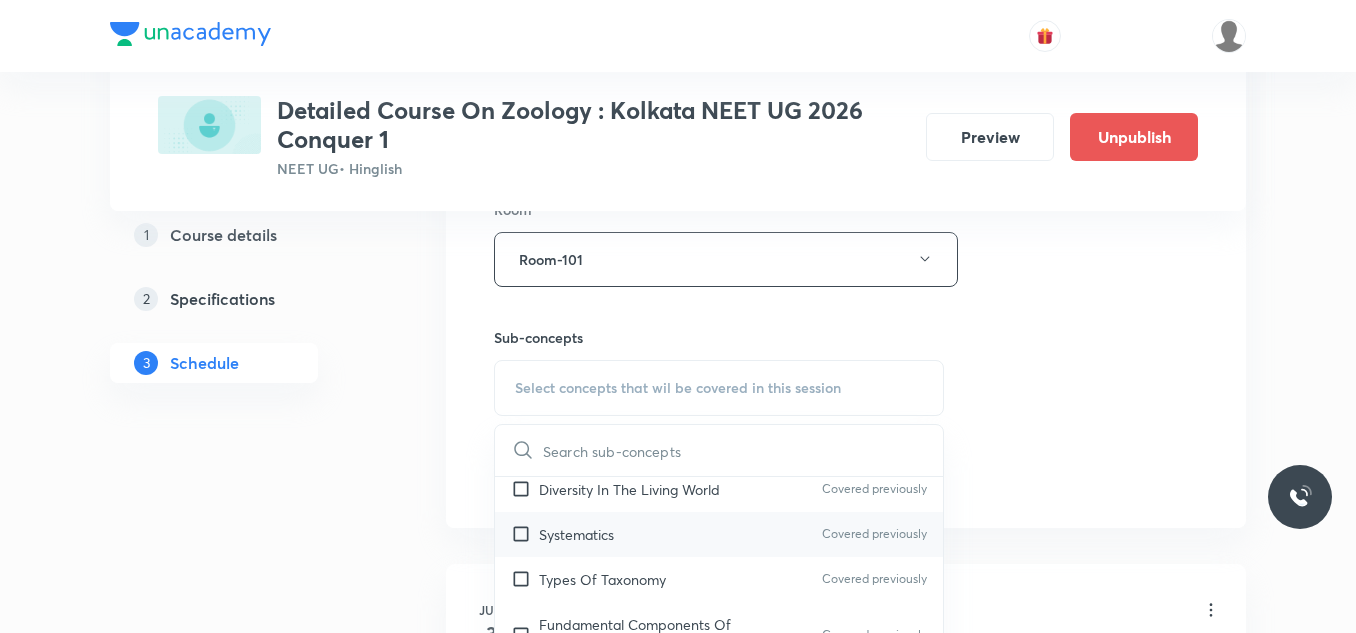 drag, startPoint x: 619, startPoint y: 499, endPoint x: 603, endPoint y: 543, distance: 46.818798 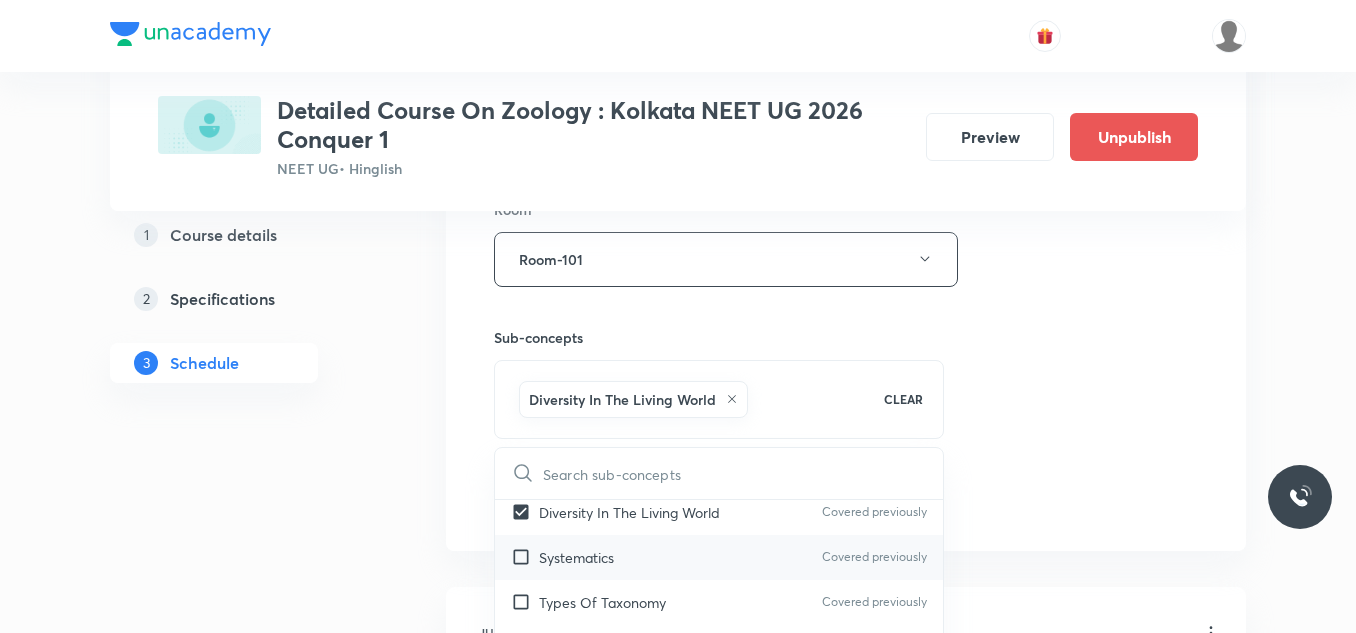 click on "Systematics" at bounding box center [576, 557] 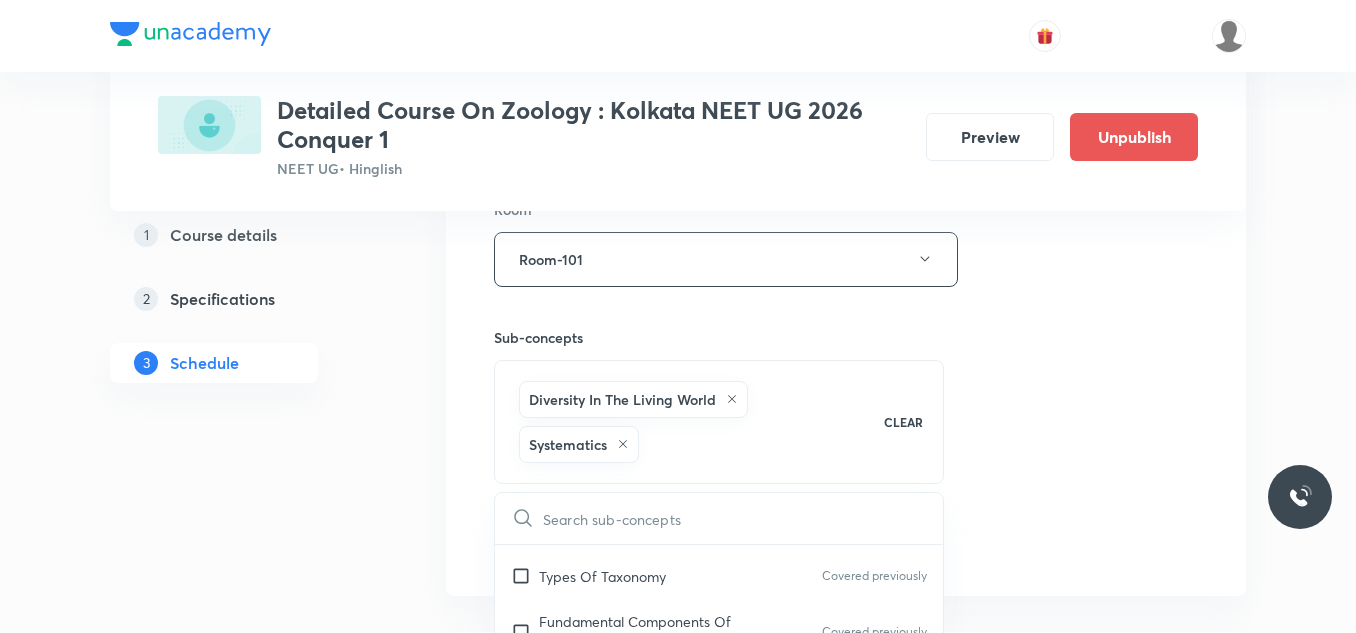 scroll, scrollTop: 200, scrollLeft: 0, axis: vertical 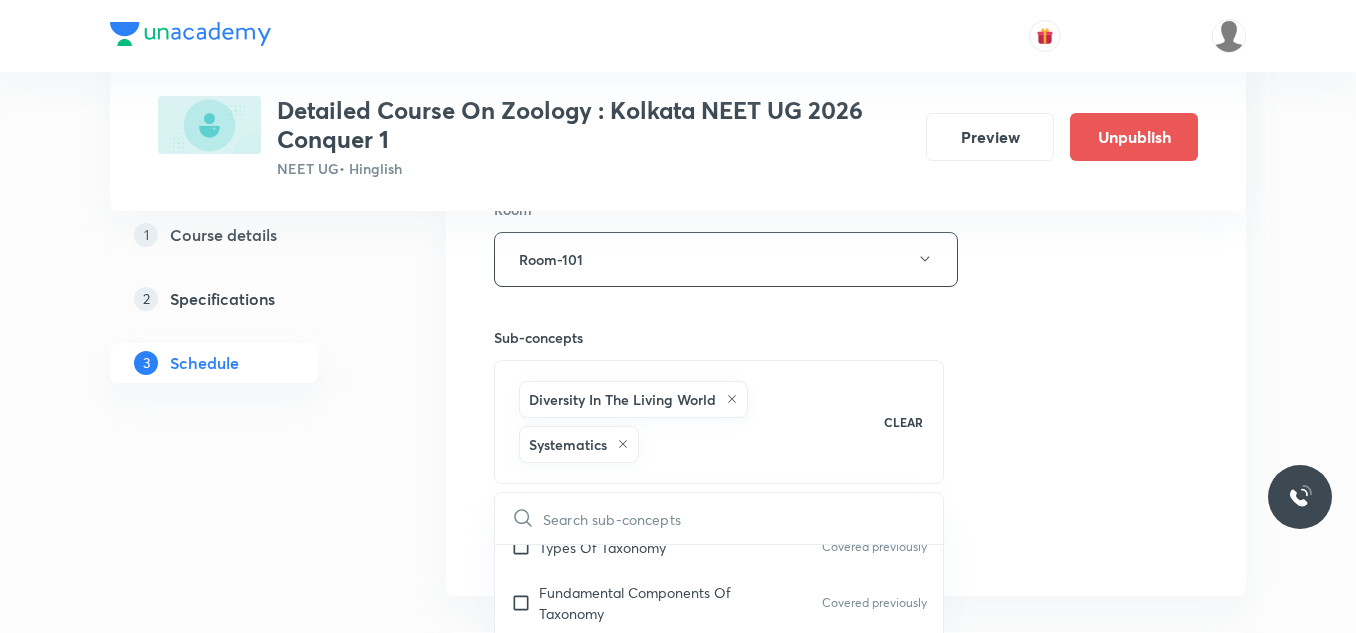 click on "Types Of Taxonomy" at bounding box center (602, 547) 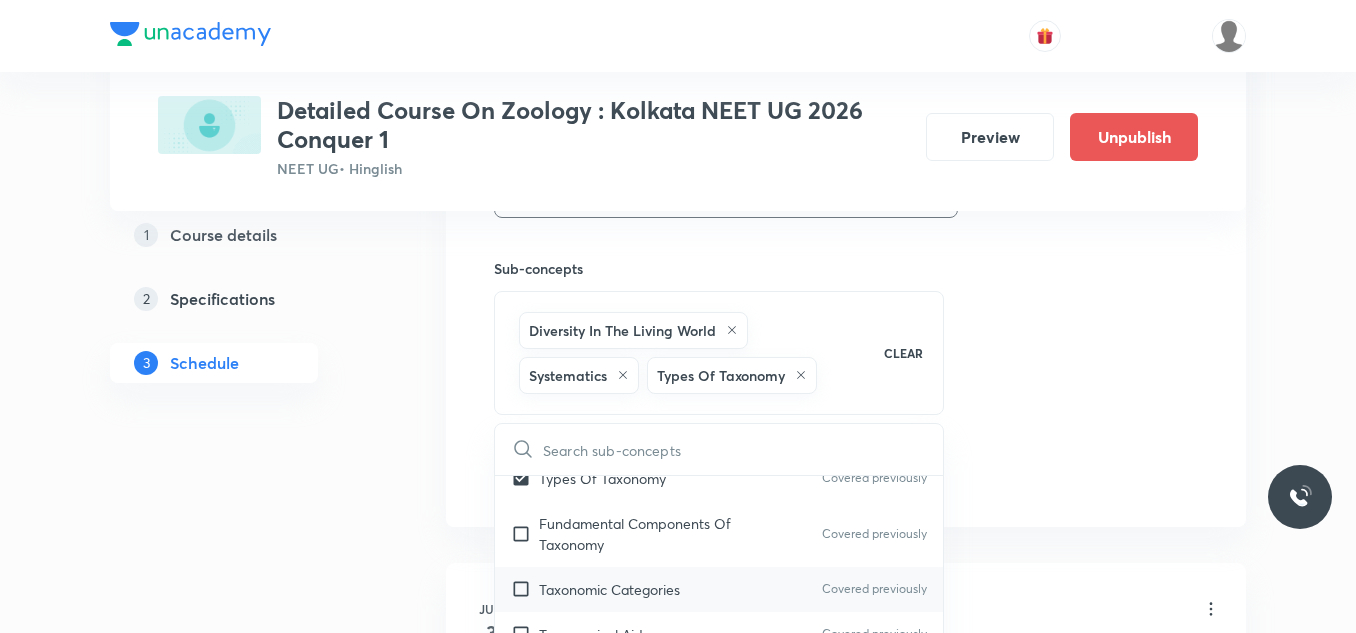 scroll, scrollTop: 1000, scrollLeft: 0, axis: vertical 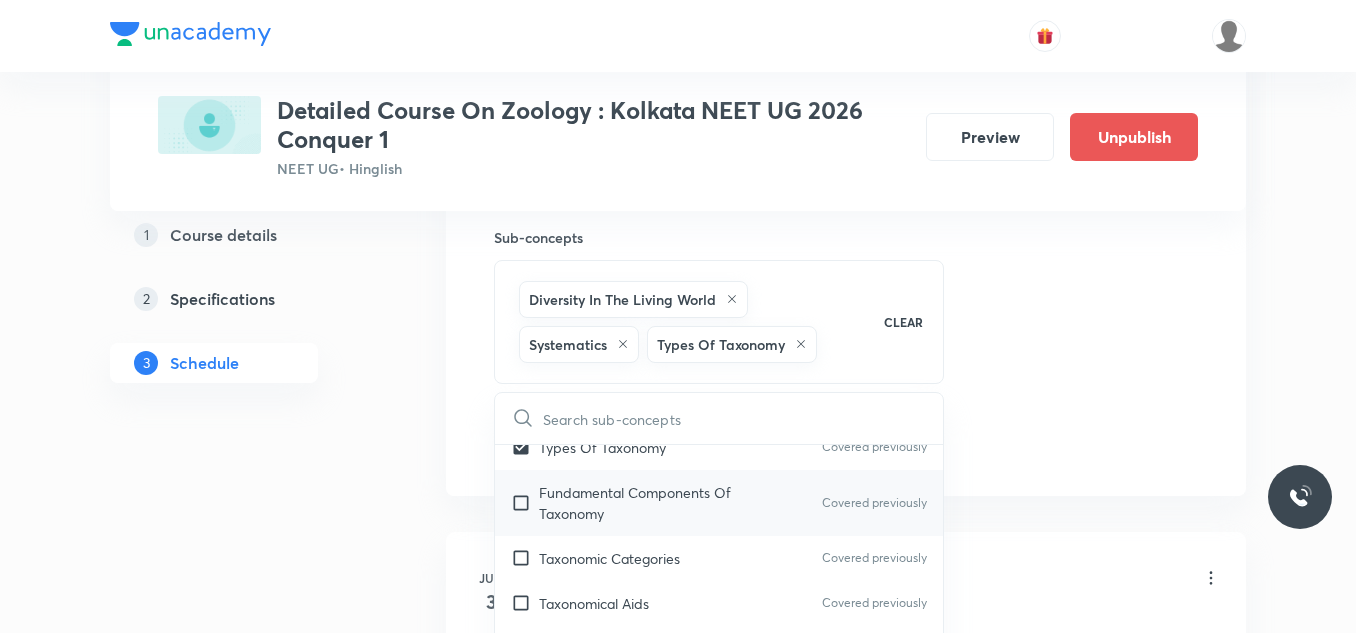 click on "Fundamental Components Of Taxonomy" at bounding box center (640, 503) 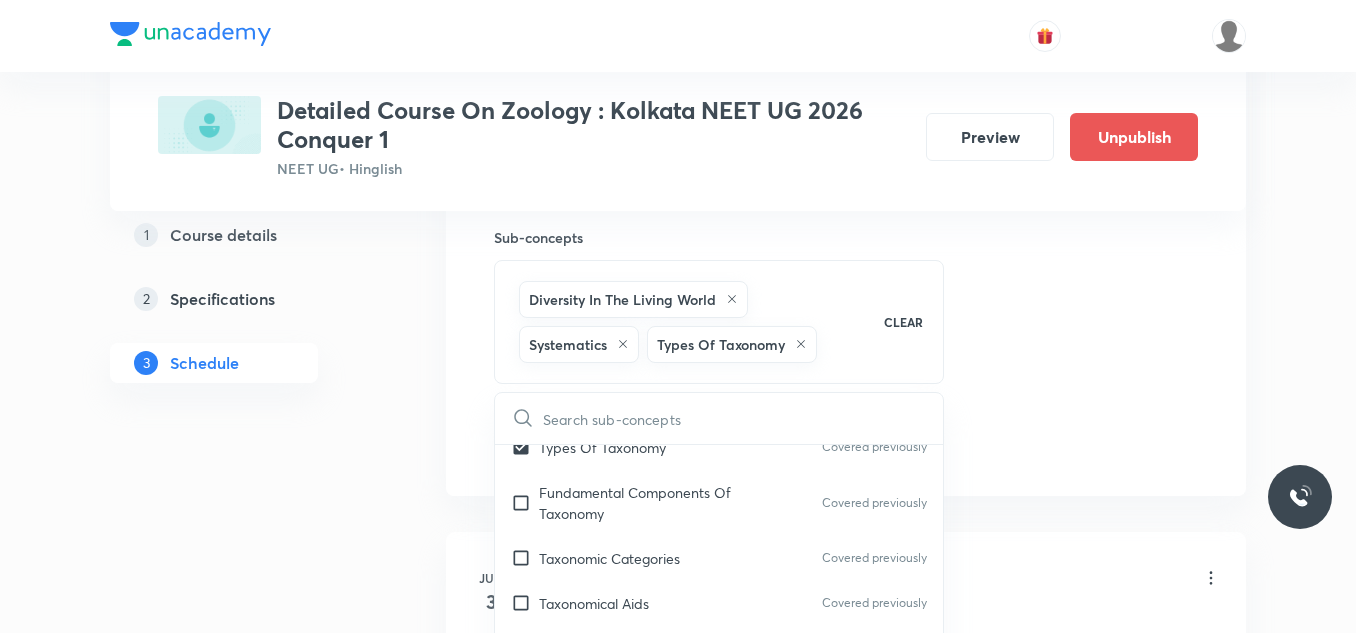 checkbox on "true" 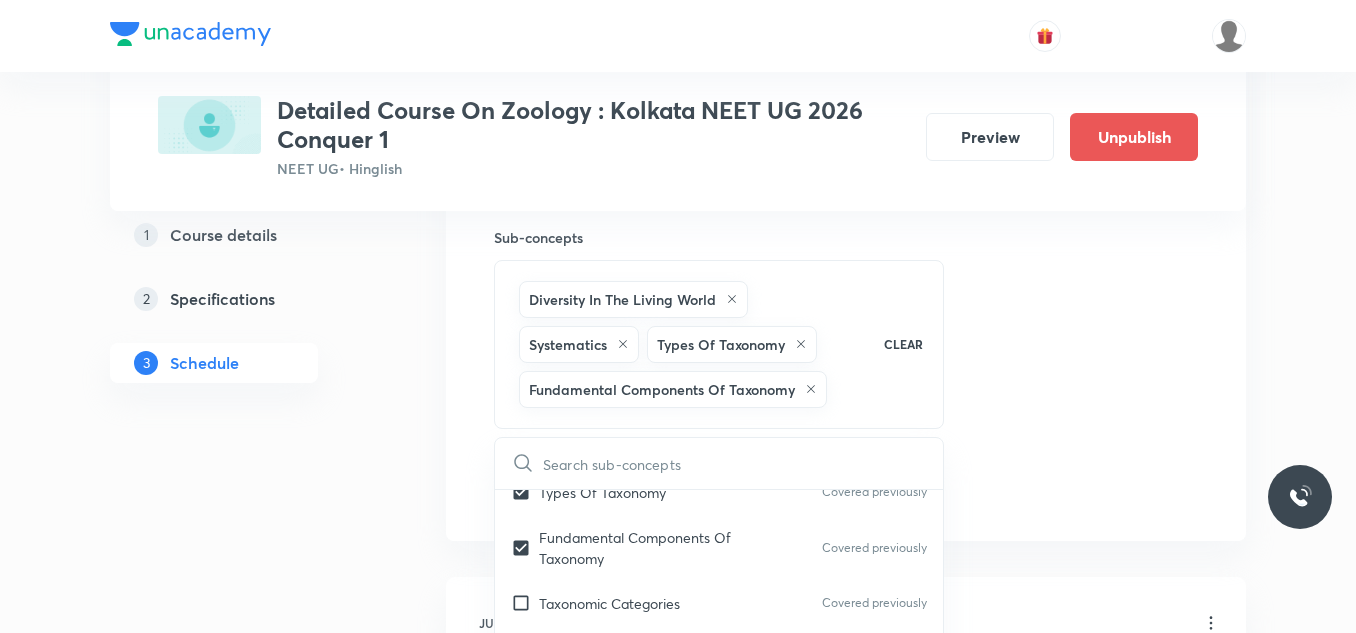 click on "Session  33 Live class Session title 40/99 Session on Breathing & Exchange of Gases ​ Schedule for Aug 7, 2025, 1:40 PM ​ Duration (in minutes) 90 ​   Session type Online Offline Room Room-101 Sub-concepts Diversity In The Living World Systematics Types Of Taxonomy Fundamental Components Of Taxonomy CLEAR ​ Living World What Is Living? Covered previously Diversity In The Living World Covered previously Systematics Covered previously Types Of Taxonomy Covered previously Fundamental Components Of Taxonomy Covered previously Taxonomic Categories Covered previously Taxonomical Aids Covered previously The Three Domains Of Life Covered previously Biological Nomenclature  Covered previously Biological Classification System Of Classification Covered previously Kingdom Monera Covered previously Kingdom Protista Covered previously Kingdom Fungi Covered previously Kingdom Plantae Covered previously Kingdom Animalia Covered previously Linchens Covered previously Mycorrhiza Covered previously Virus Prions Viroids" at bounding box center (846, -17) 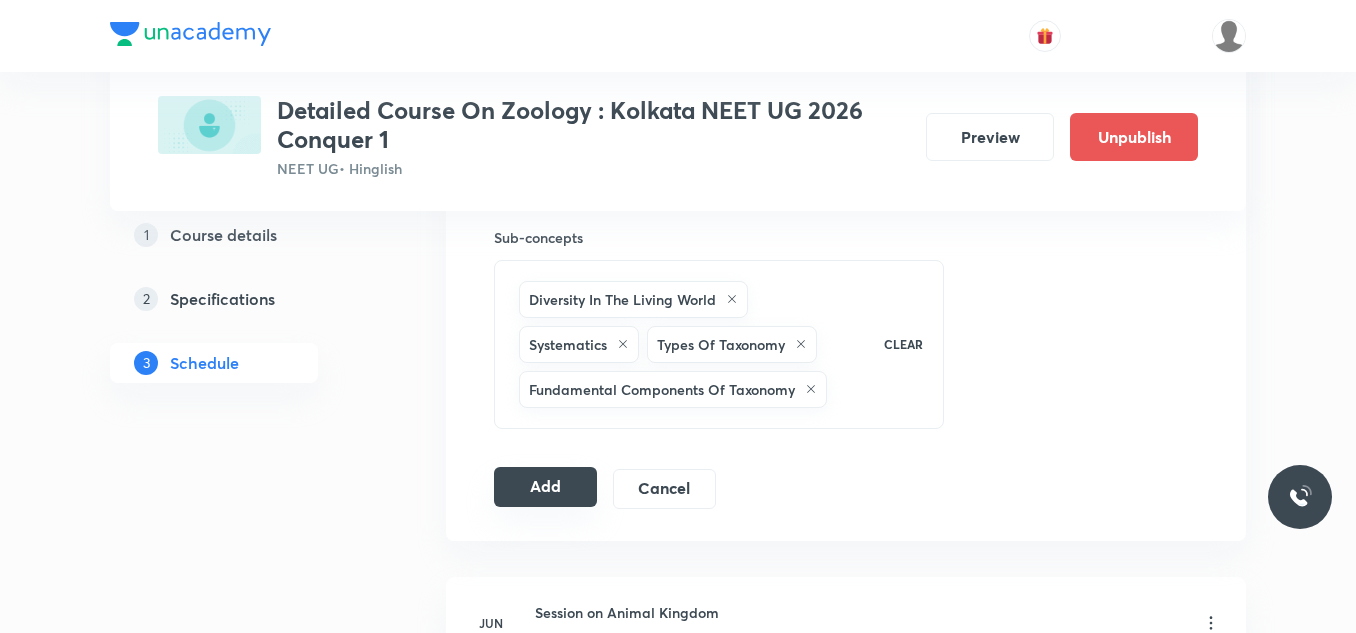 click on "Add" at bounding box center [545, 487] 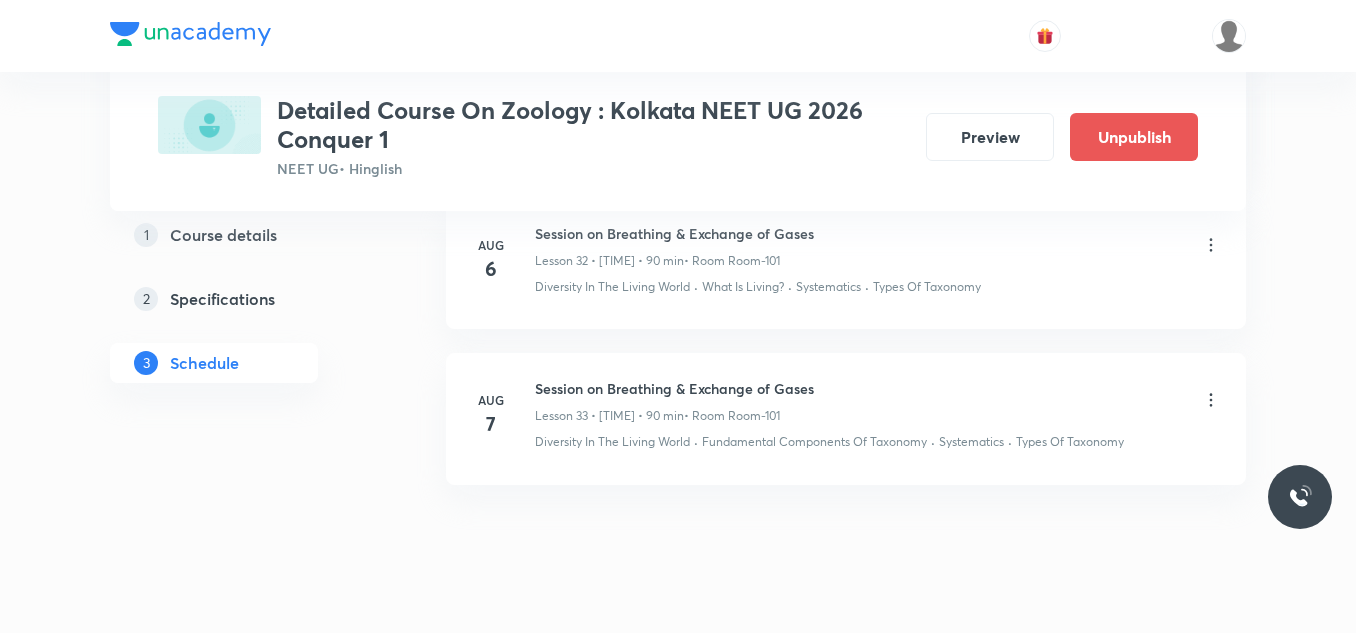 scroll, scrollTop: 5240, scrollLeft: 0, axis: vertical 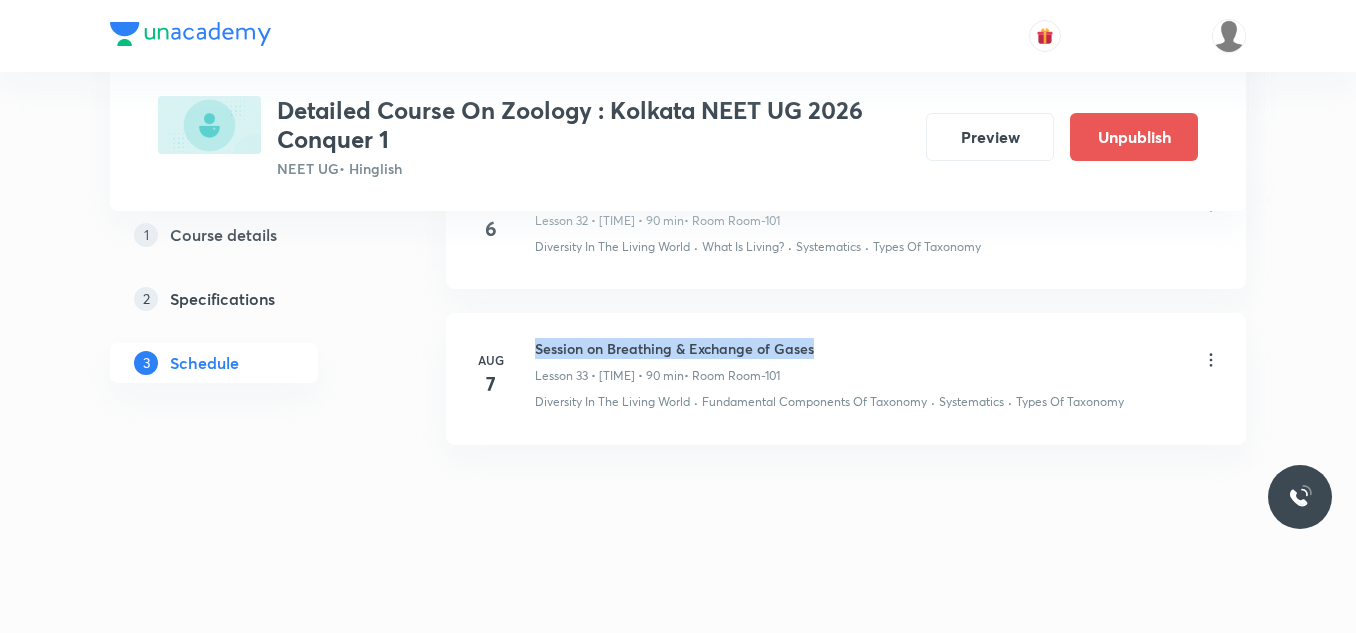 drag, startPoint x: 535, startPoint y: 346, endPoint x: 864, endPoint y: 346, distance: 329 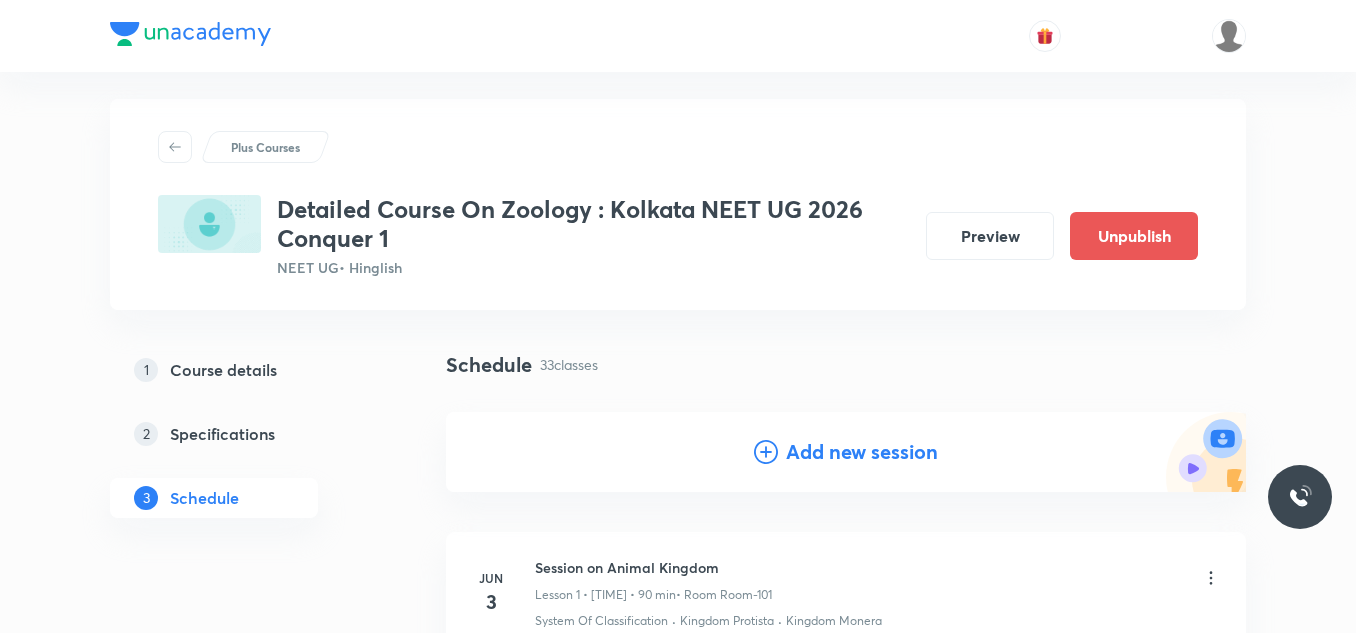 scroll, scrollTop: 0, scrollLeft: 0, axis: both 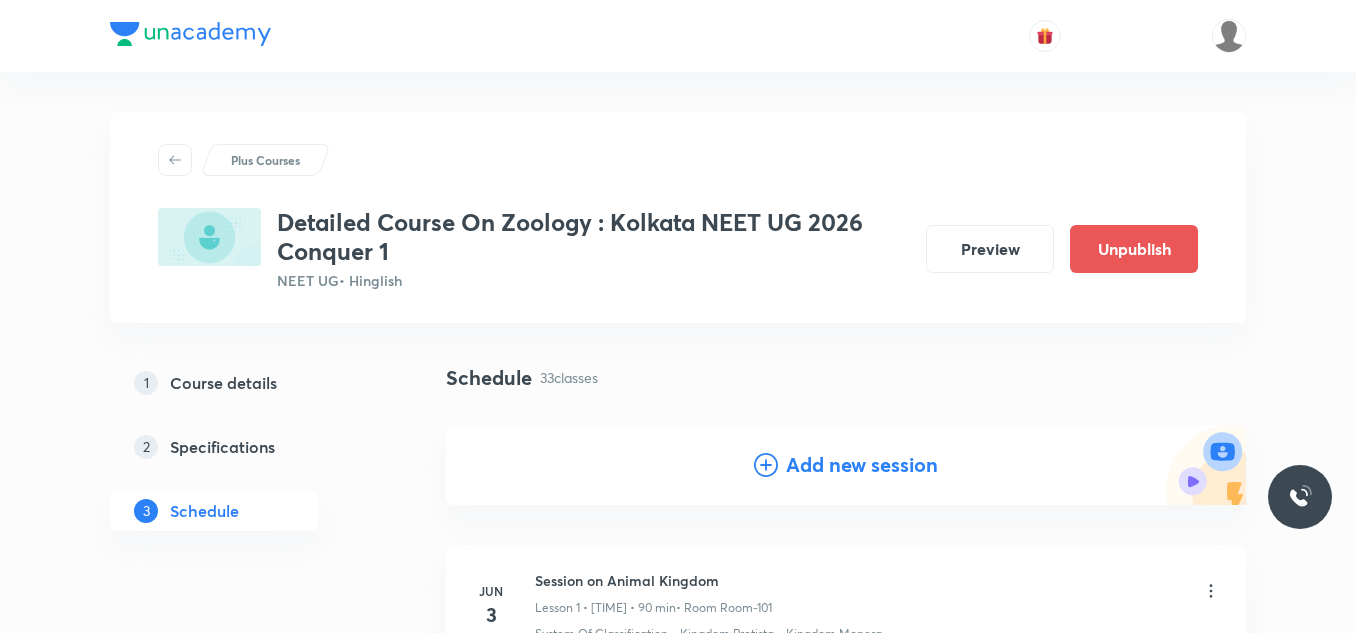 click on "Add new session" at bounding box center (862, 465) 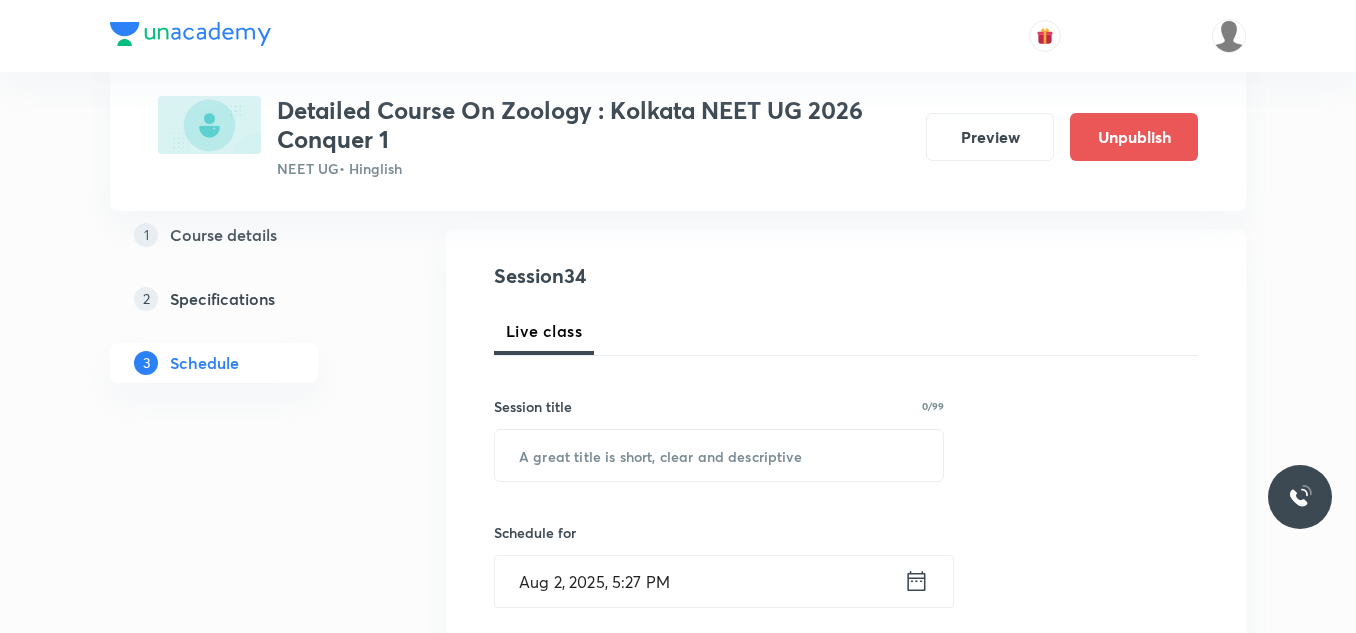 scroll, scrollTop: 200, scrollLeft: 0, axis: vertical 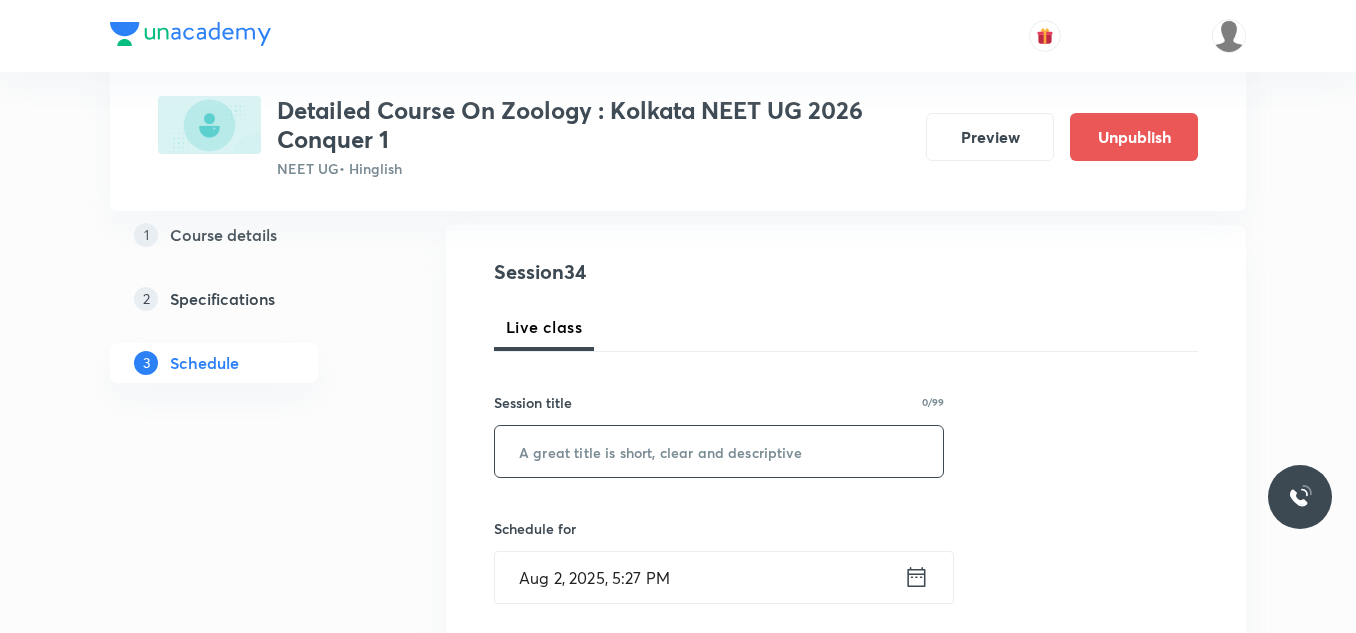 click at bounding box center (719, 451) 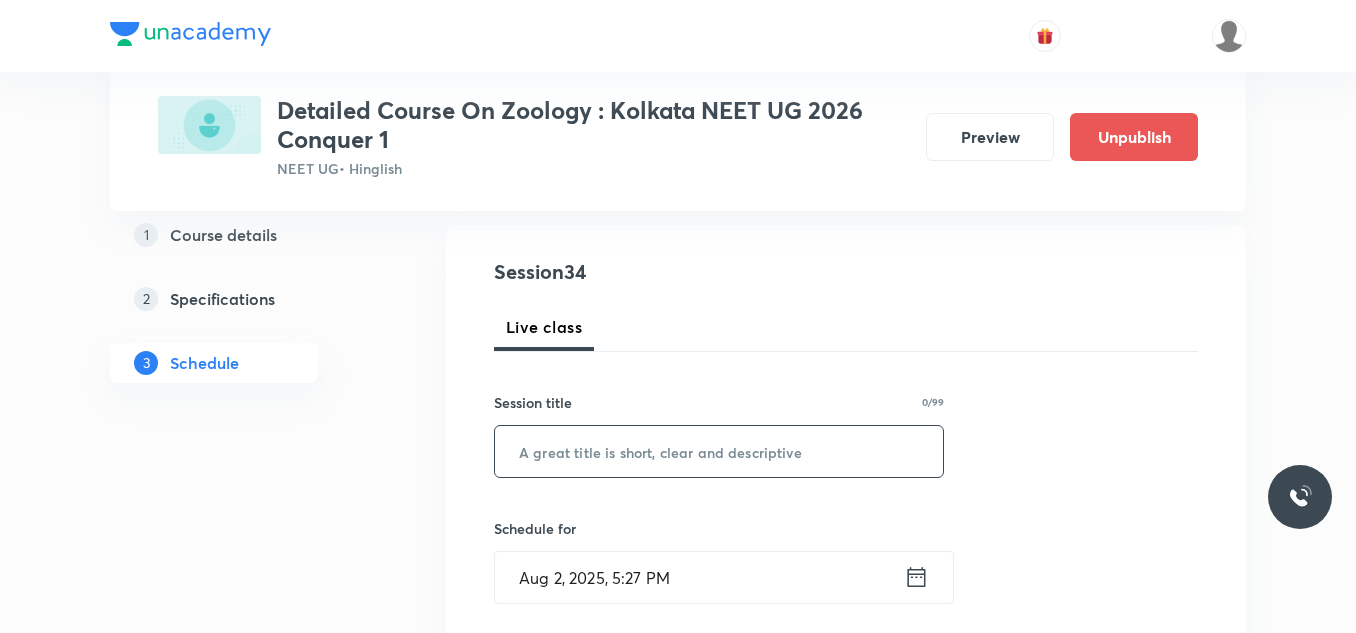 paste on "Session on Breathing & Exchange of Gases" 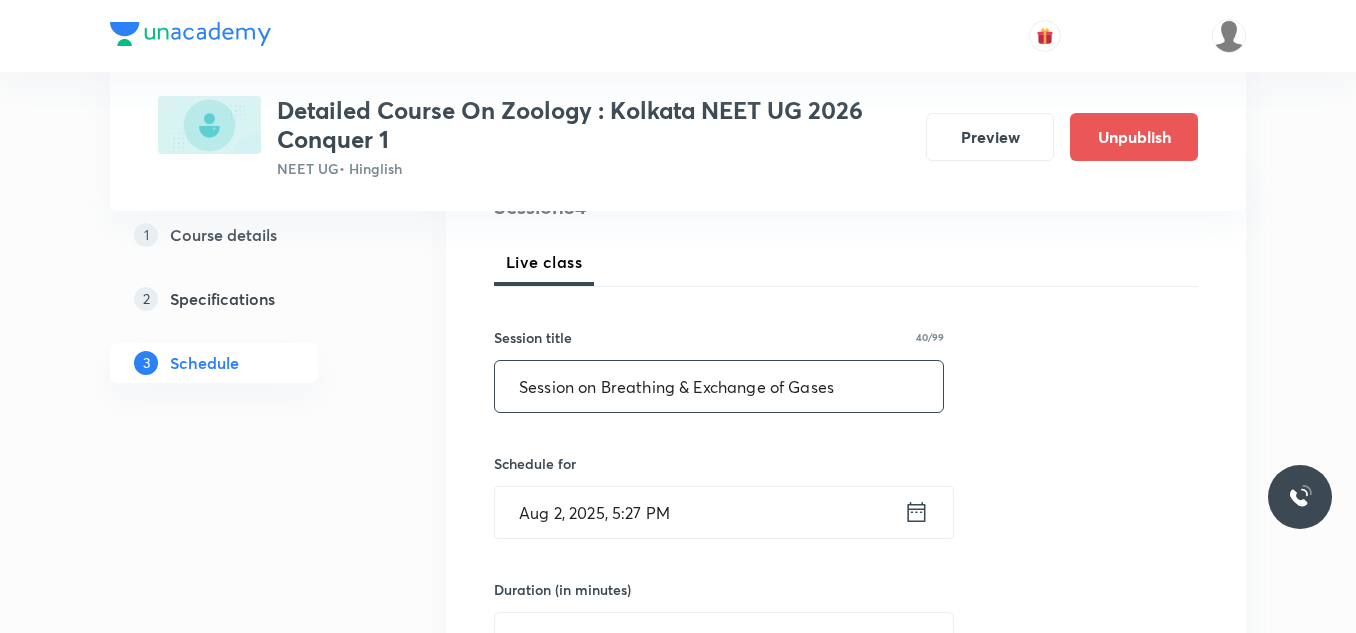 scroll, scrollTop: 300, scrollLeft: 0, axis: vertical 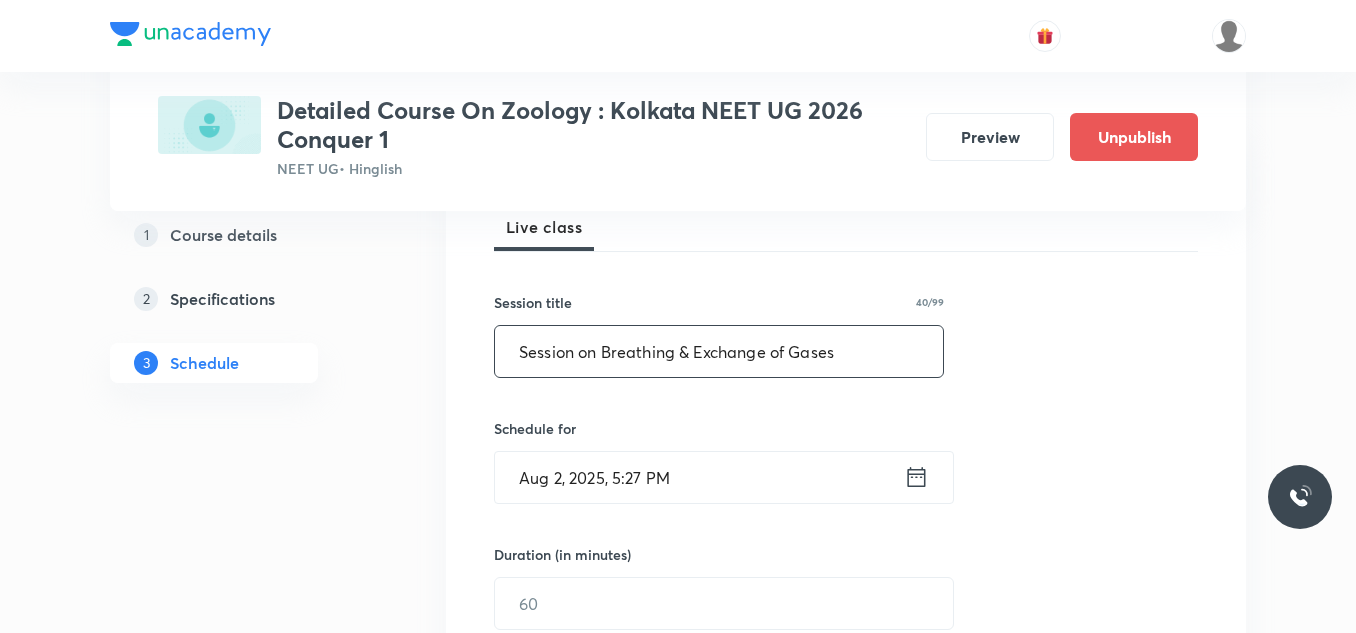type on "Session on Breathing & Exchange of Gases" 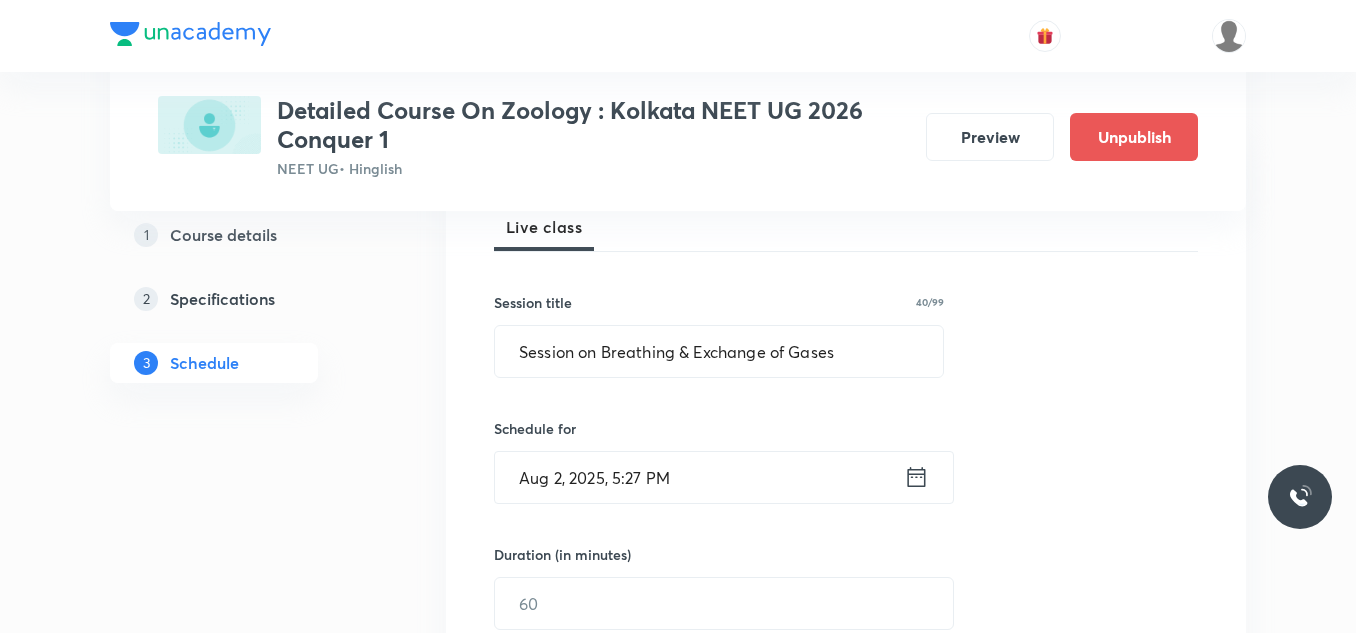 click on "Aug 2, 2025, 5:27 PM" at bounding box center [699, 477] 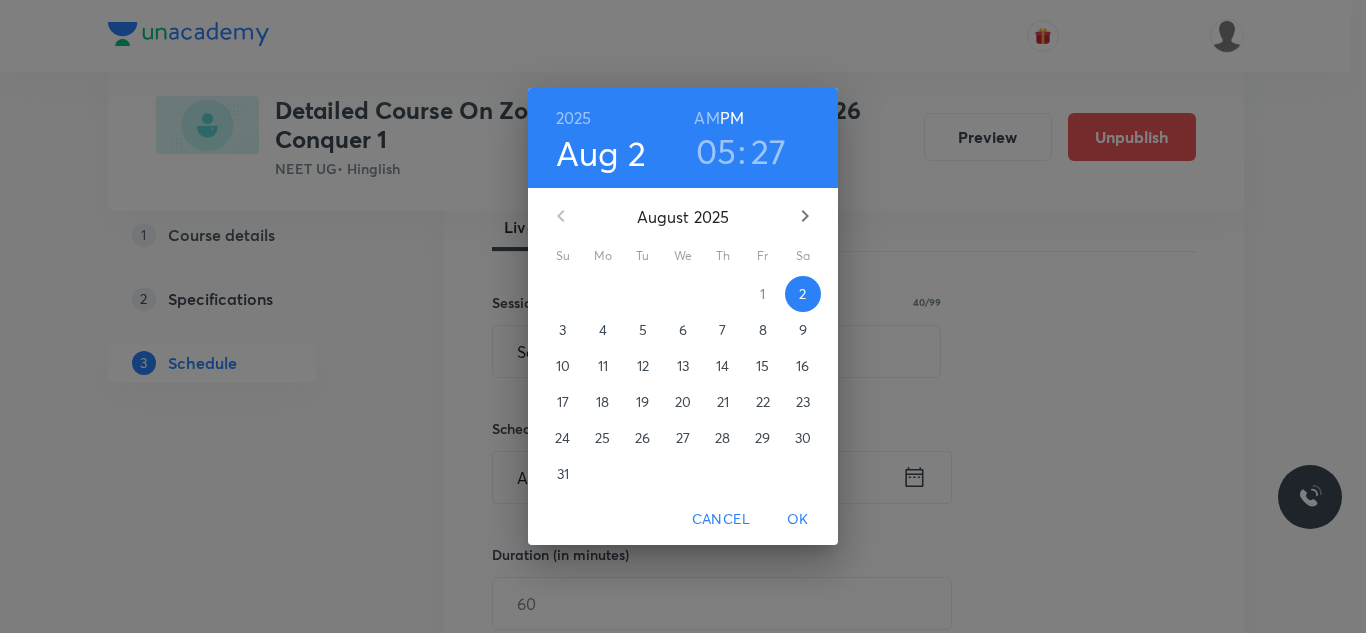 click on "8" at bounding box center (763, 330) 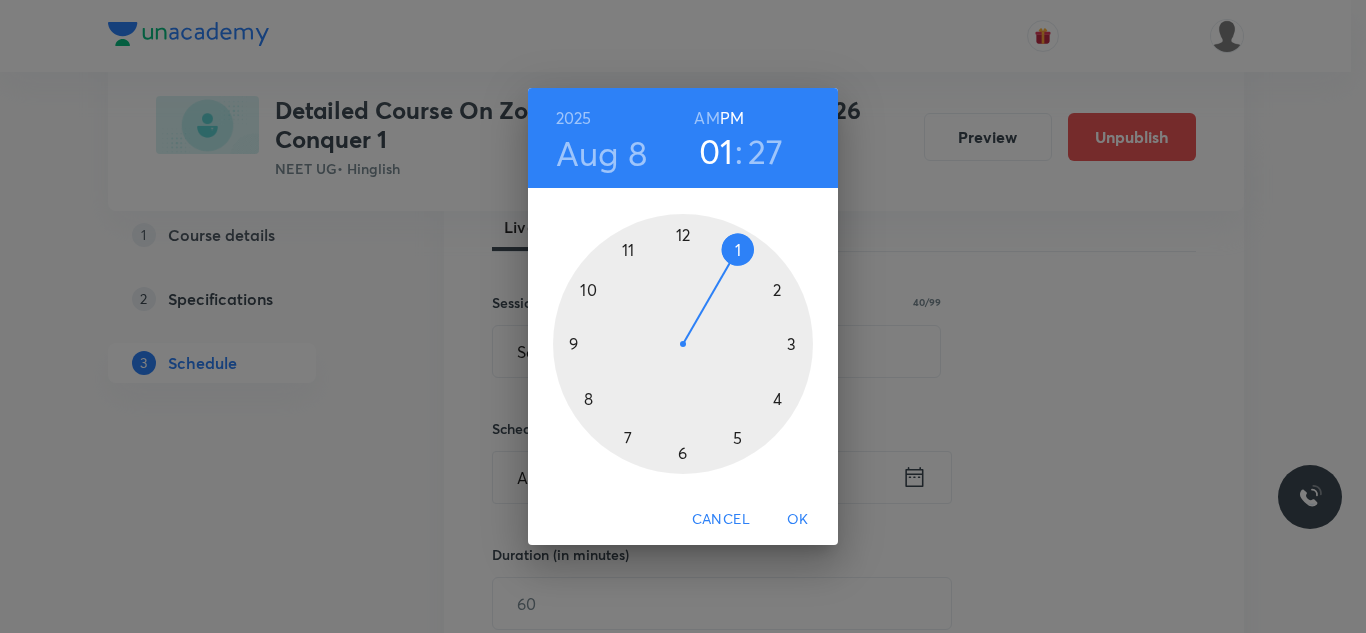 drag, startPoint x: 743, startPoint y: 443, endPoint x: 729, endPoint y: 247, distance: 196.49936 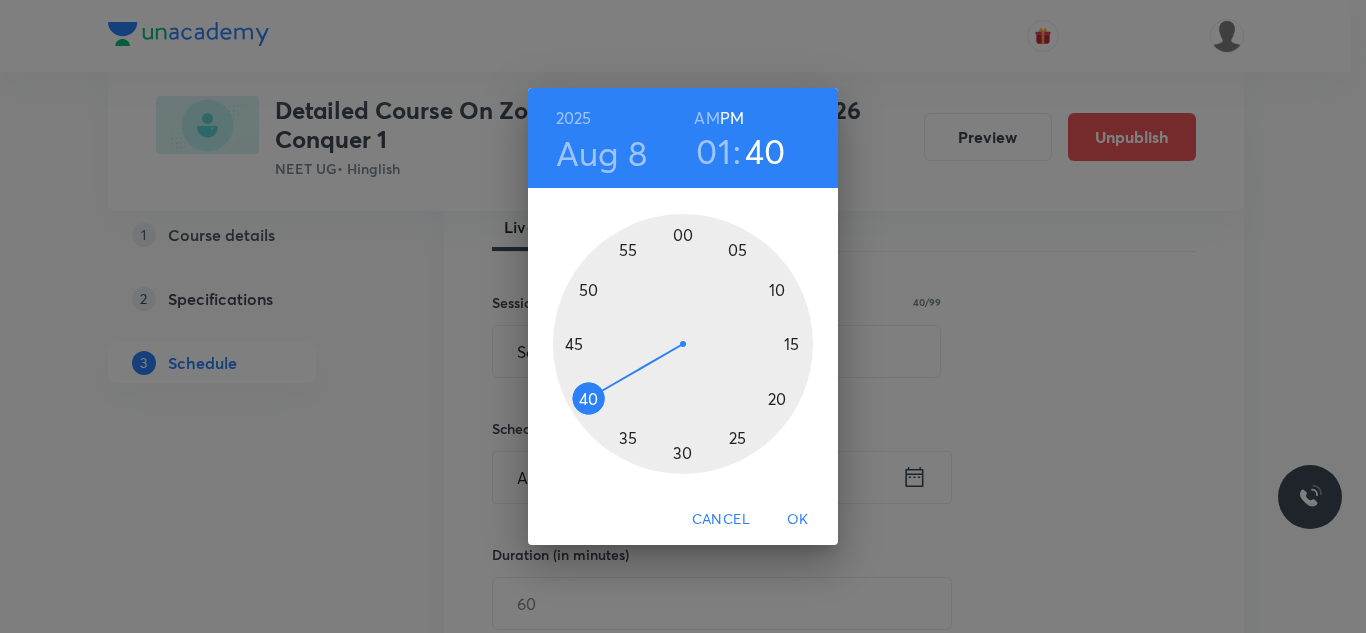 drag, startPoint x: 708, startPoint y: 443, endPoint x: 594, endPoint y: 398, distance: 122.56019 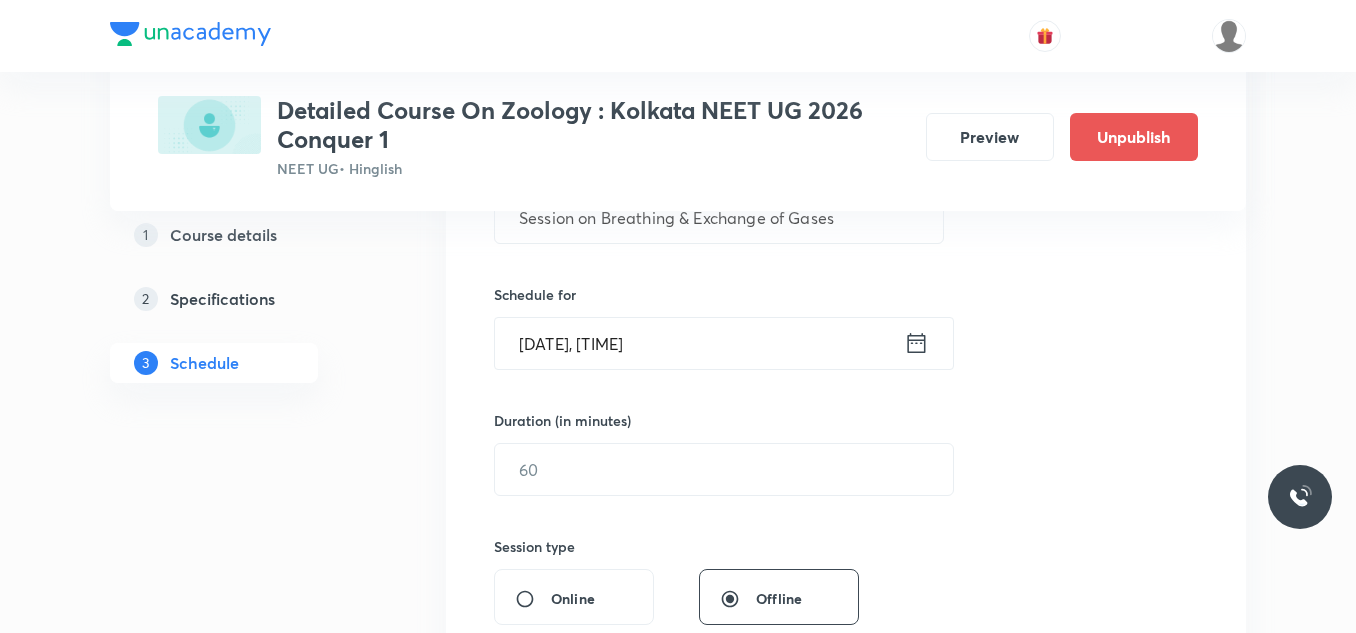 scroll, scrollTop: 500, scrollLeft: 0, axis: vertical 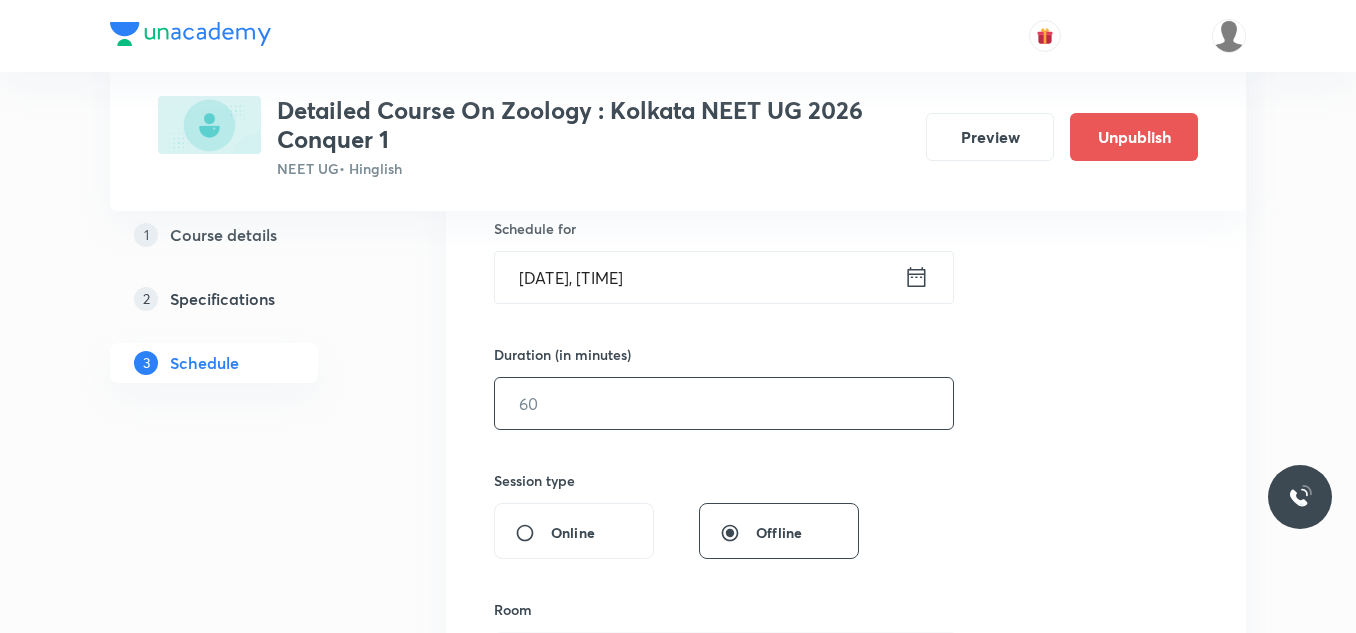 click at bounding box center (724, 403) 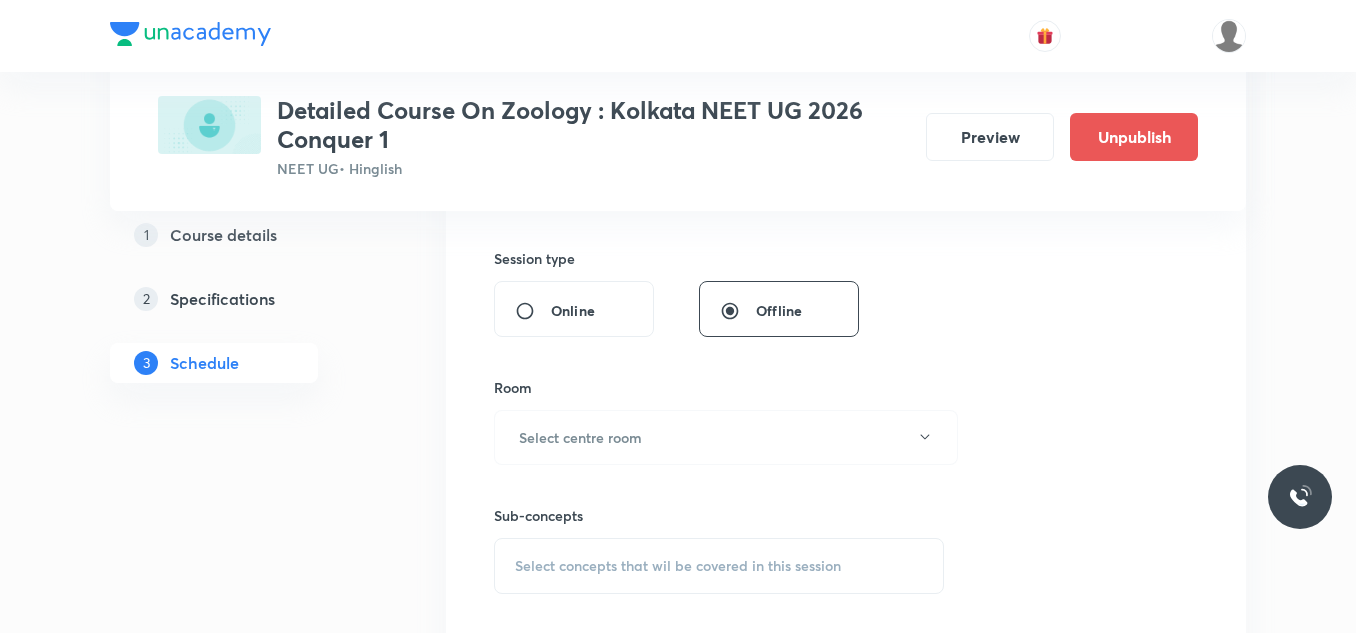 scroll, scrollTop: 800, scrollLeft: 0, axis: vertical 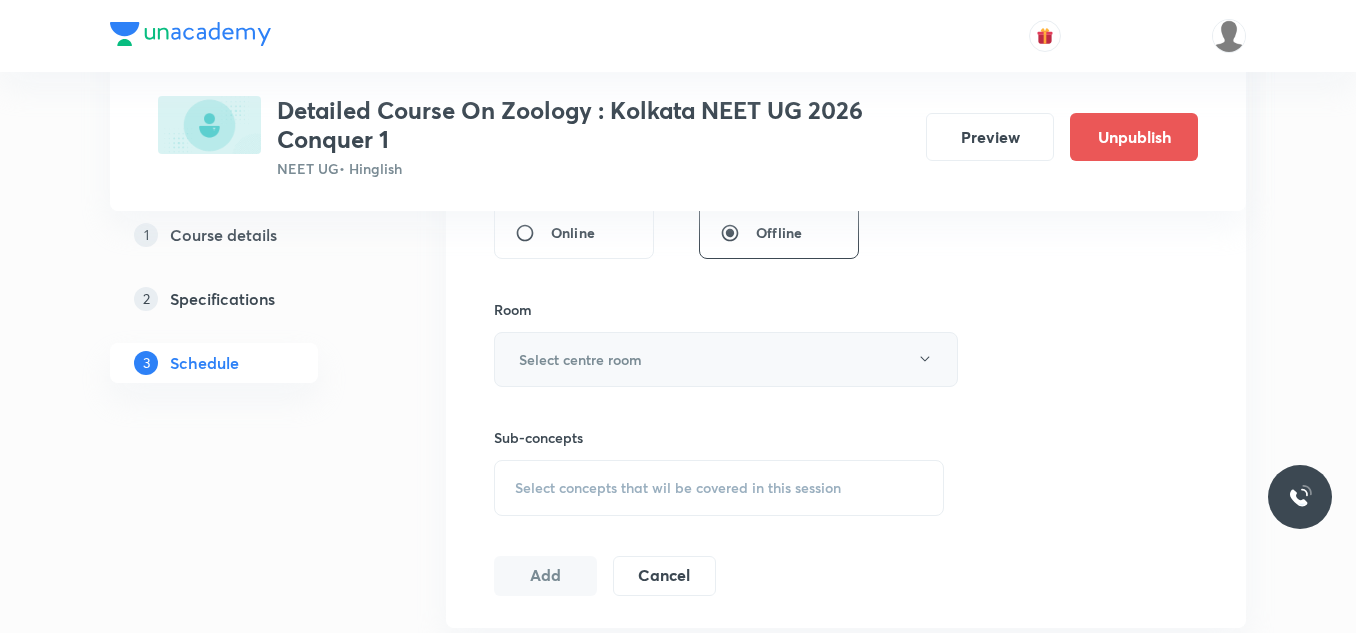 type on "90" 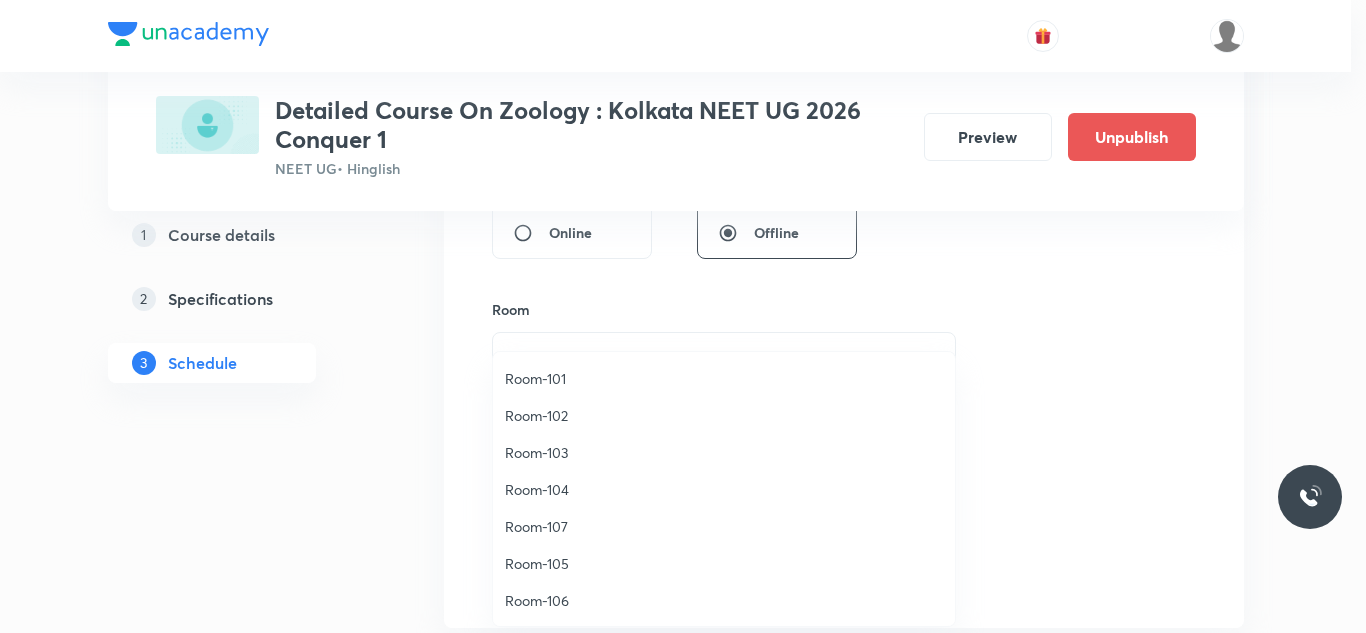 click on "Room-101" at bounding box center (724, 378) 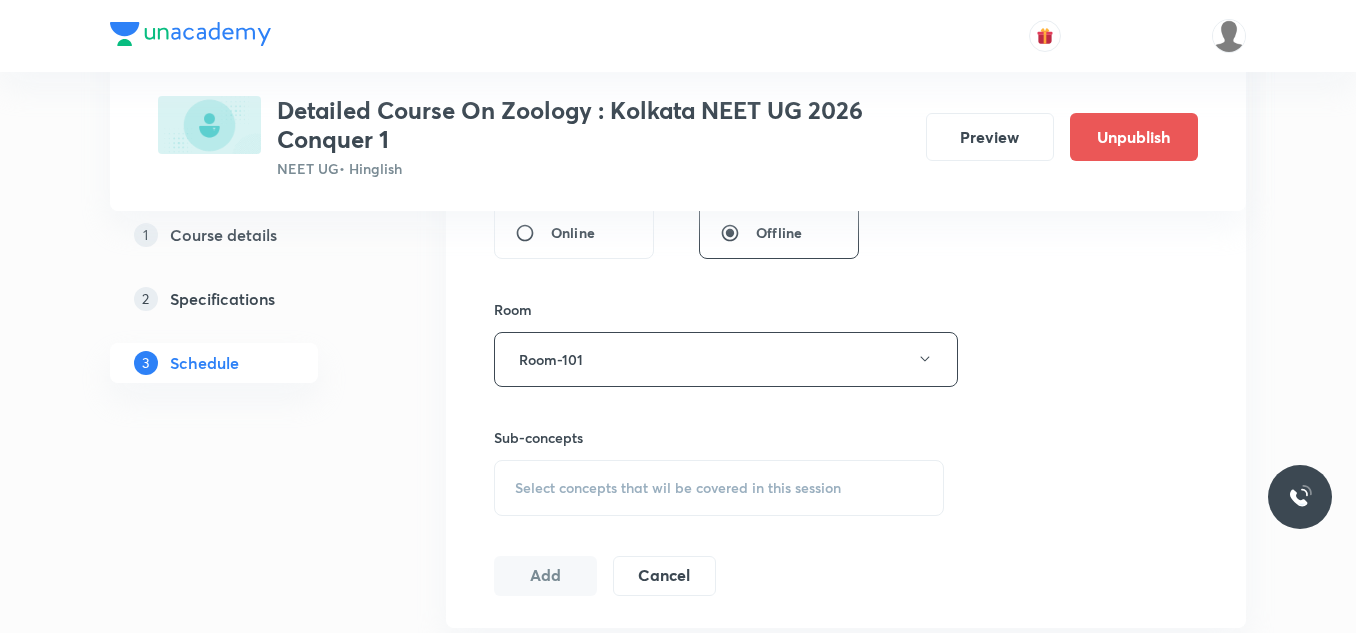 scroll, scrollTop: 900, scrollLeft: 0, axis: vertical 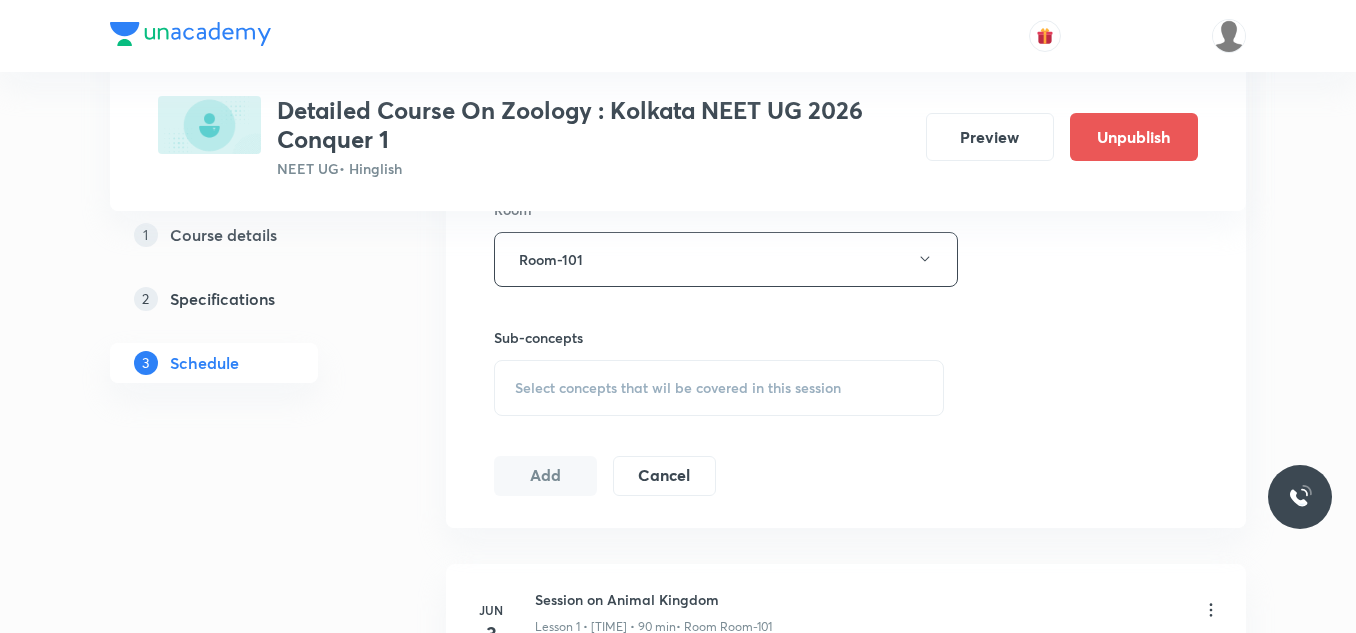 click on "Select concepts that wil be covered in this session" at bounding box center [719, 388] 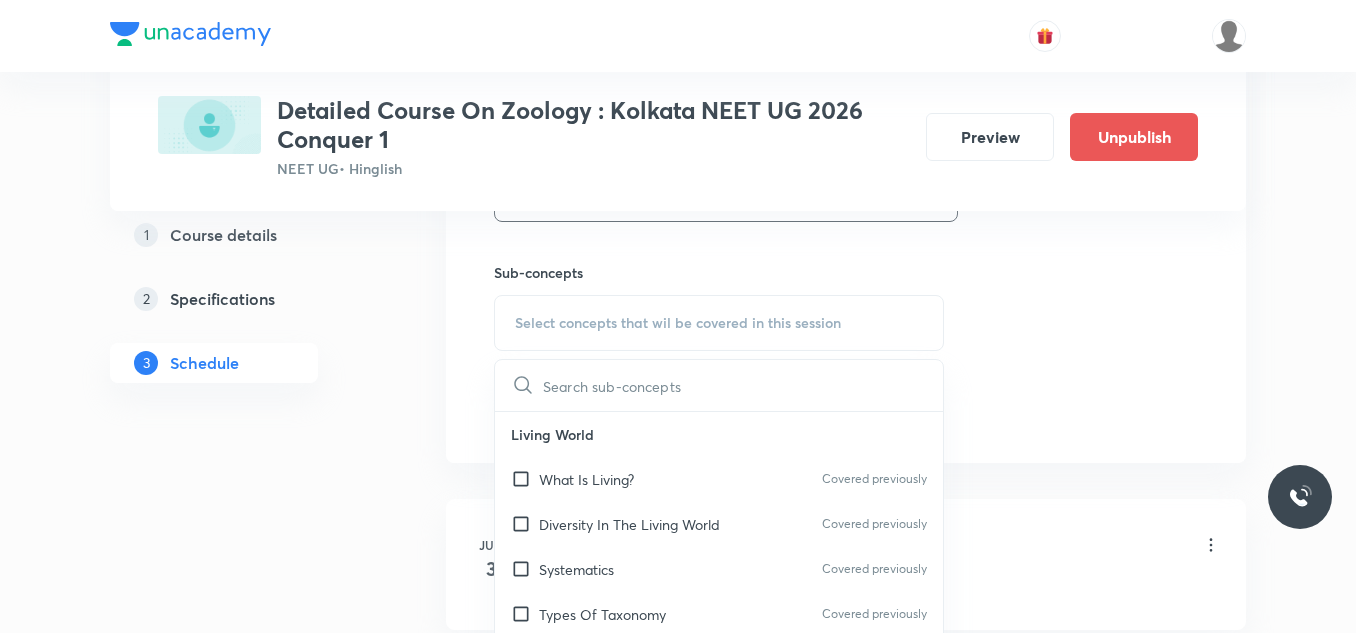 scroll, scrollTop: 1000, scrollLeft: 0, axis: vertical 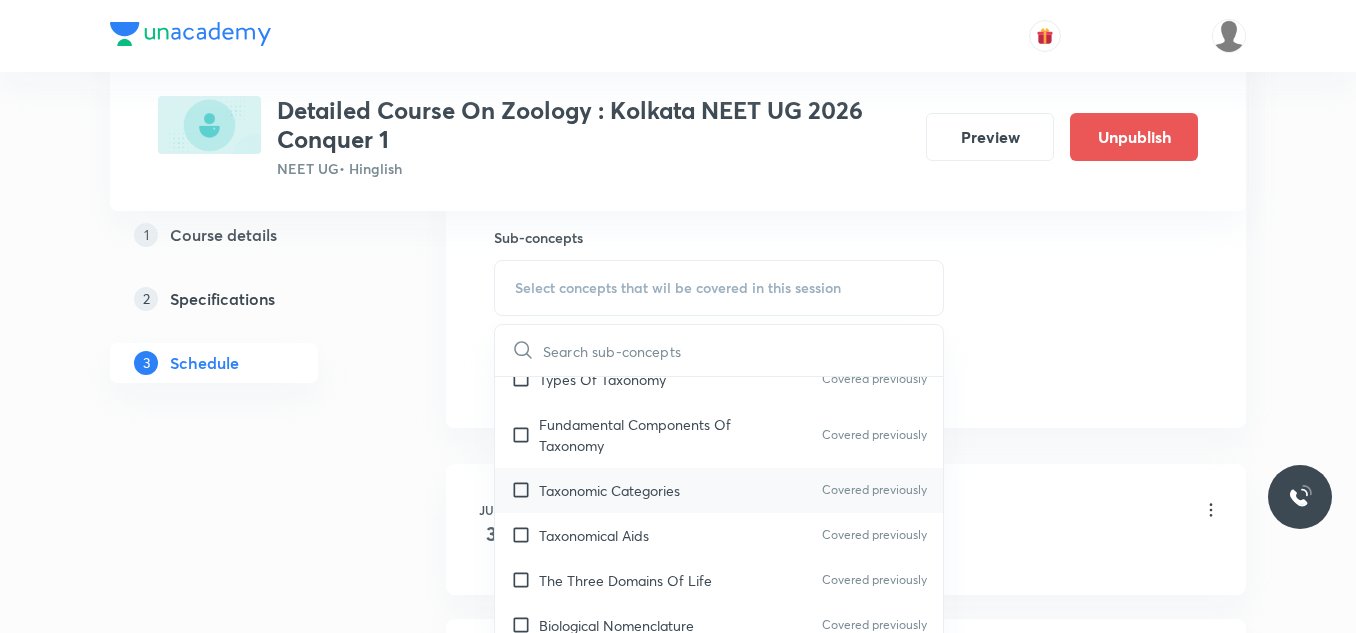 click on "Taxonomic Categories" at bounding box center [609, 490] 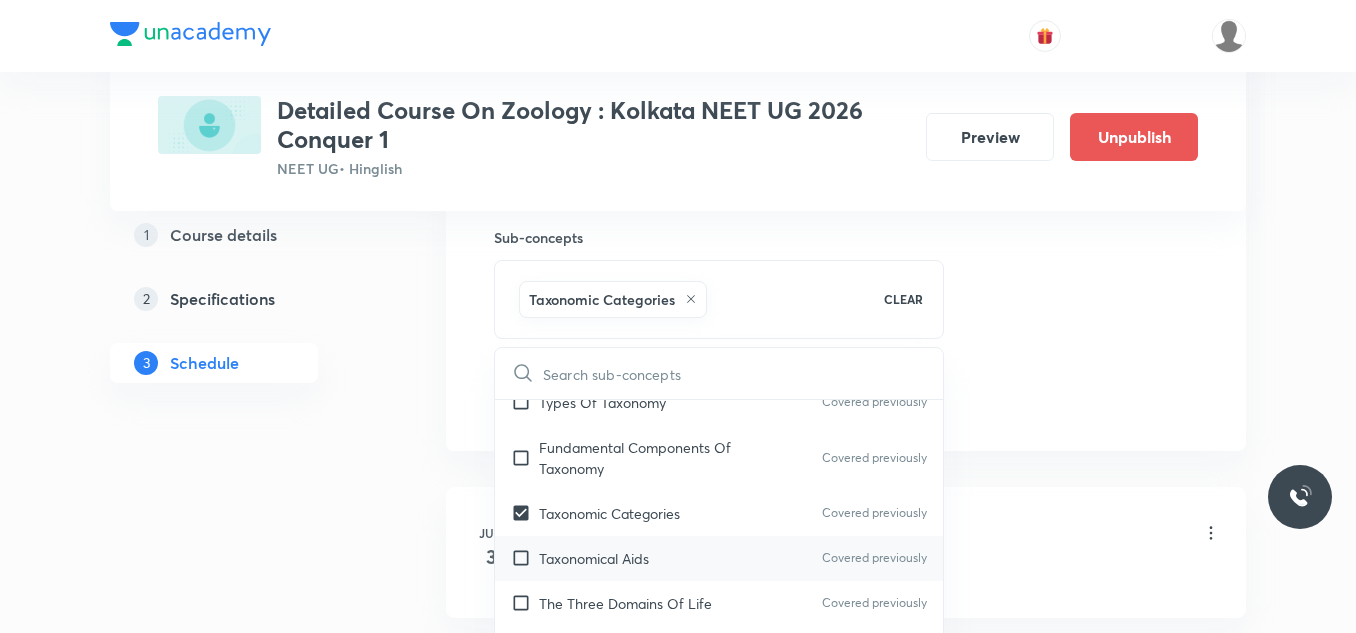 click on "Taxonomical Aids" at bounding box center (594, 558) 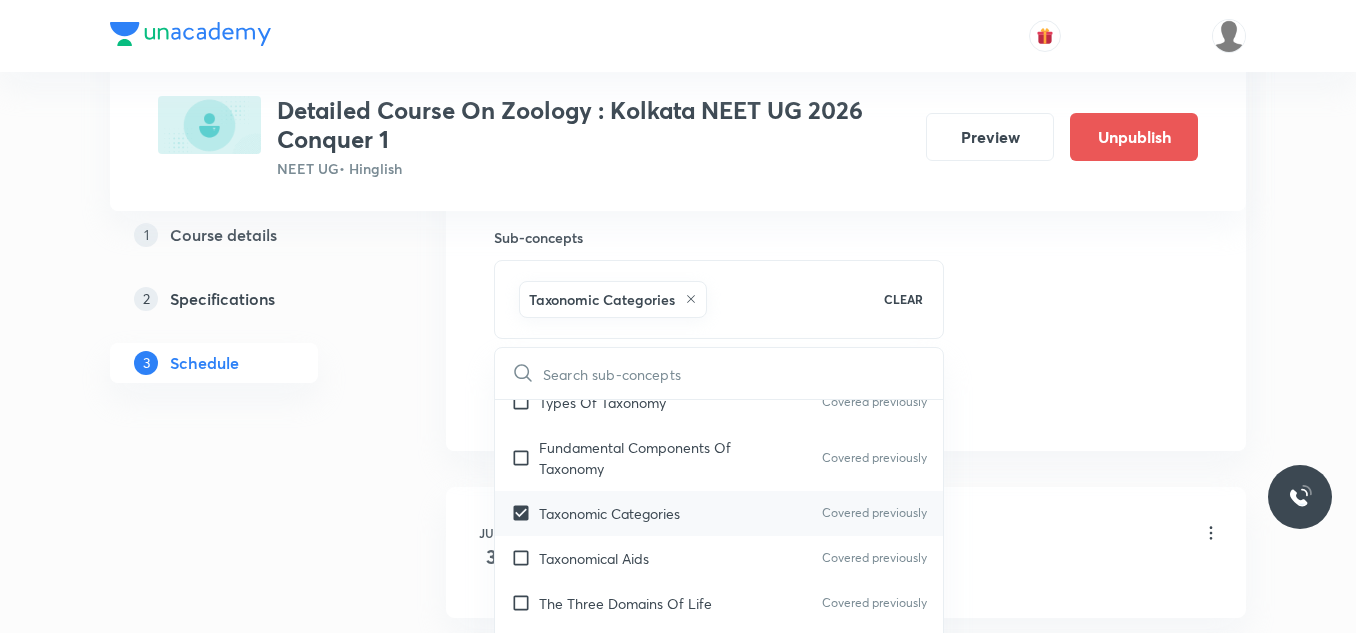 checkbox on "true" 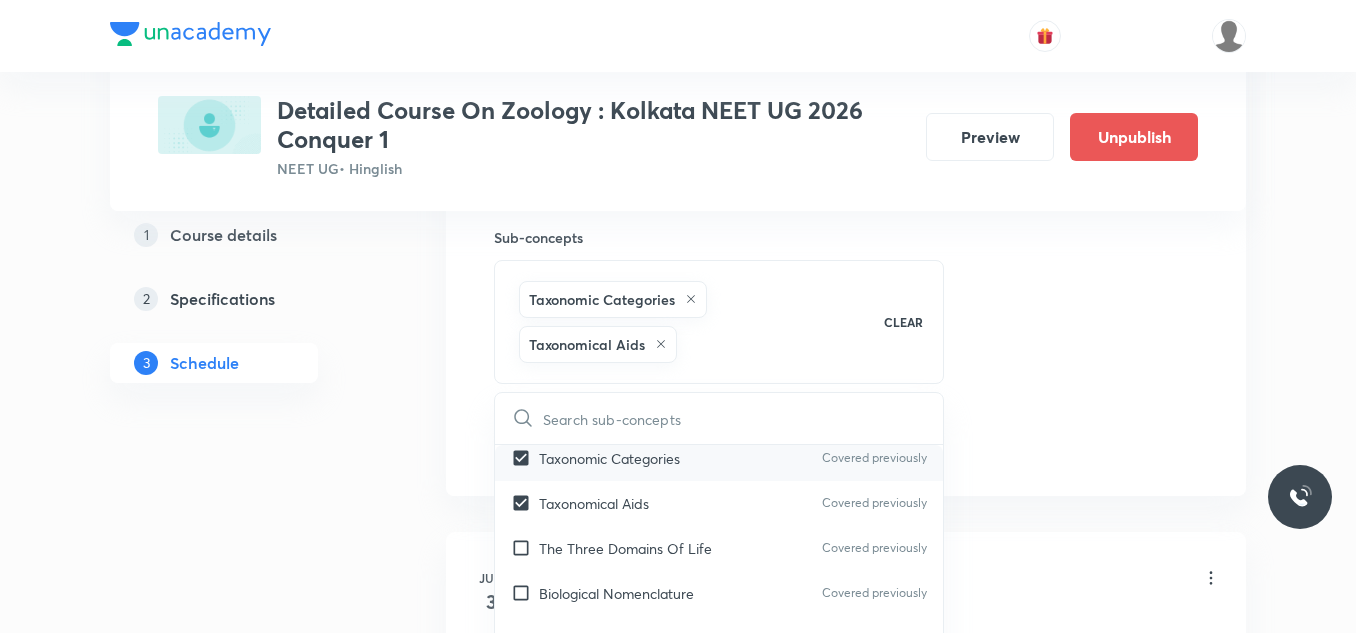 click on "The Three Domains Of Life" at bounding box center [625, 548] 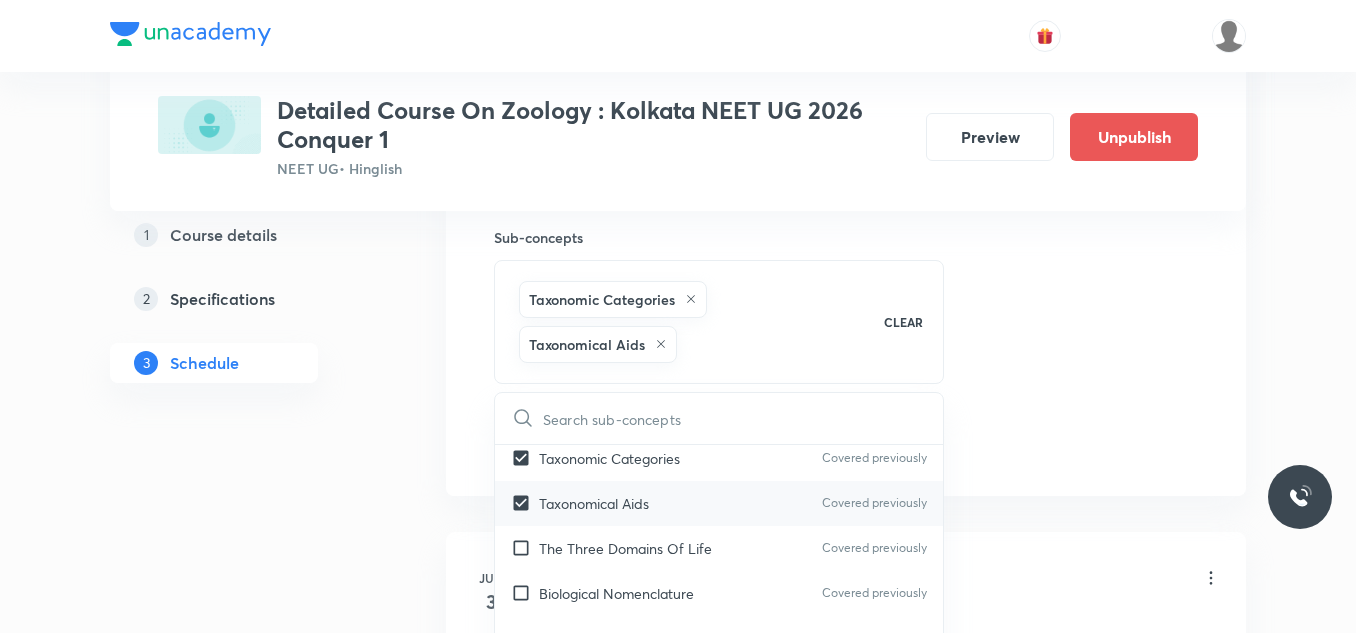 checkbox on "true" 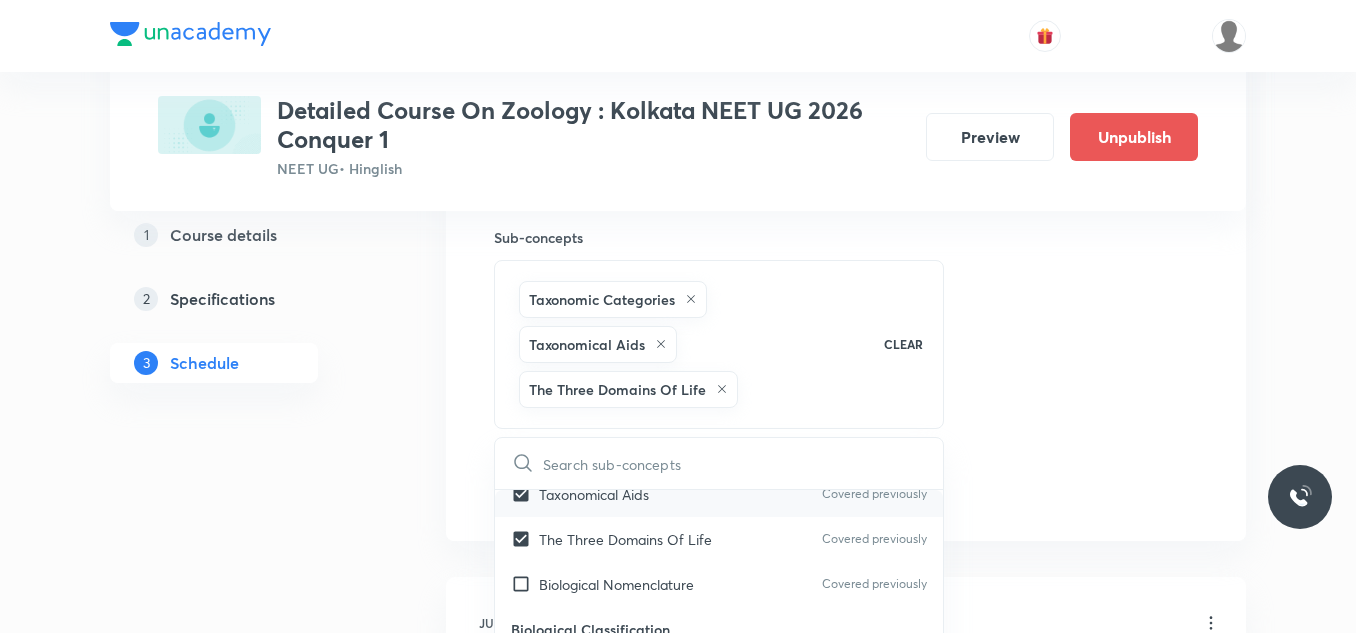 scroll, scrollTop: 400, scrollLeft: 0, axis: vertical 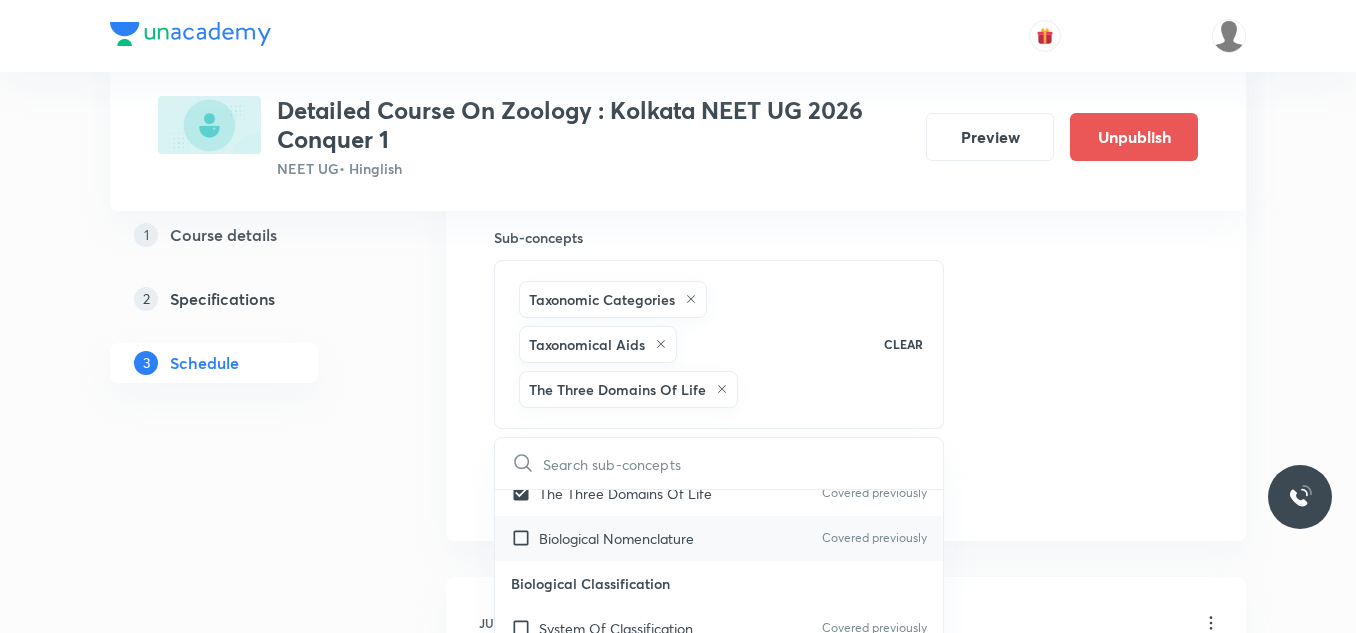 click on "Biological Nomenclature" at bounding box center (616, 538) 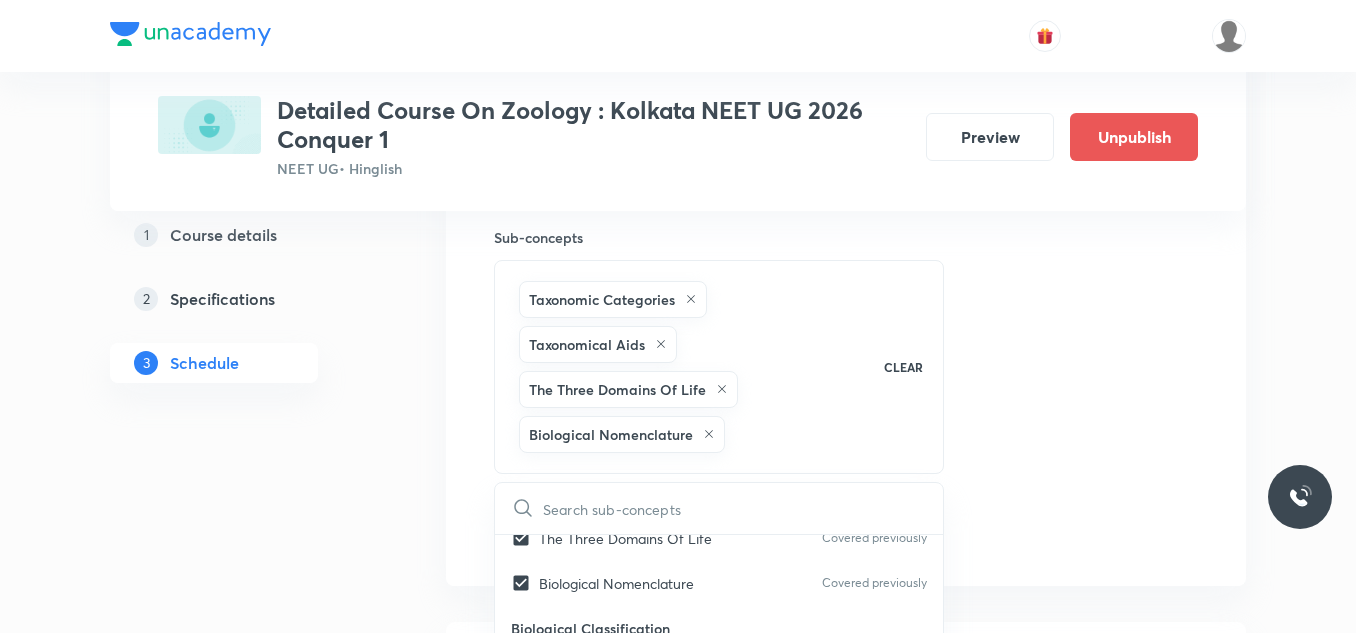 click on "Session  34 Live class Session title 40/99 Session on Breathing & Exchange of Gases ​ Schedule for Aug 8, 2025, 1:40 PM ​ Duration (in minutes) 90 ​   Session type Online Offline Room Room-101 Sub-concepts Taxonomic Categories Taxonomical Aids The Three Domains Of Life Biological Nomenclature  CLEAR ​ Living World What Is Living? Covered previously Diversity In The Living World Covered previously Systematics Covered previously Types Of Taxonomy Covered previously Fundamental Components Of Taxonomy Covered previously Taxonomic Categories Covered previously Taxonomical Aids Covered previously The Three Domains Of Life Covered previously Biological Nomenclature  Covered previously Biological Classification System Of Classification Covered previously Kingdom Monera Covered previously Kingdom Protista Covered previously Kingdom Fungi Covered previously Kingdom Plantae Covered previously Kingdom Animalia Covered previously Linchens Covered previously Mycorrhiza Covered previously Virus Prions Viroids Algae" at bounding box center [846, 5] 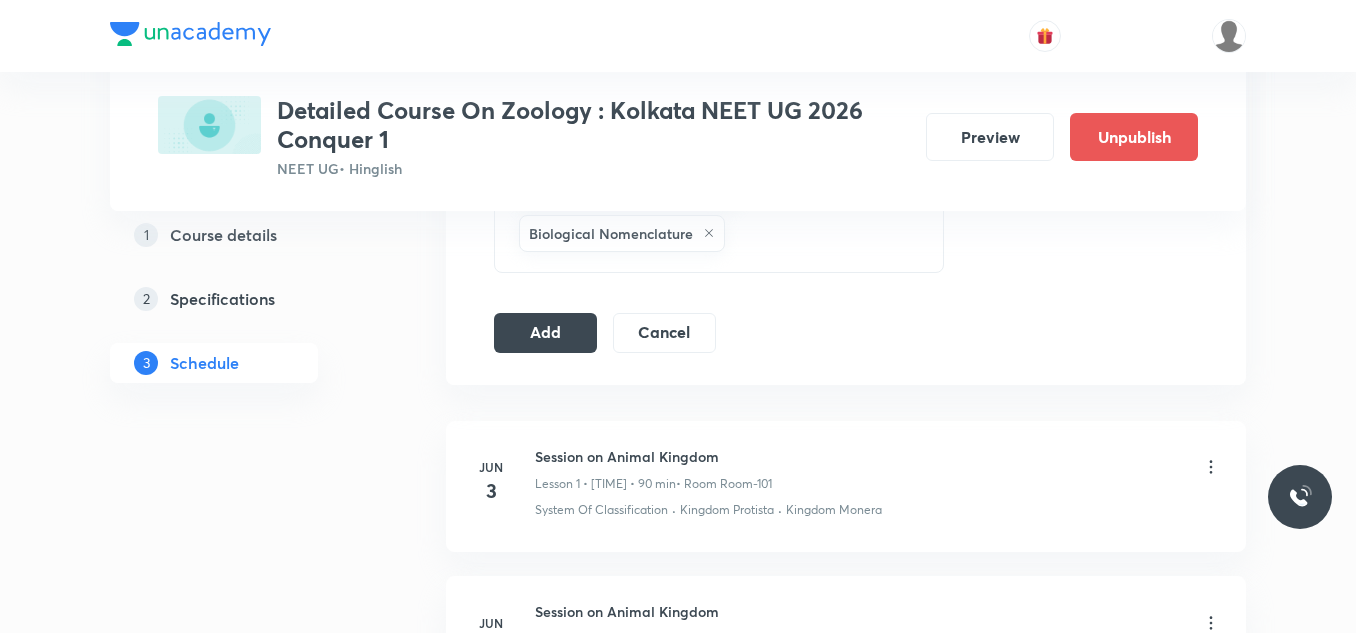 scroll, scrollTop: 1300, scrollLeft: 0, axis: vertical 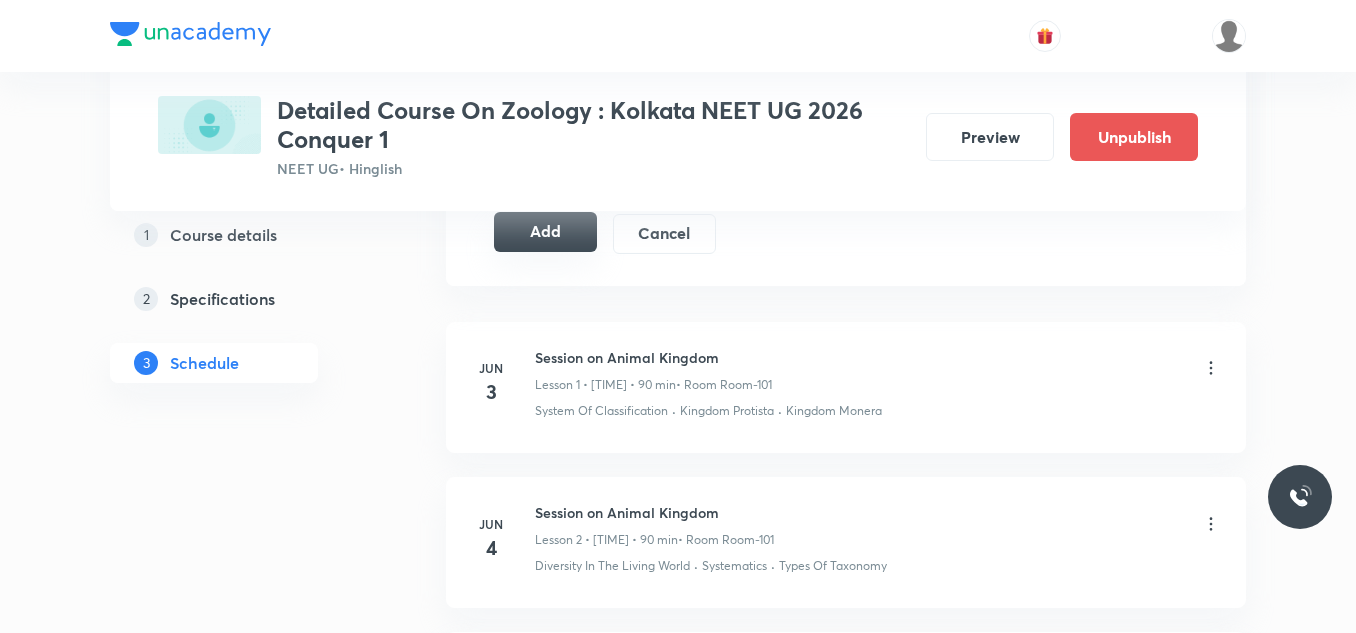 click on "Add" at bounding box center [545, 232] 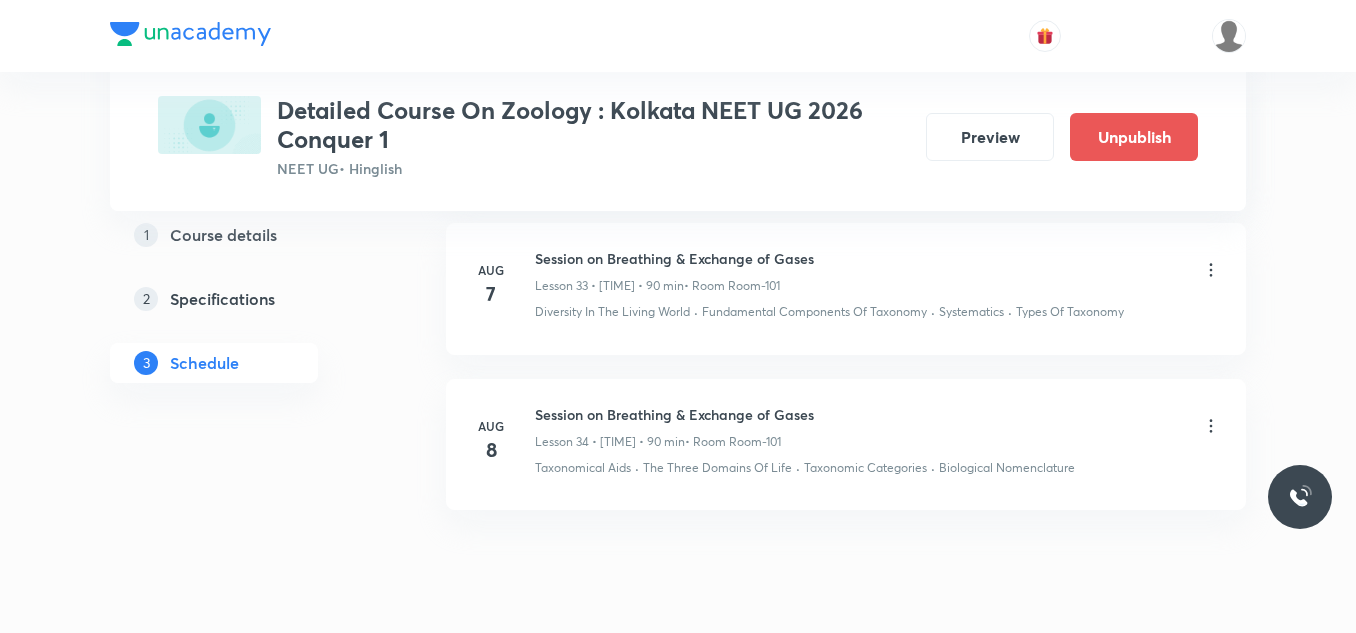 scroll, scrollTop: 5195, scrollLeft: 0, axis: vertical 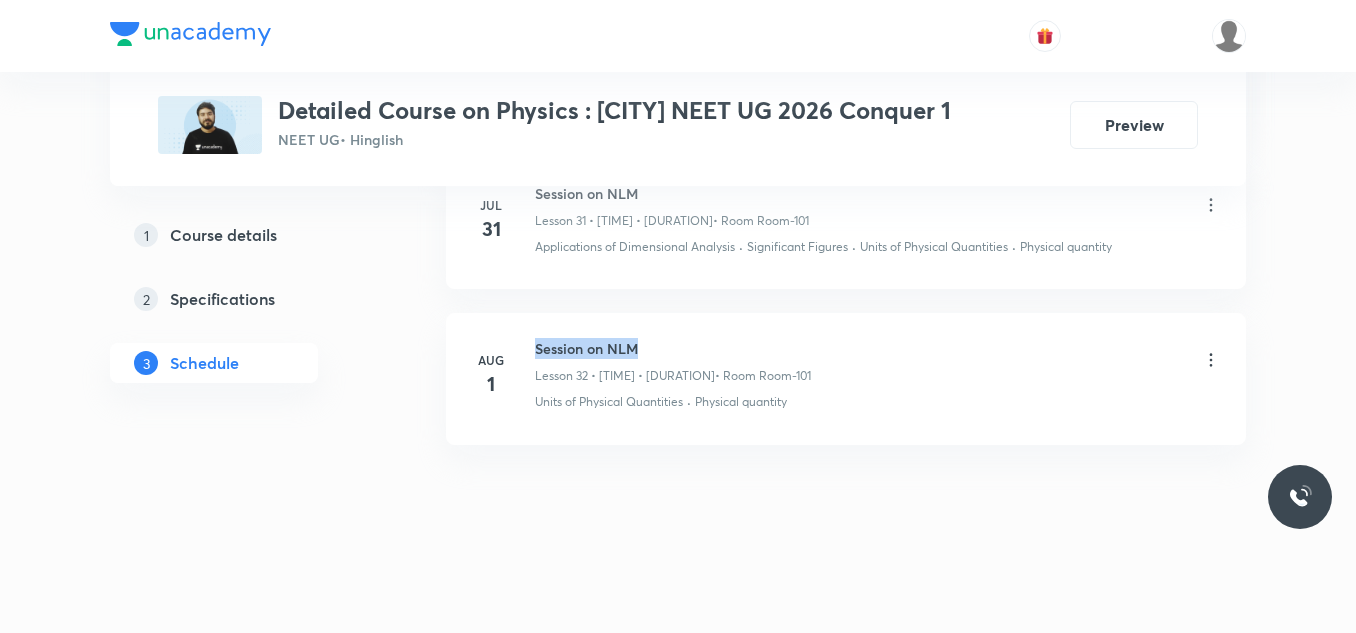 drag, startPoint x: 536, startPoint y: 342, endPoint x: 683, endPoint y: 345, distance: 147.03061 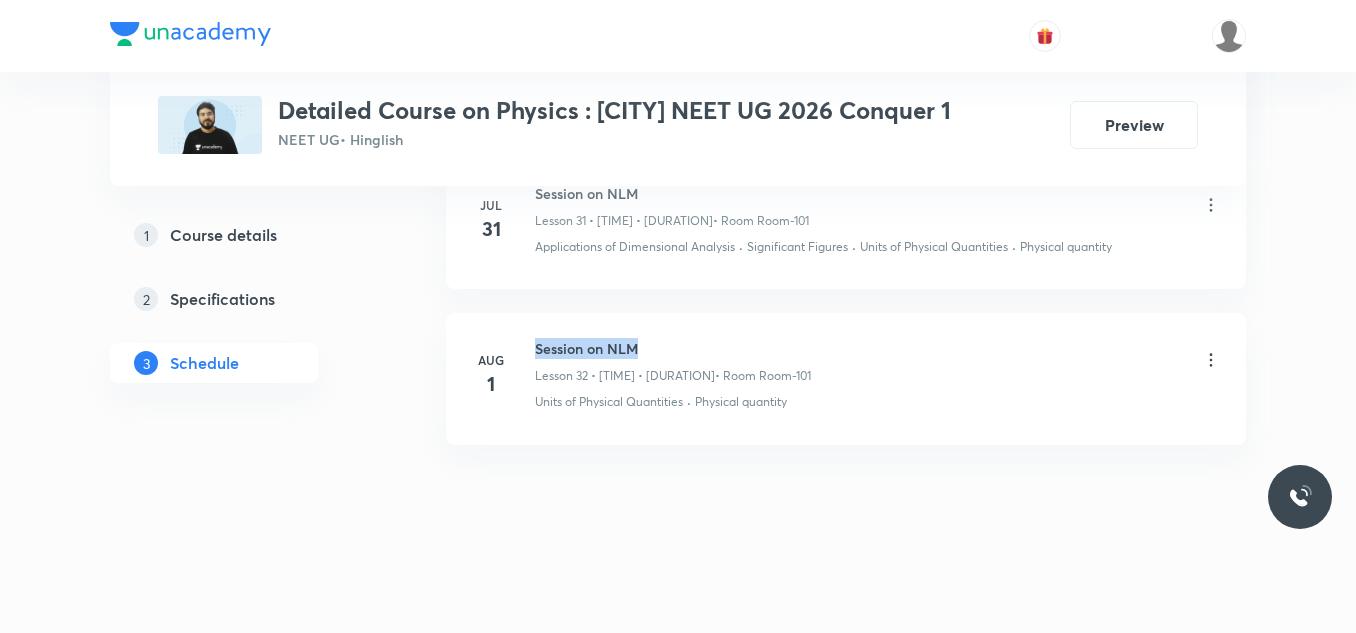 copy on "Session on NLM" 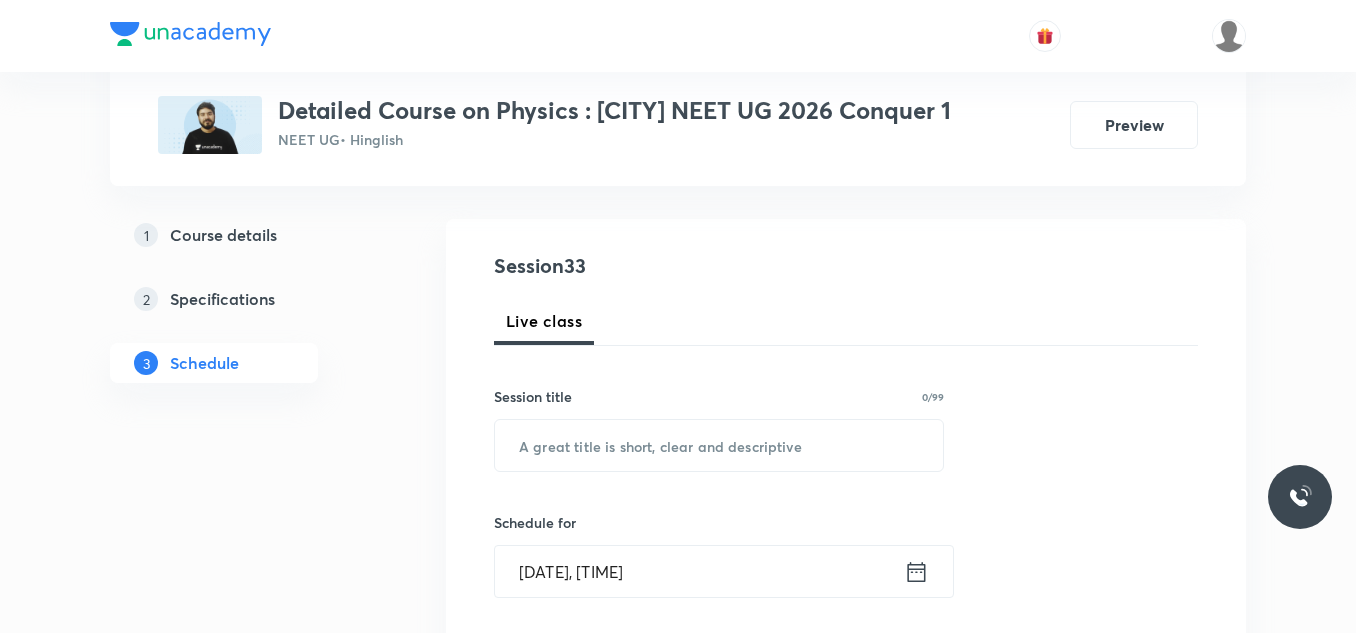 scroll, scrollTop: 400, scrollLeft: 0, axis: vertical 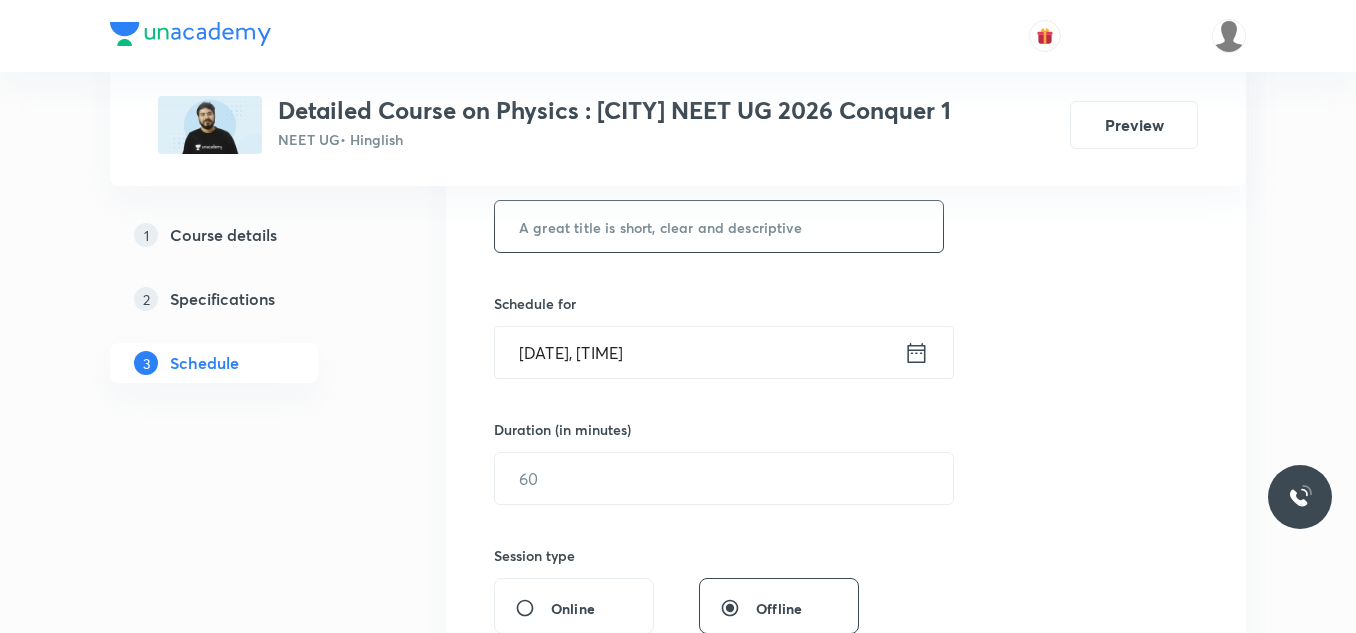 click at bounding box center [719, 226] 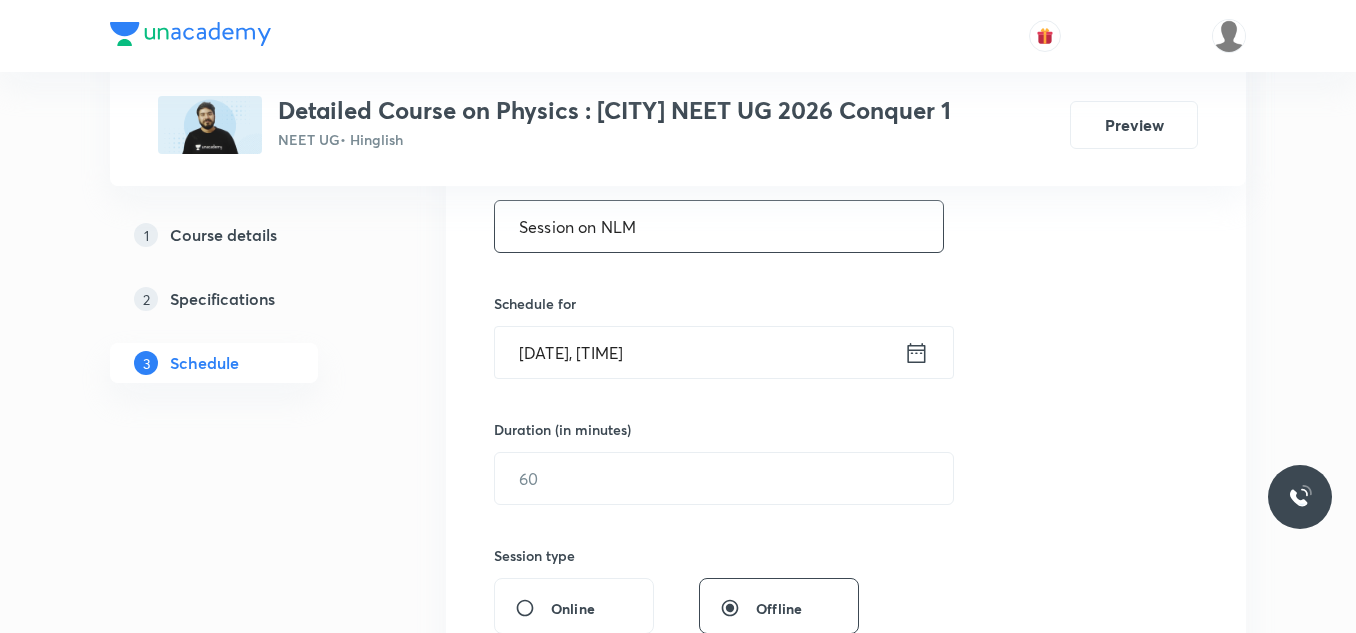 type on "Session on NLM" 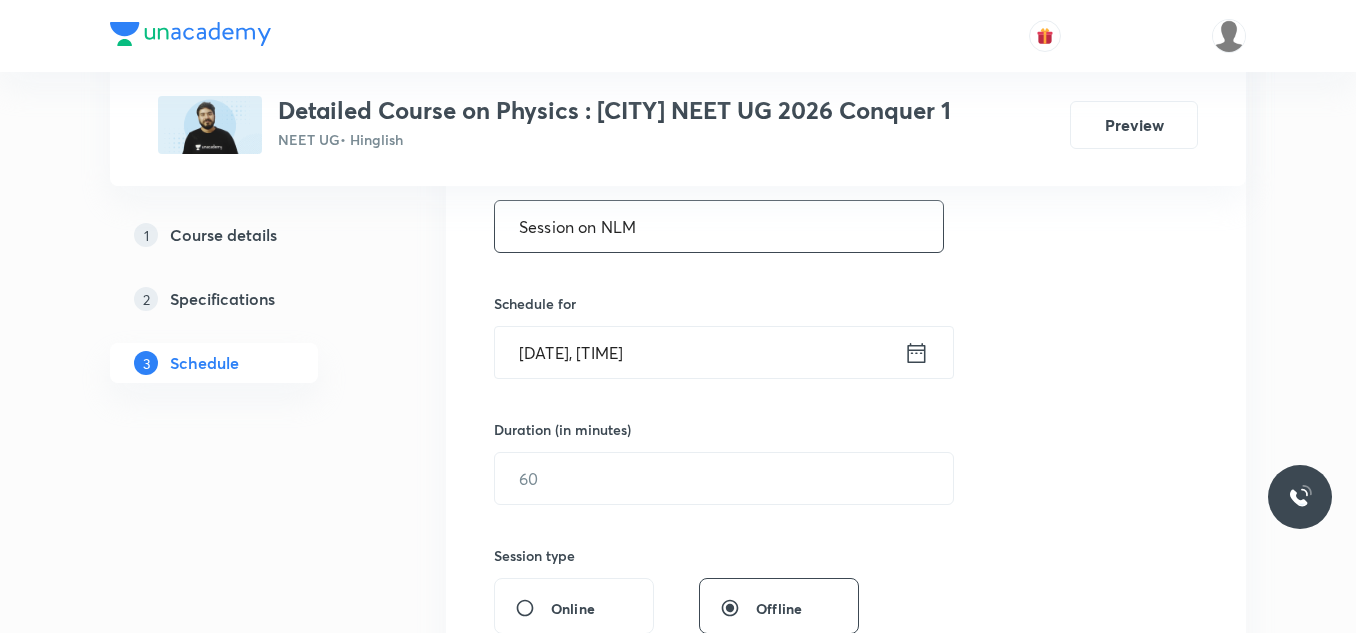click on "Aug 2, 2025, 5:29 PM" at bounding box center (699, 352) 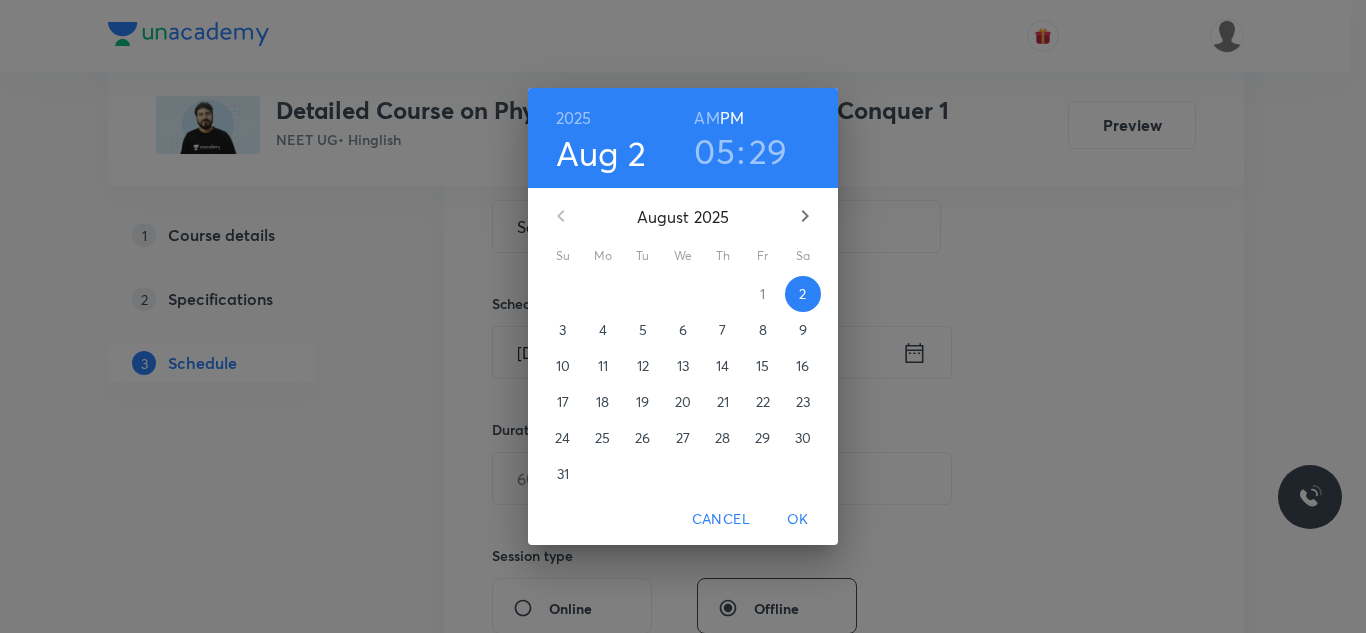 click on "5" at bounding box center [643, 330] 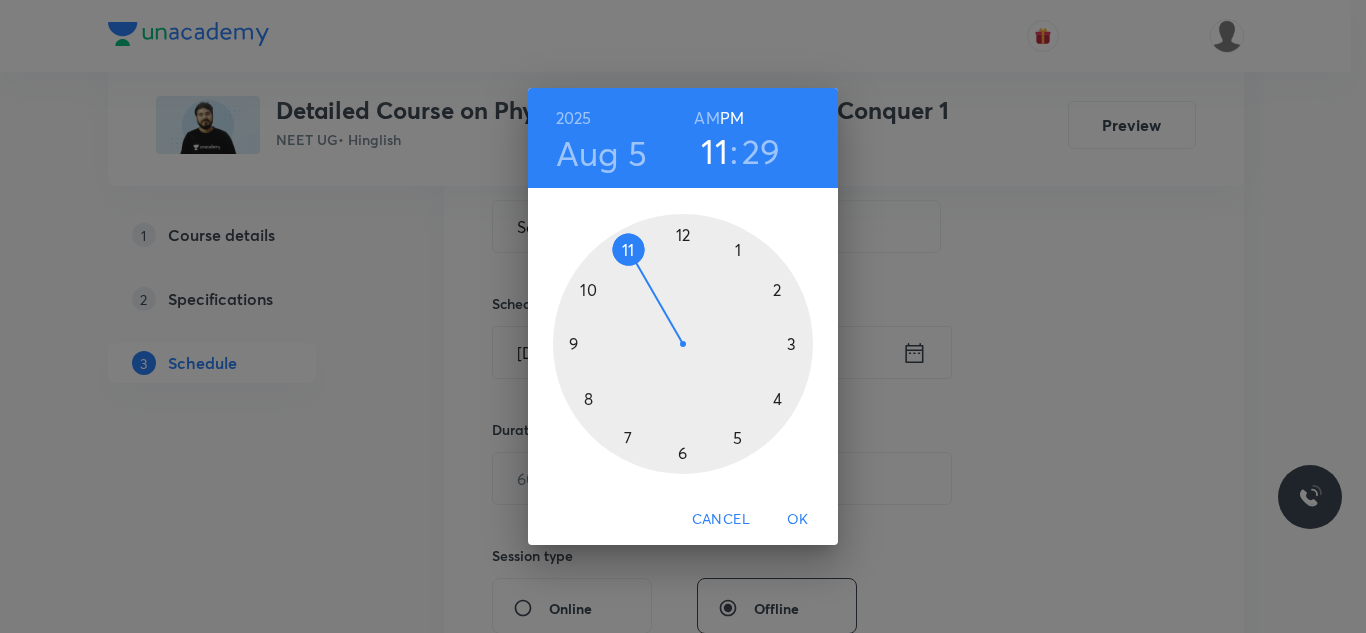 drag, startPoint x: 735, startPoint y: 438, endPoint x: 637, endPoint y: 245, distance: 216.45554 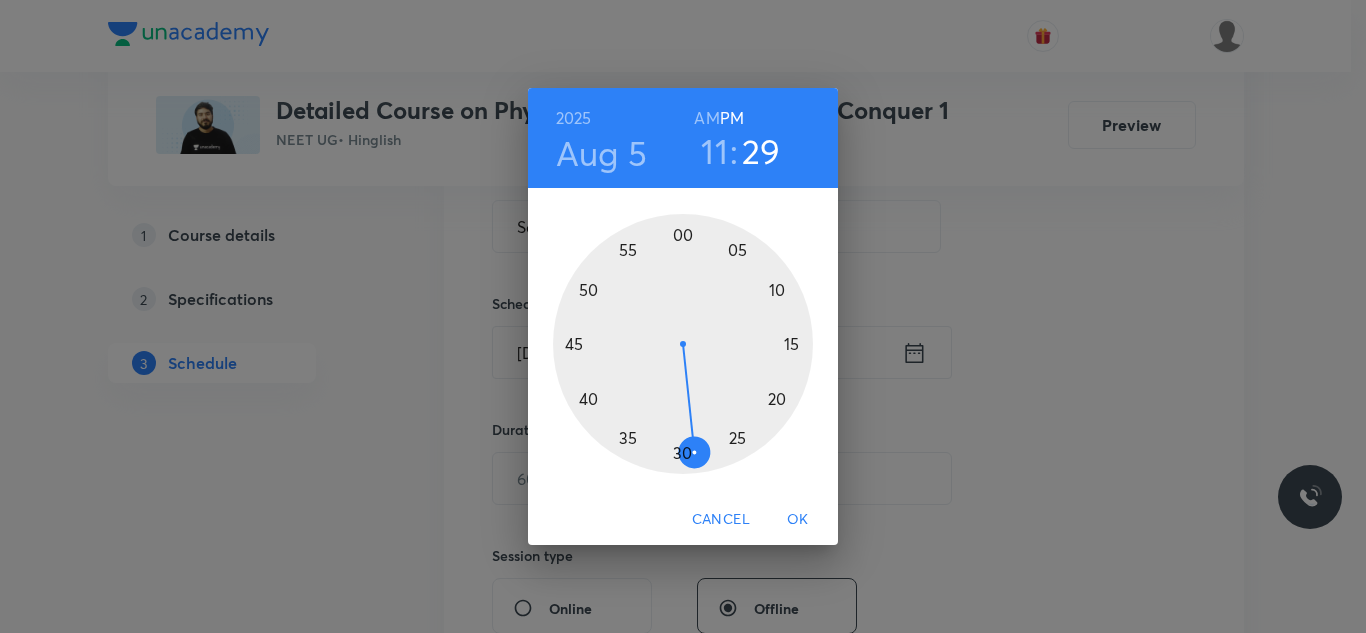 click on "AM" at bounding box center [706, 118] 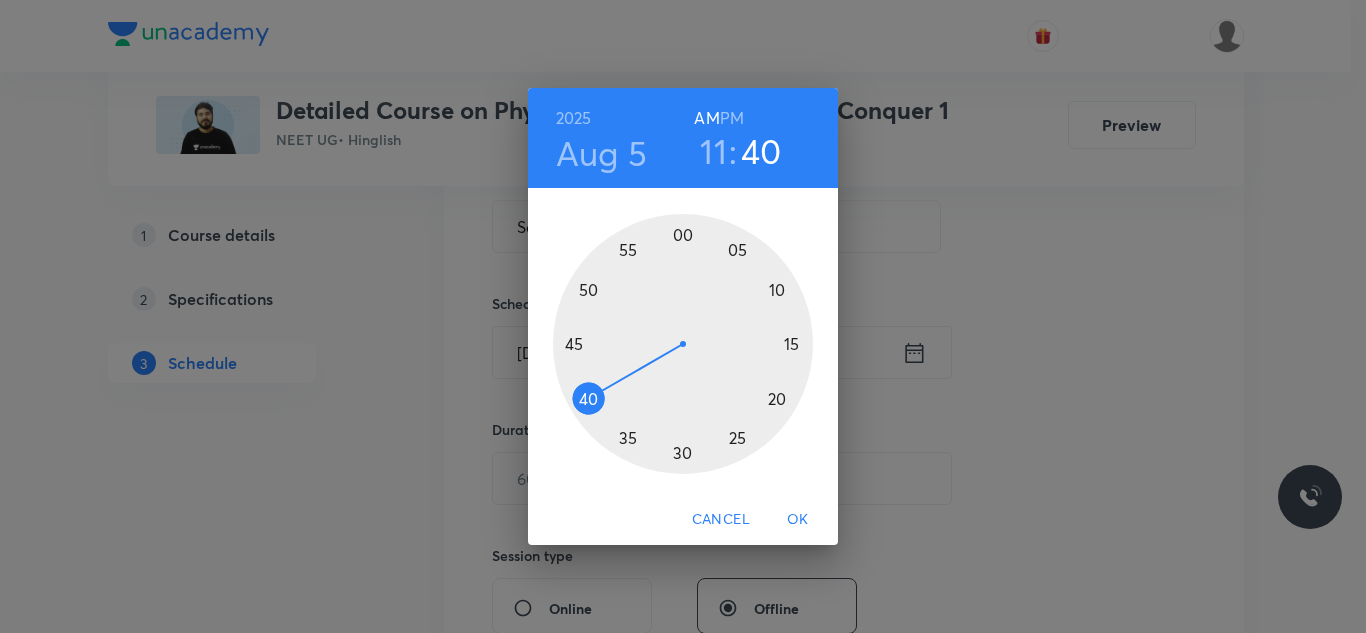drag, startPoint x: 692, startPoint y: 449, endPoint x: 598, endPoint y: 391, distance: 110.45361 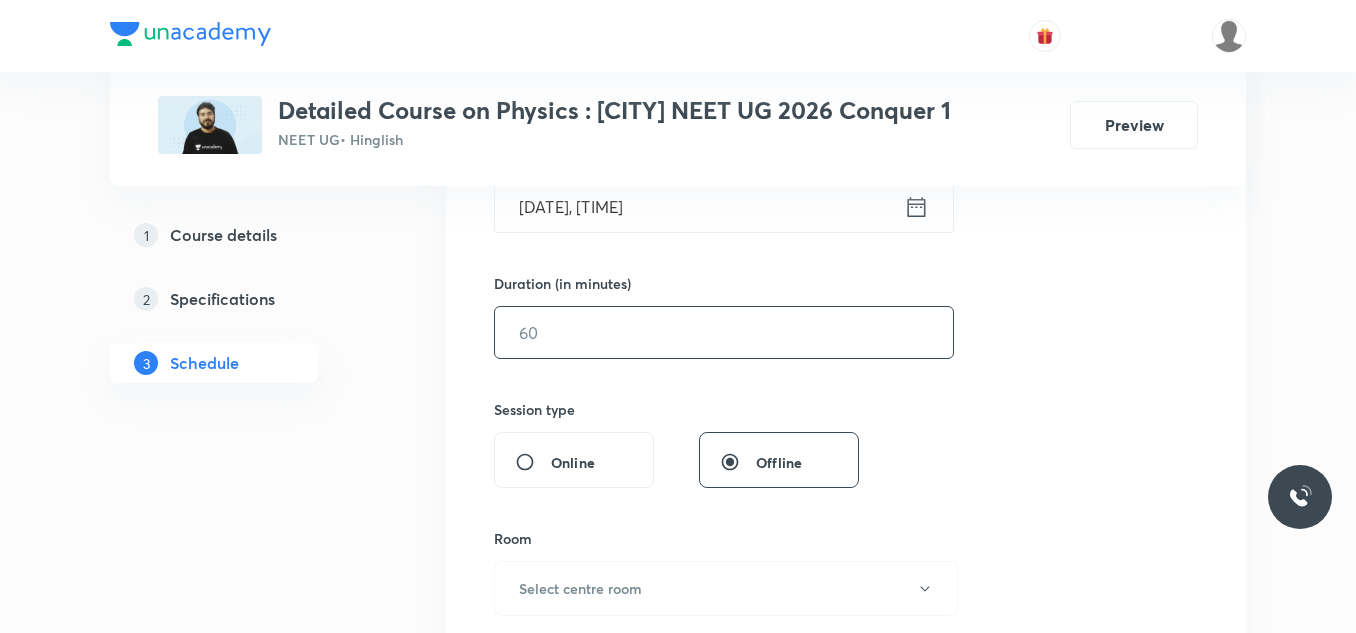 scroll, scrollTop: 500, scrollLeft: 0, axis: vertical 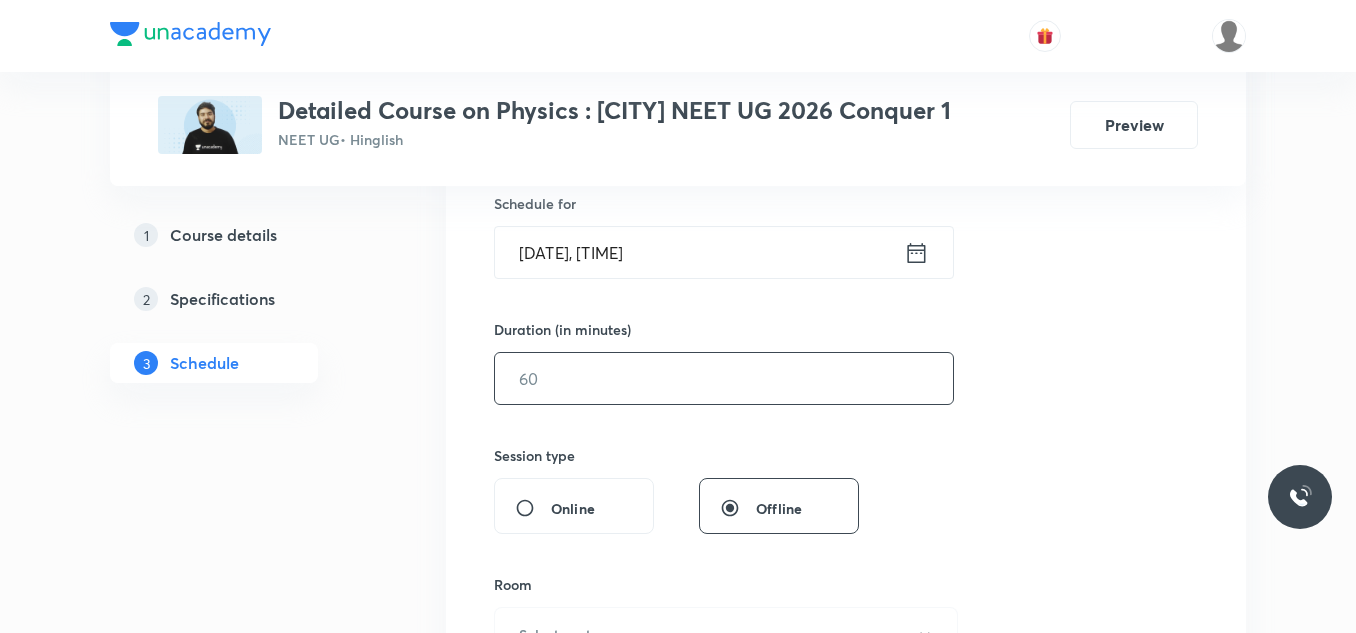 click at bounding box center (724, 378) 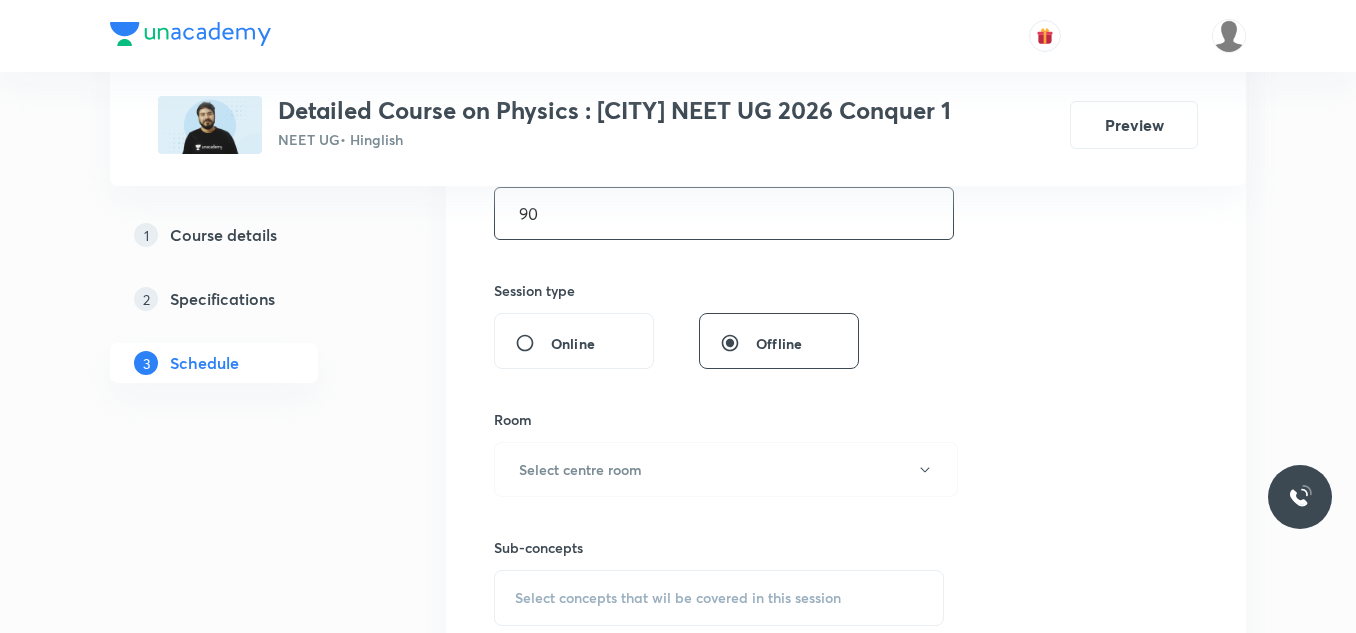 scroll, scrollTop: 700, scrollLeft: 0, axis: vertical 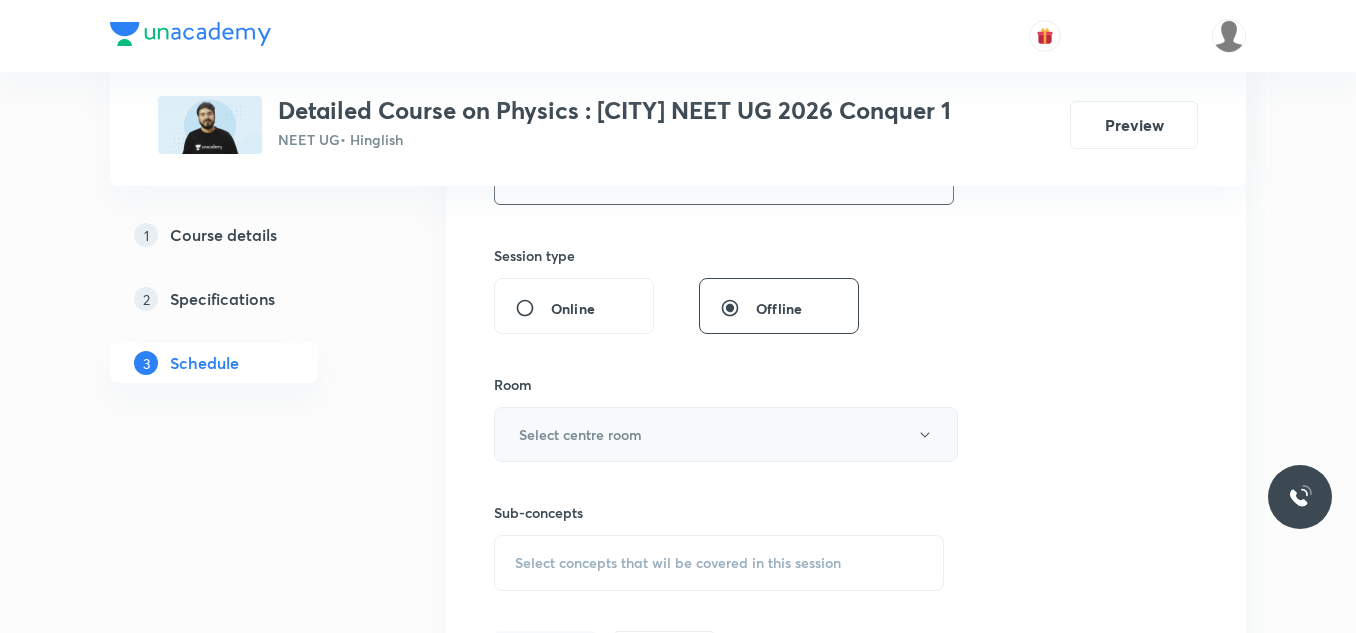 type on "90" 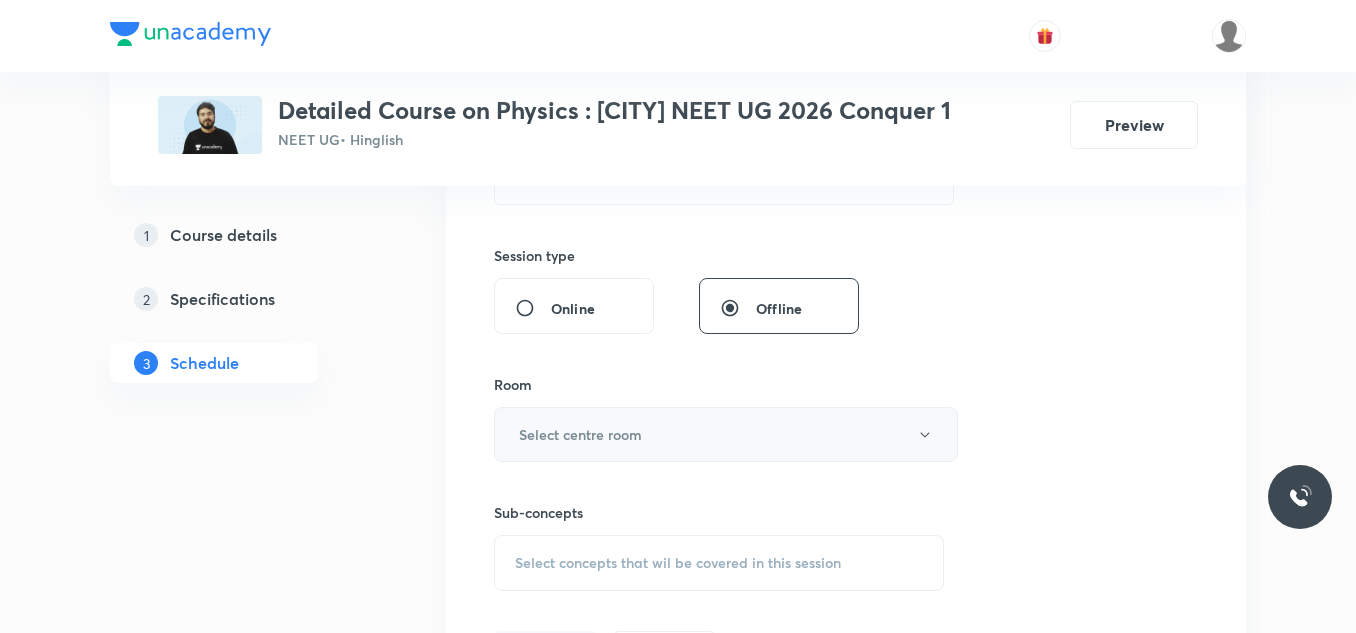 click on "Select centre room" at bounding box center (580, 434) 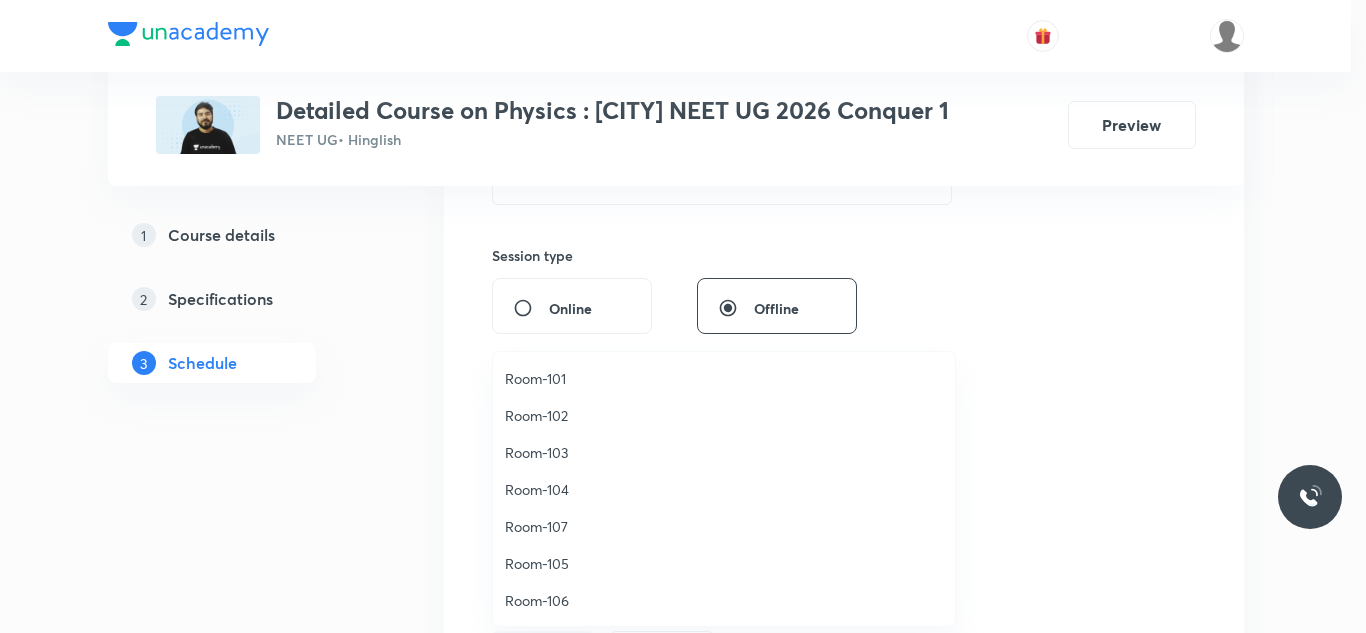 click on "Room-101" at bounding box center (724, 378) 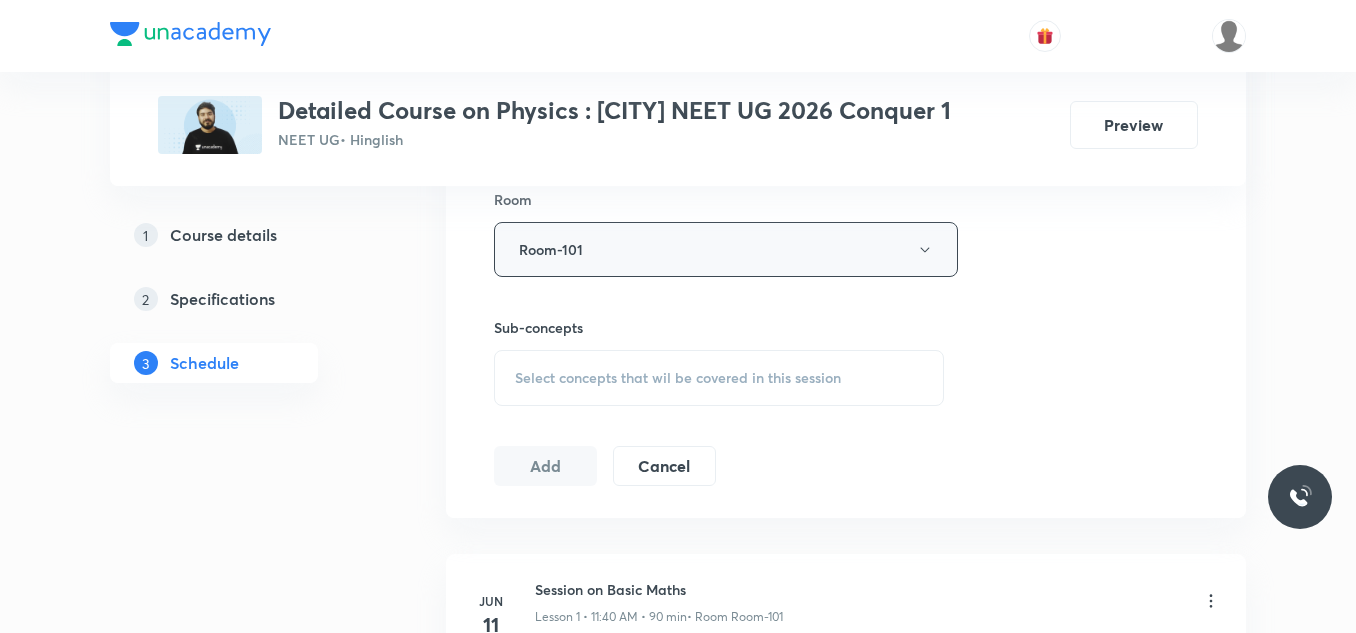 scroll, scrollTop: 900, scrollLeft: 0, axis: vertical 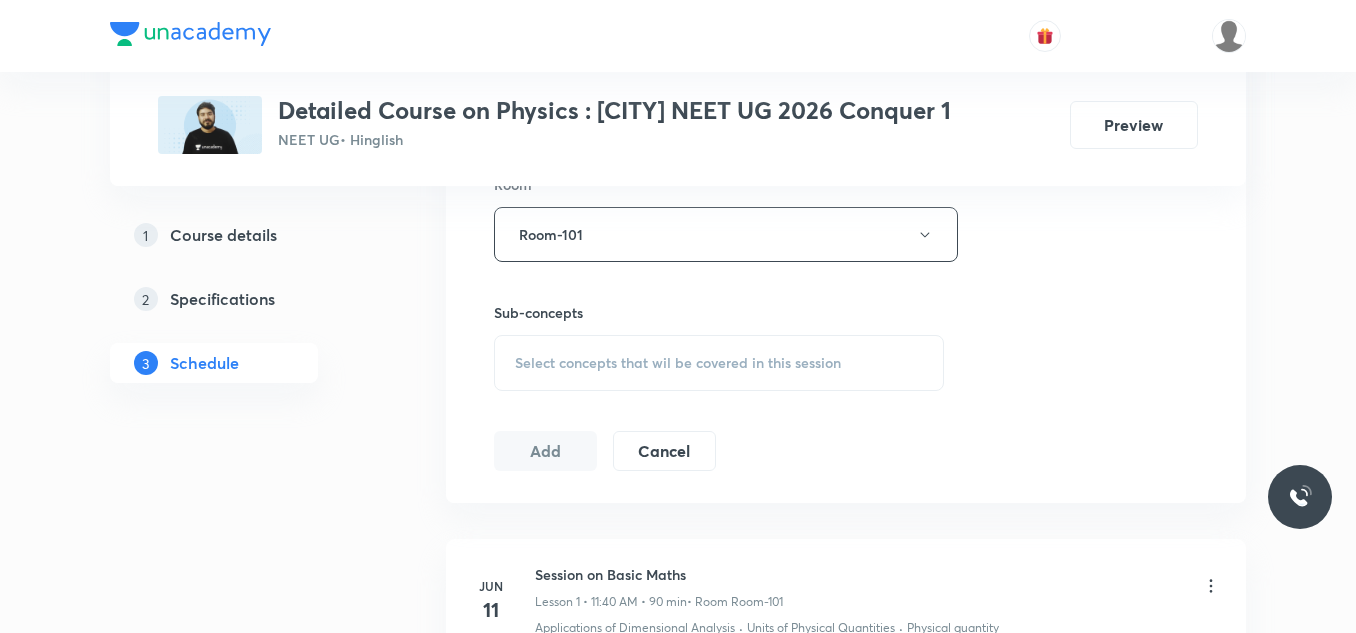 click on "Select concepts that wil be covered in this session" at bounding box center (678, 363) 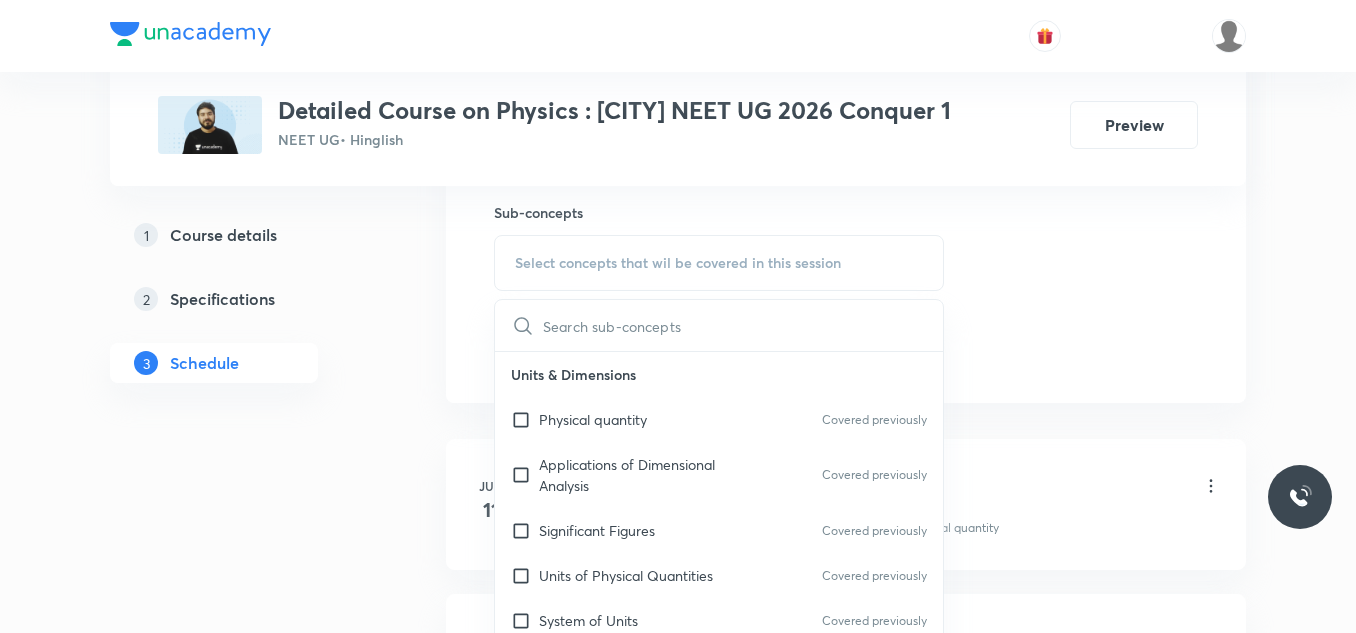 scroll, scrollTop: 1100, scrollLeft: 0, axis: vertical 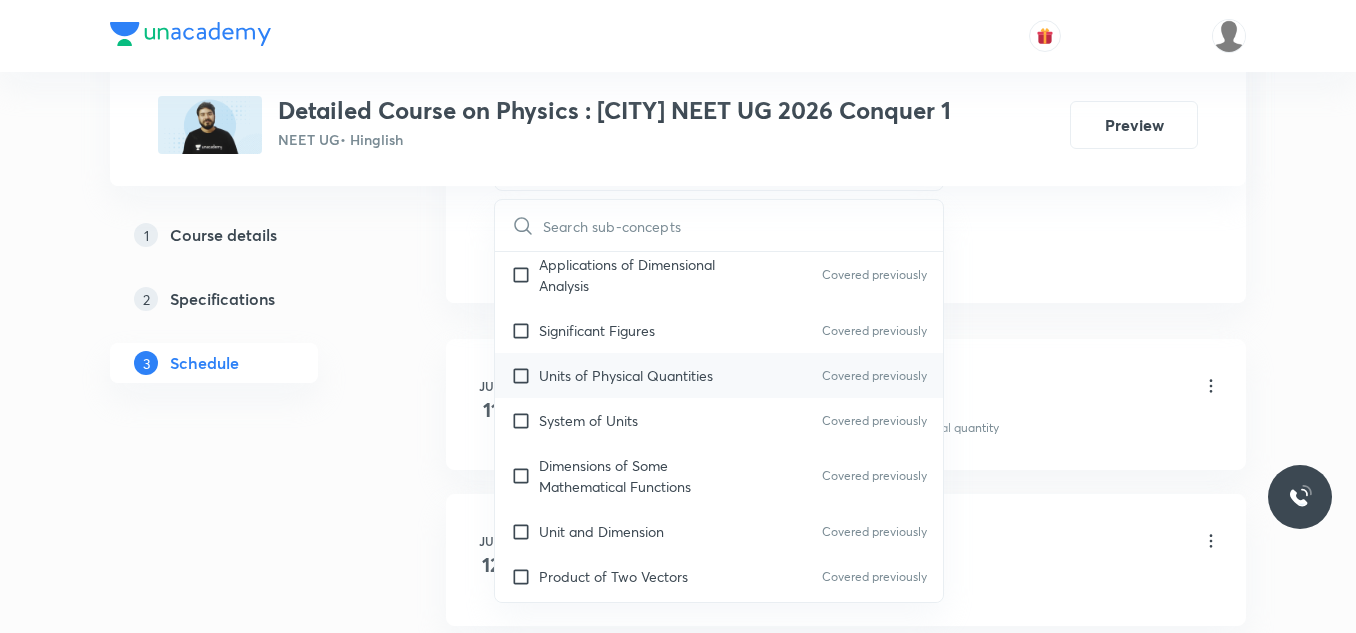 click on "Units of Physical Quantities" at bounding box center [626, 375] 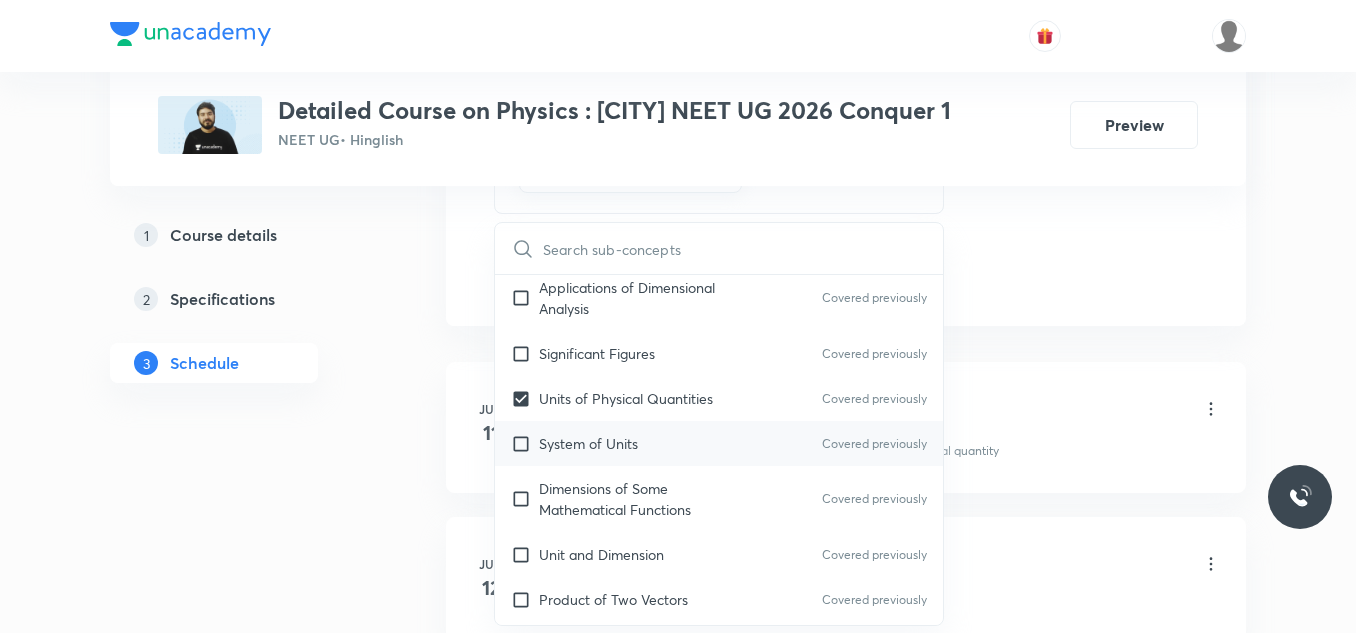 click on "System of Units" at bounding box center (588, 443) 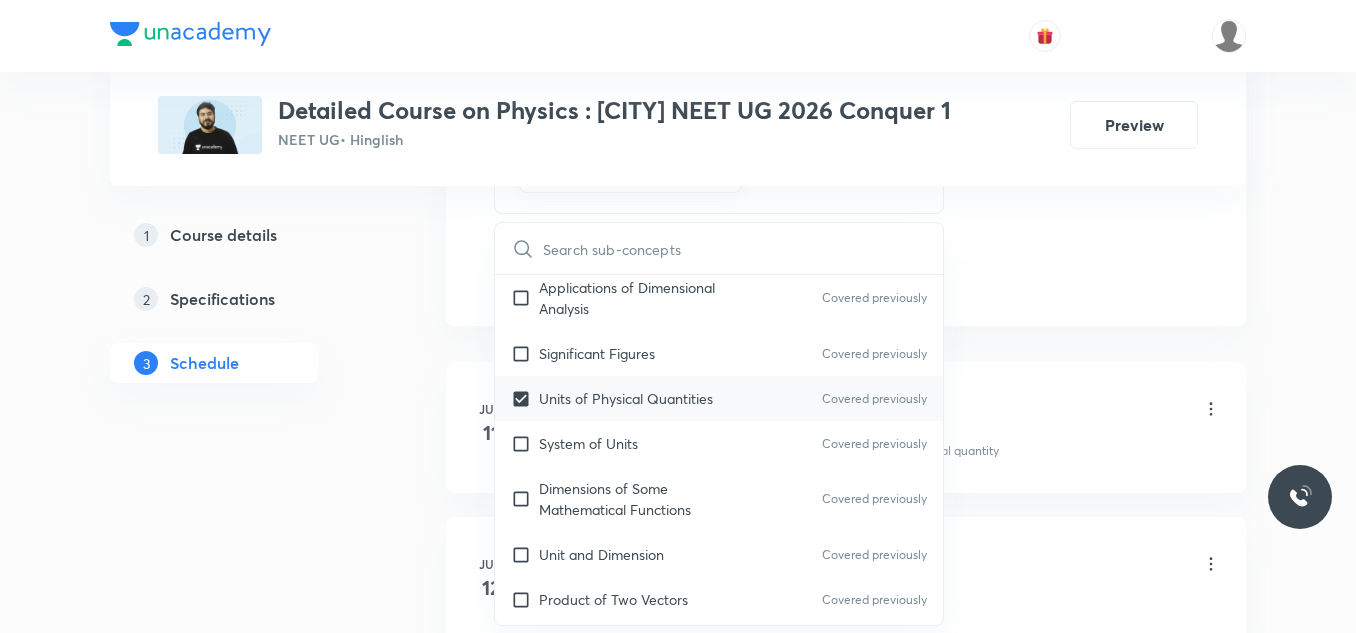 checkbox on "true" 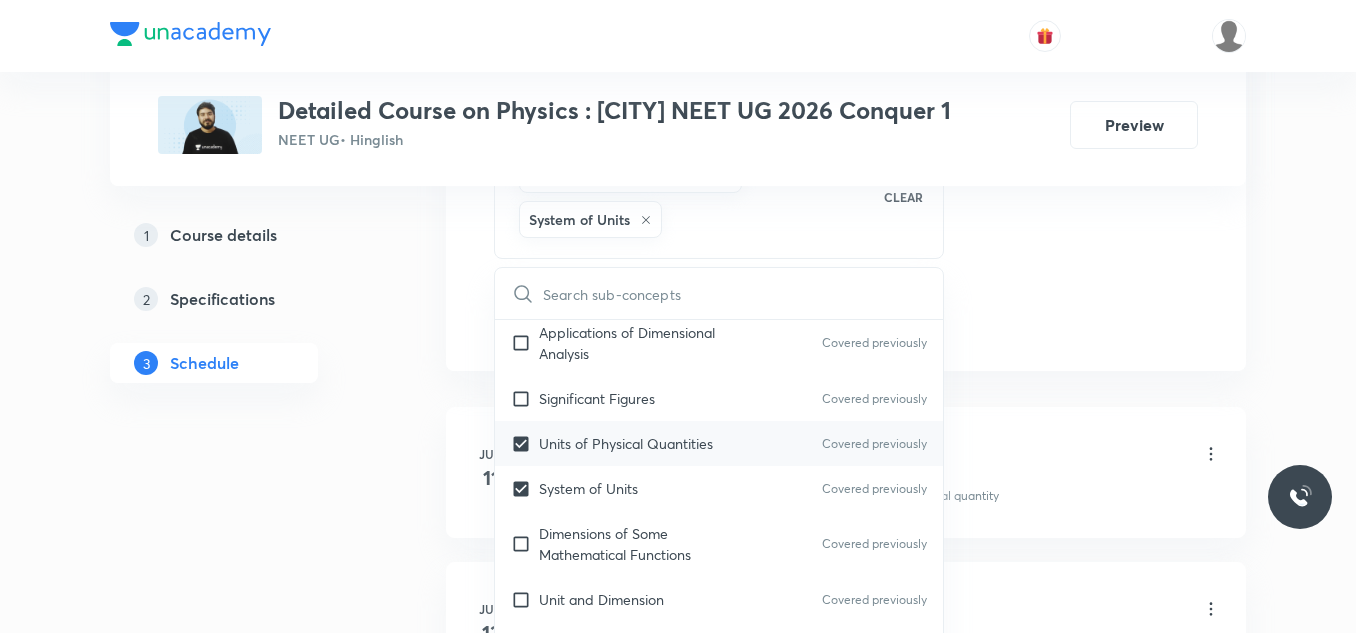 scroll, scrollTop: 200, scrollLeft: 0, axis: vertical 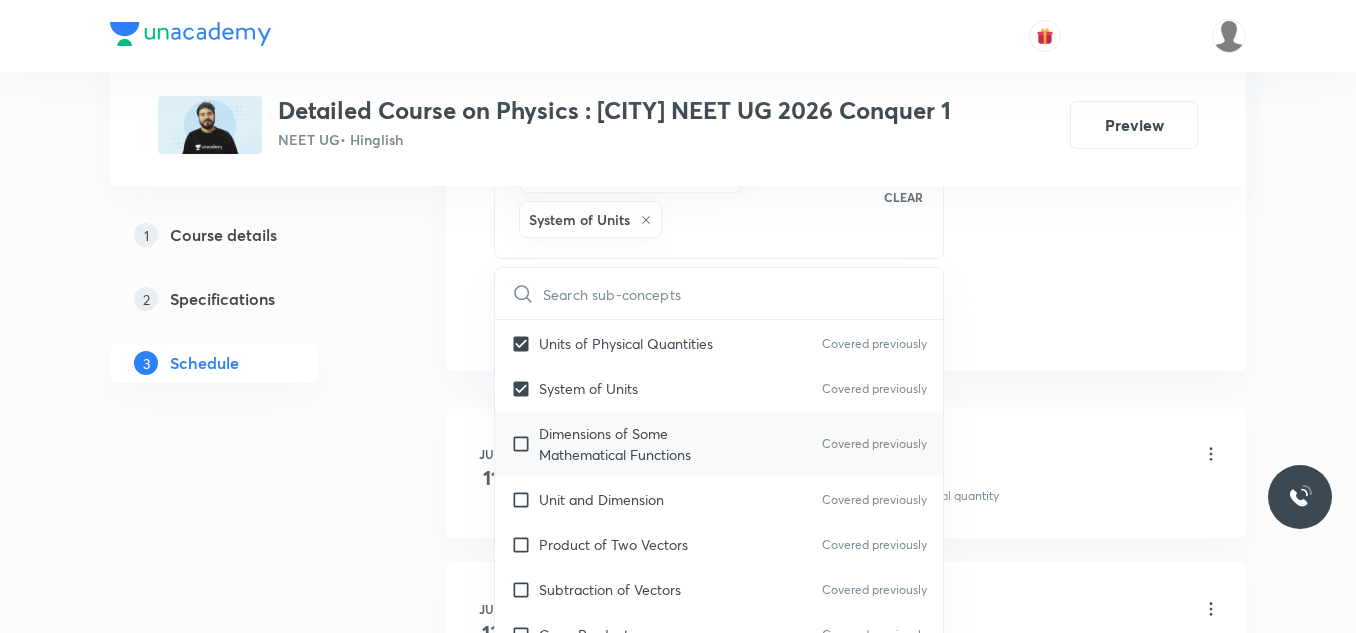 click on "Dimensions of Some Mathematical Functions" at bounding box center [640, 444] 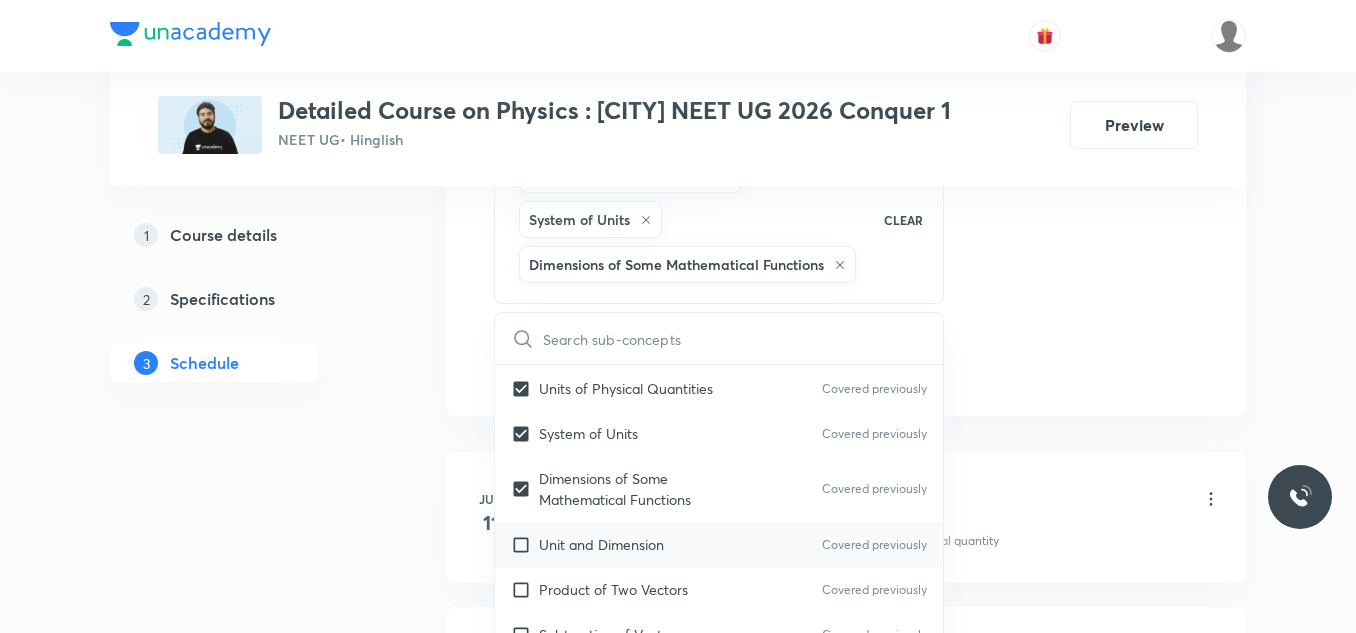 click on "Unit and Dimension" at bounding box center [601, 544] 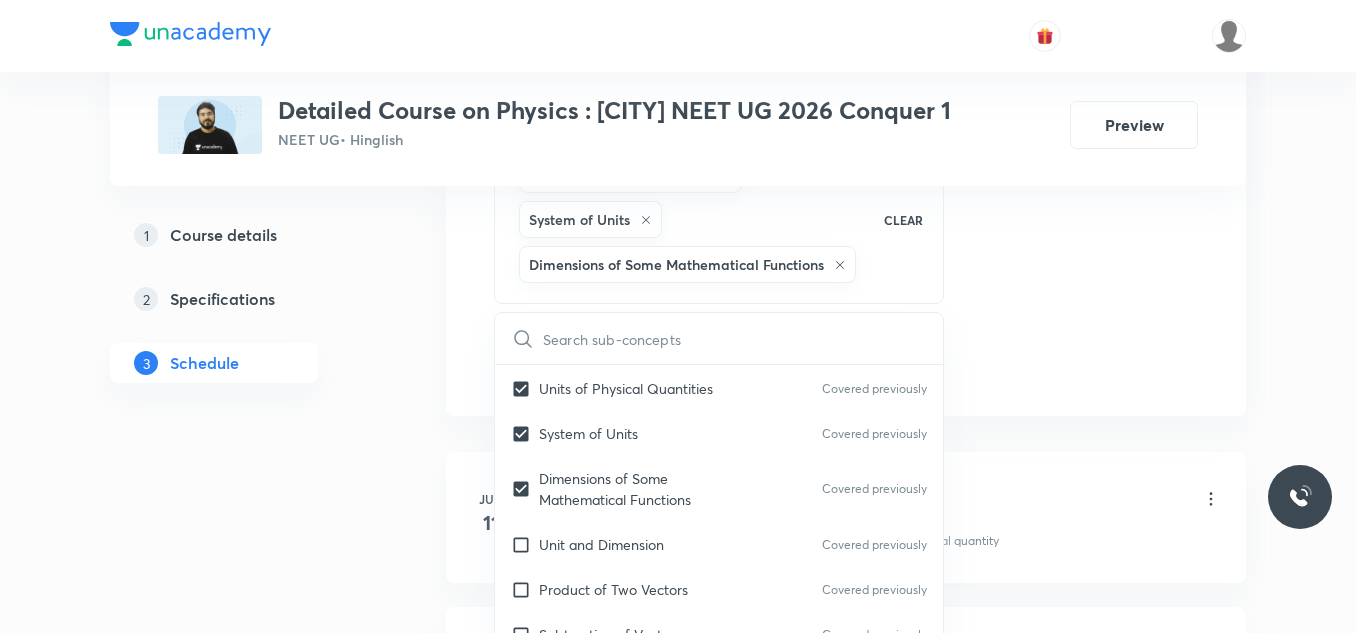 checkbox on "true" 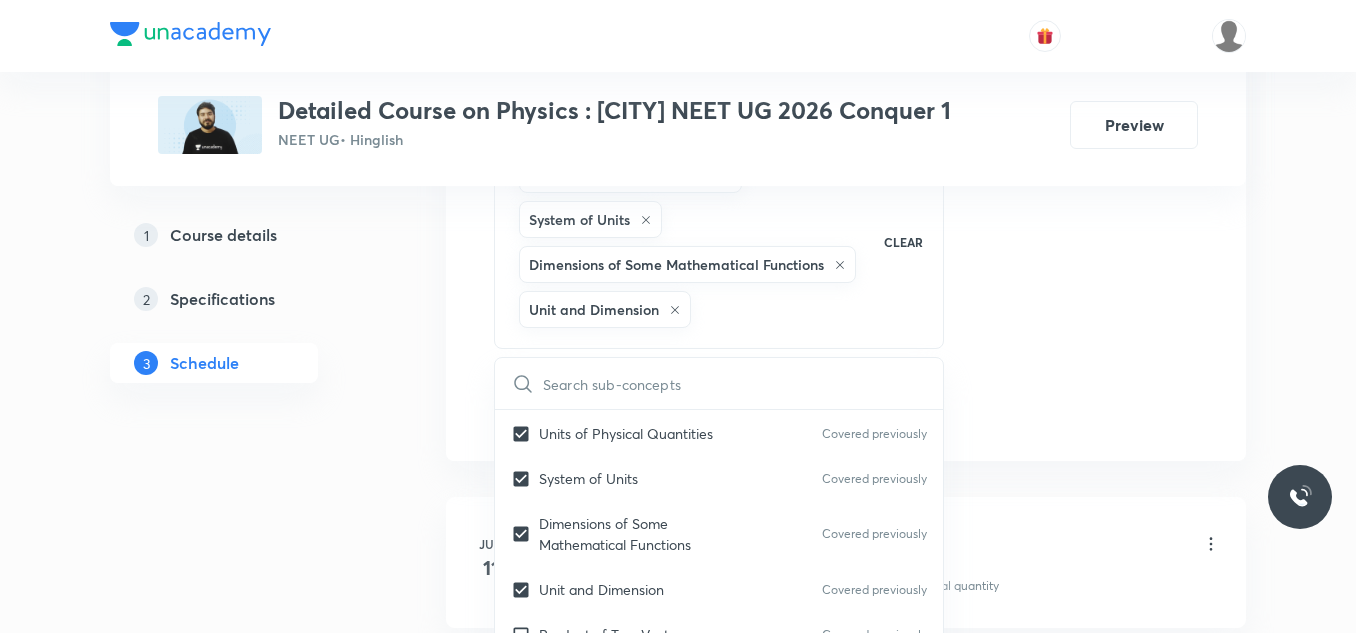 drag, startPoint x: 1101, startPoint y: 269, endPoint x: 957, endPoint y: 283, distance: 144.67896 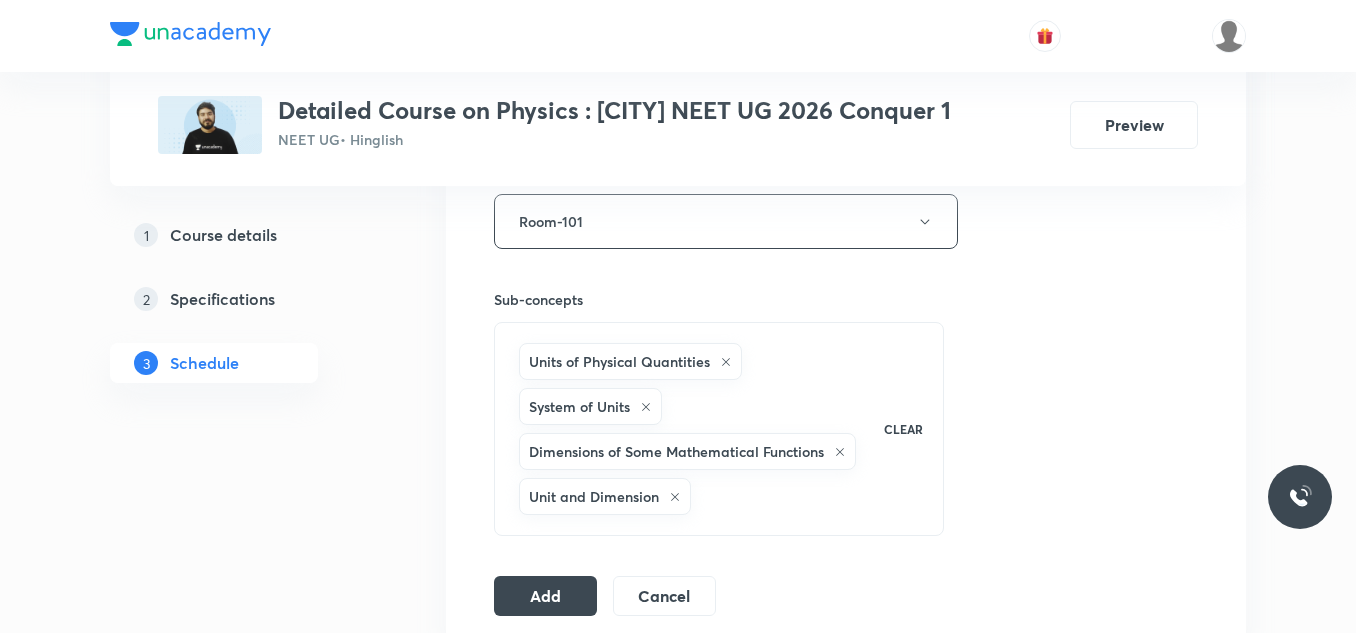scroll, scrollTop: 1100, scrollLeft: 0, axis: vertical 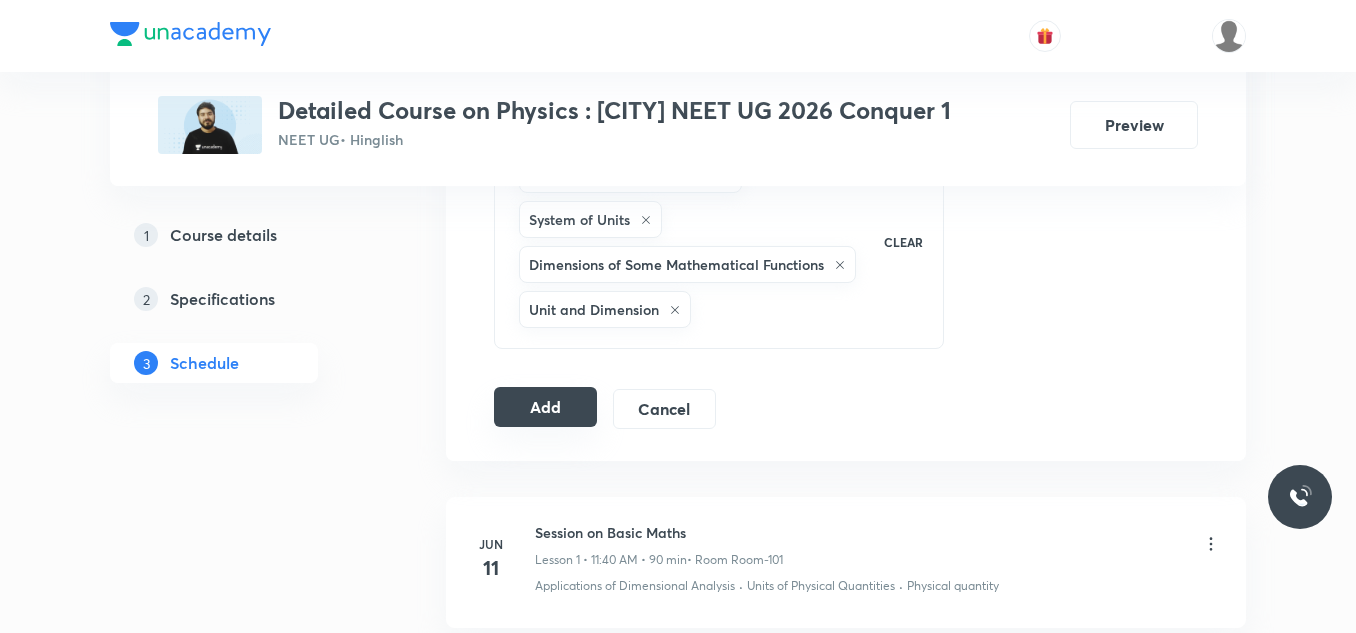 click on "Add" at bounding box center [545, 407] 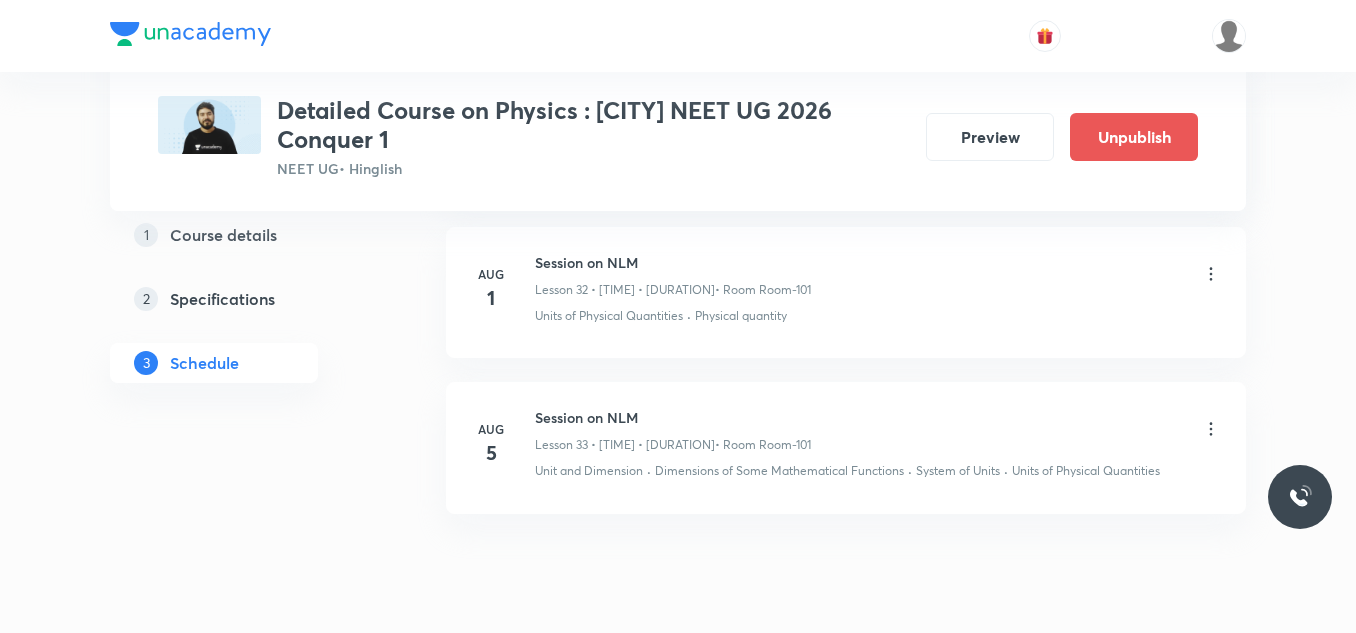 scroll, scrollTop: 5231, scrollLeft: 0, axis: vertical 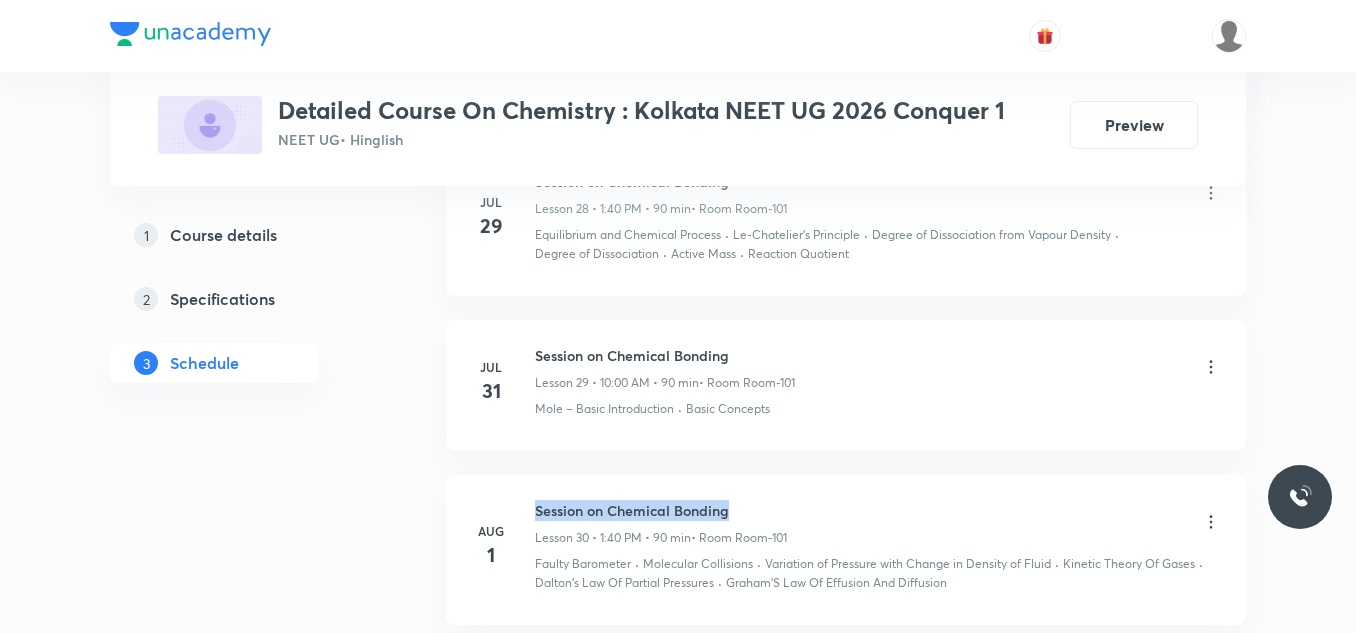 drag, startPoint x: 534, startPoint y: 329, endPoint x: 772, endPoint y: 328, distance: 238.0021 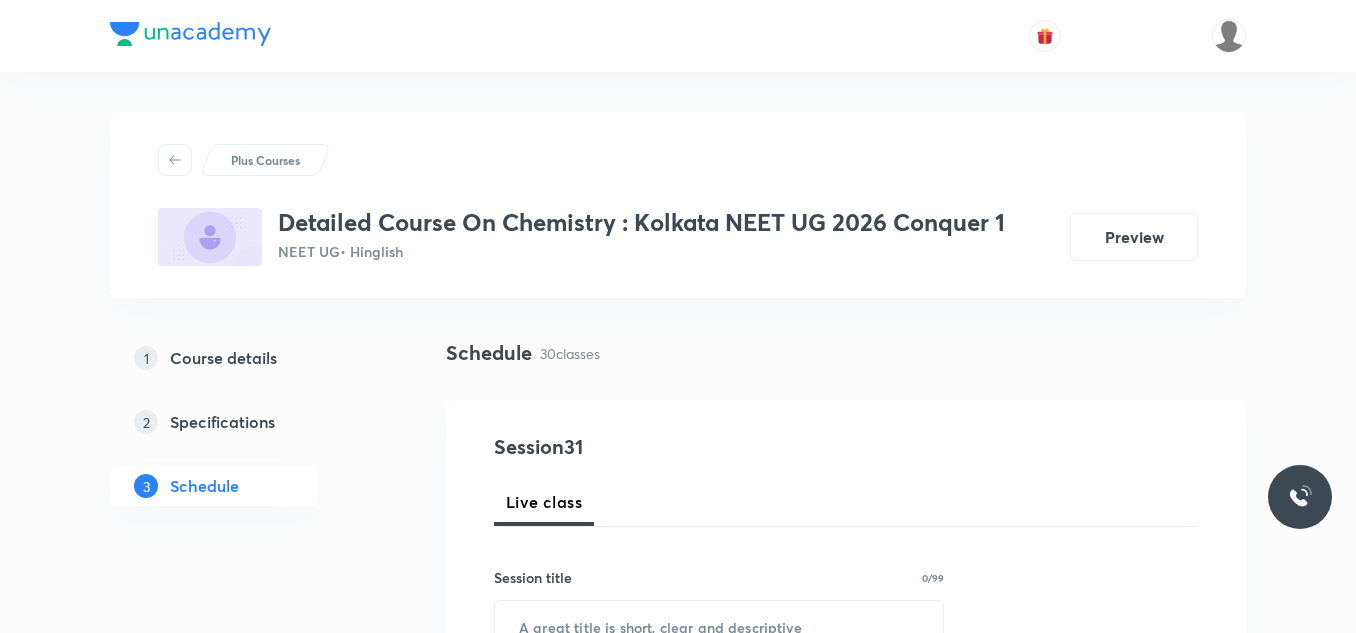 scroll, scrollTop: 300, scrollLeft: 0, axis: vertical 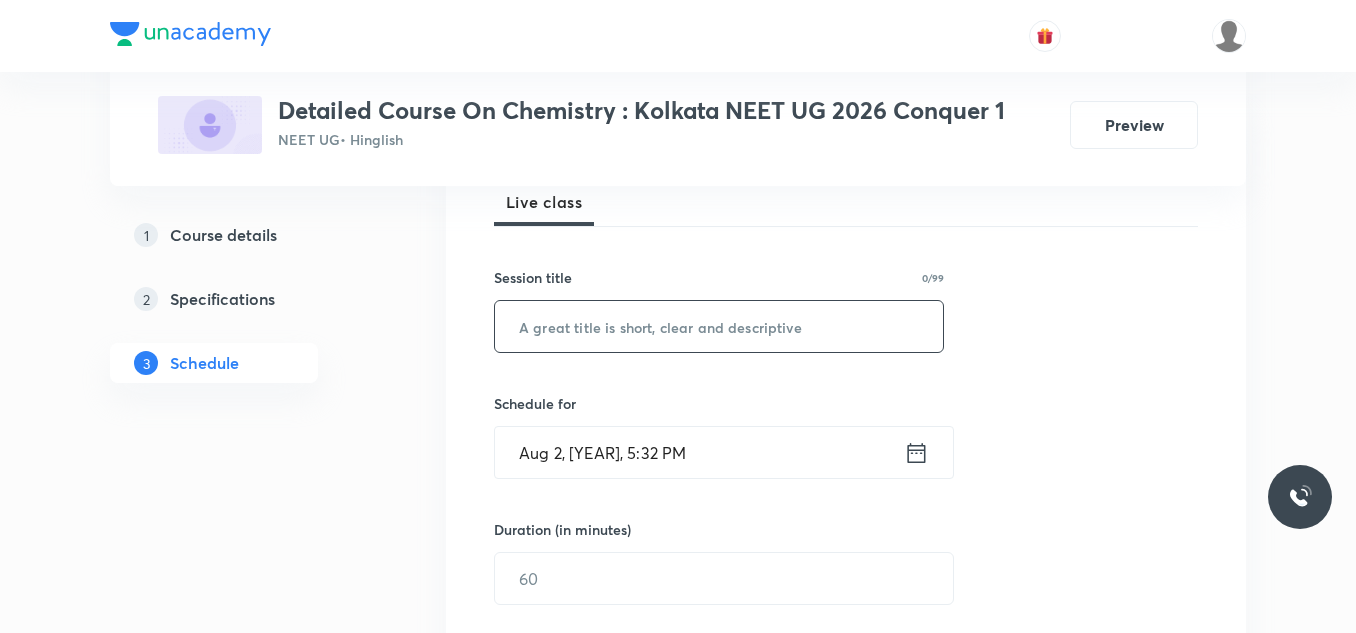 click at bounding box center [719, 326] 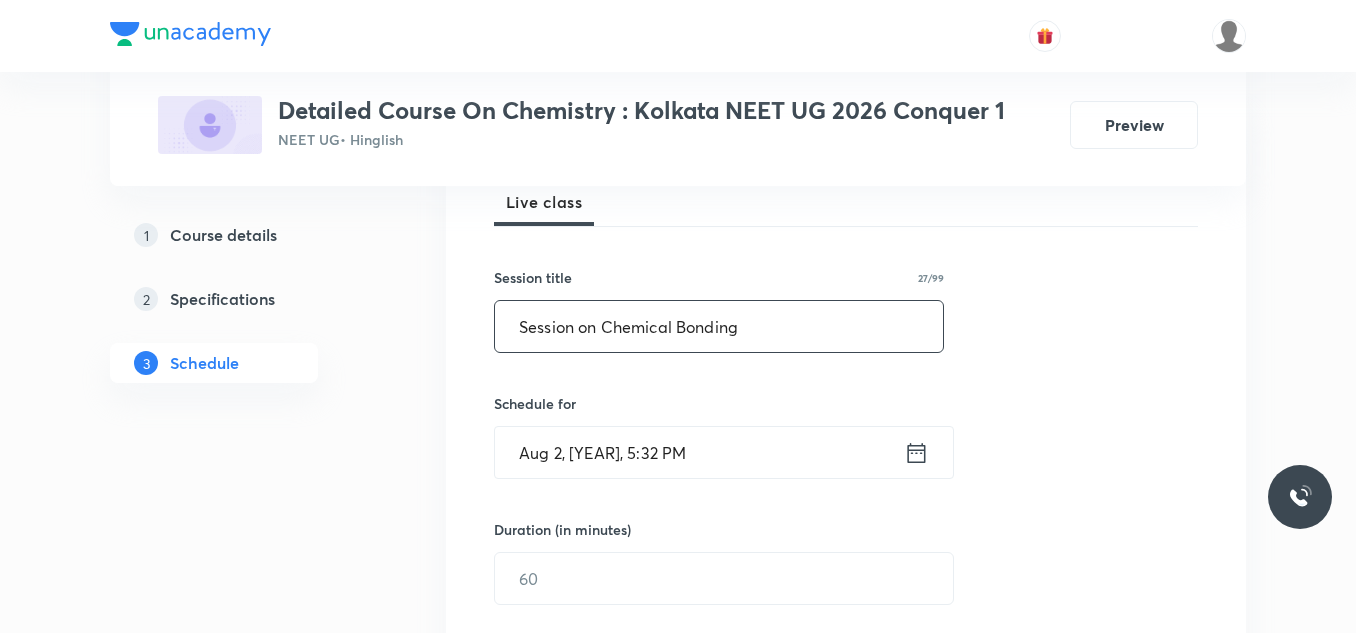 type on "Session on Chemical Bonding" 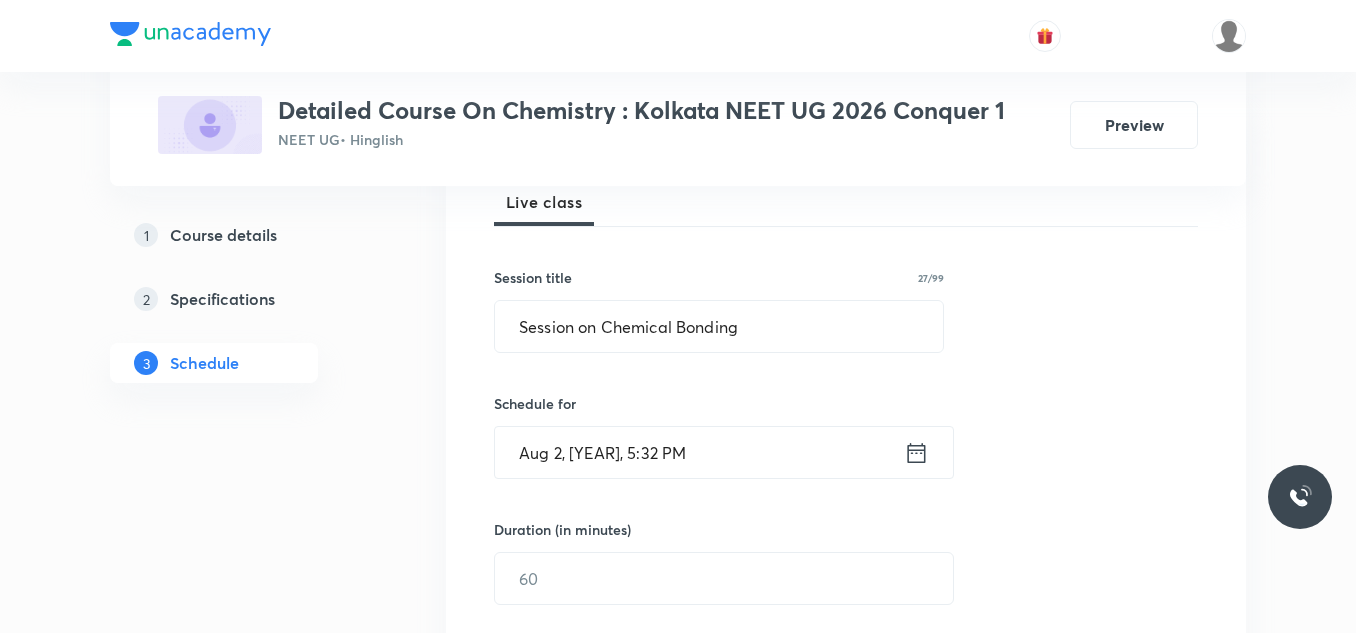 click on "Aug 2, [YEAR], 5:32 PM" at bounding box center [699, 452] 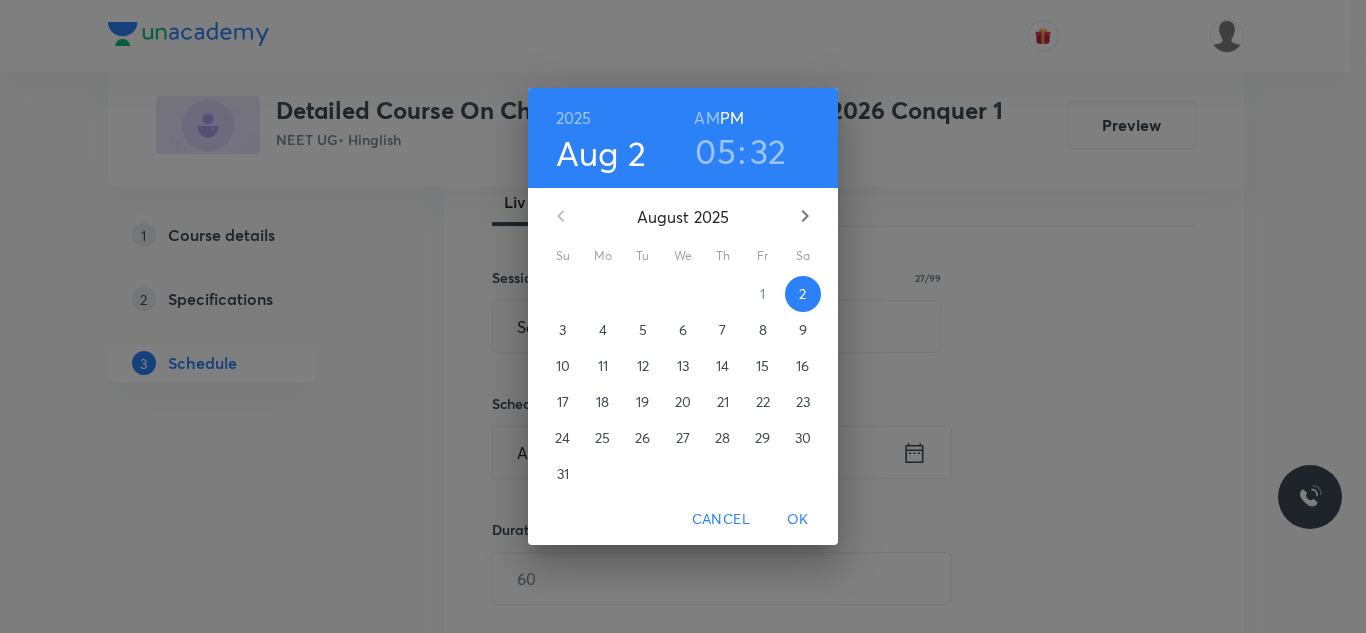 click on "5" at bounding box center [643, 330] 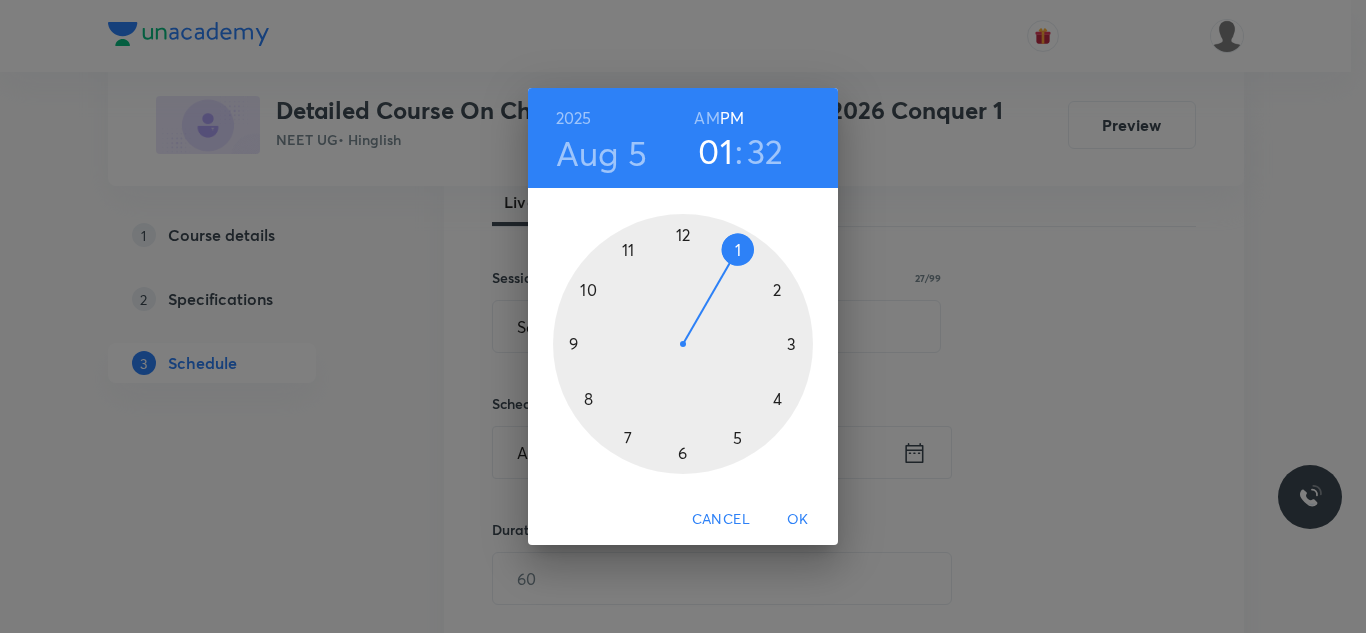 drag, startPoint x: 725, startPoint y: 435, endPoint x: 740, endPoint y: 275, distance: 160.70158 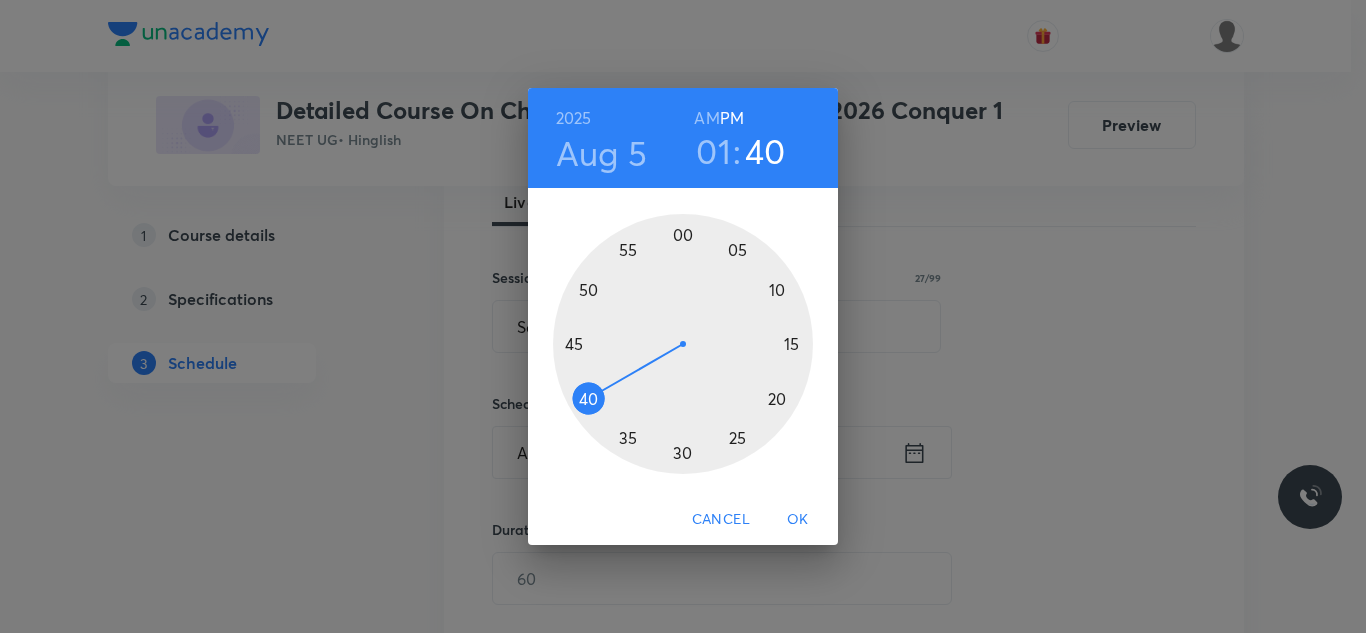 drag, startPoint x: 653, startPoint y: 445, endPoint x: 578, endPoint y: 401, distance: 86.95401 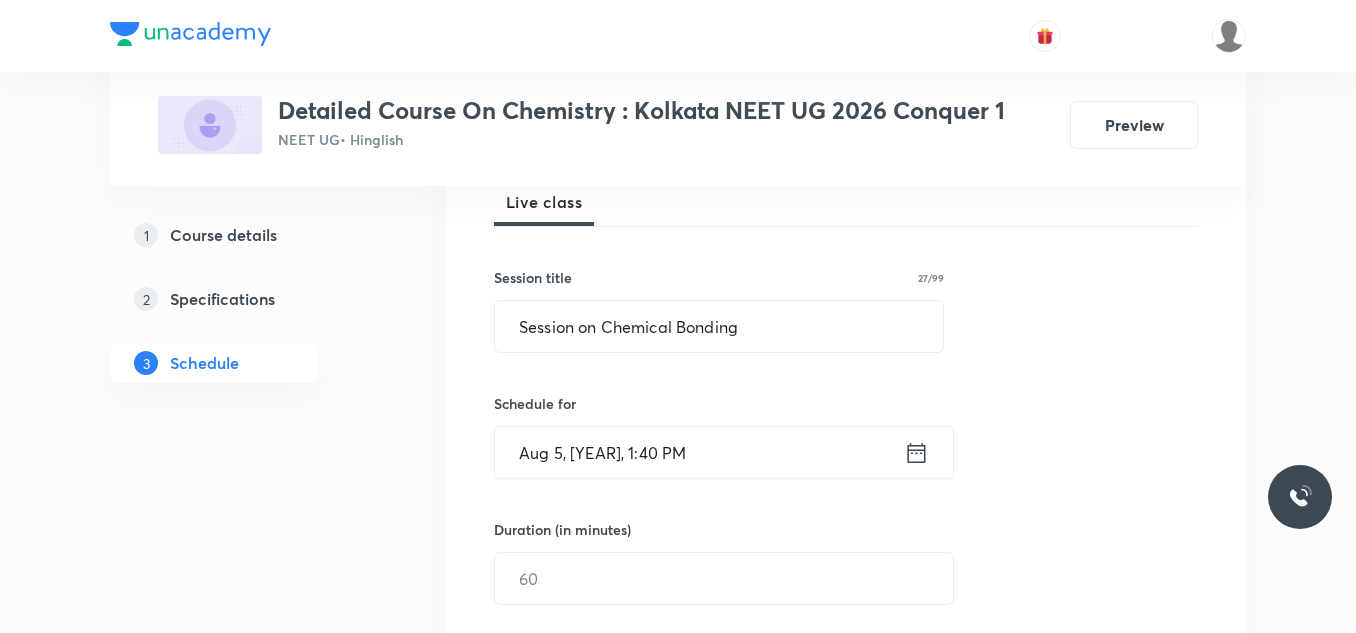 scroll, scrollTop: 400, scrollLeft: 0, axis: vertical 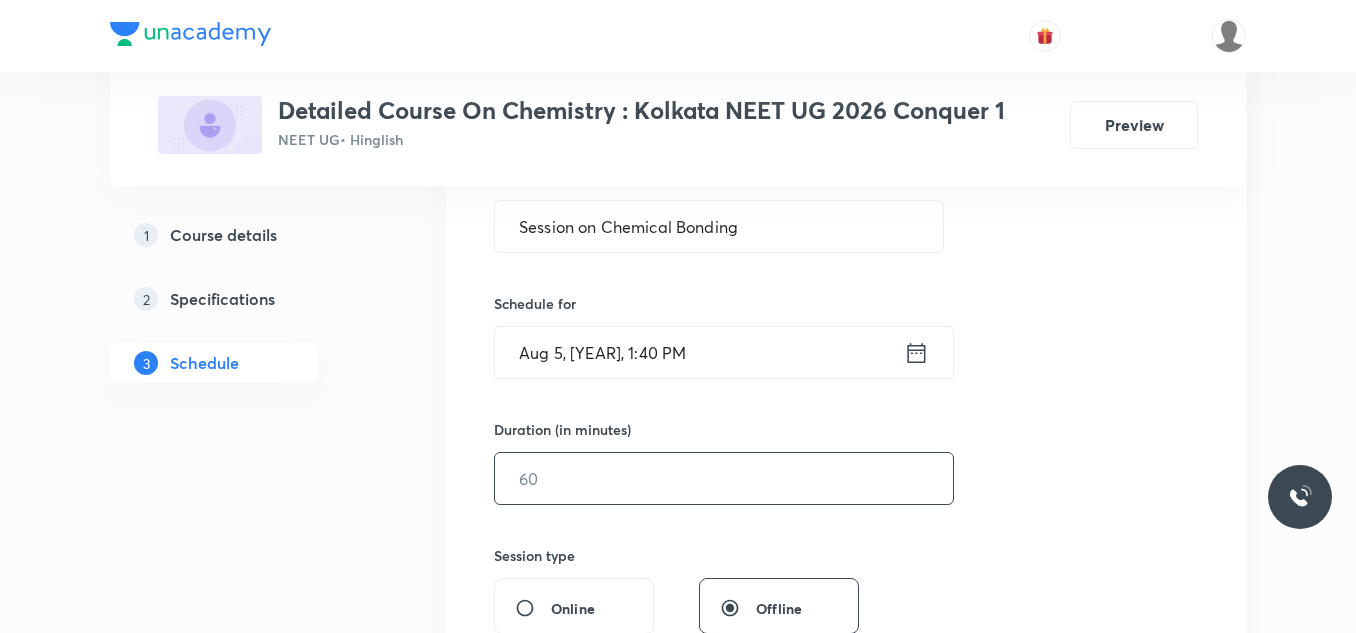 click at bounding box center (724, 478) 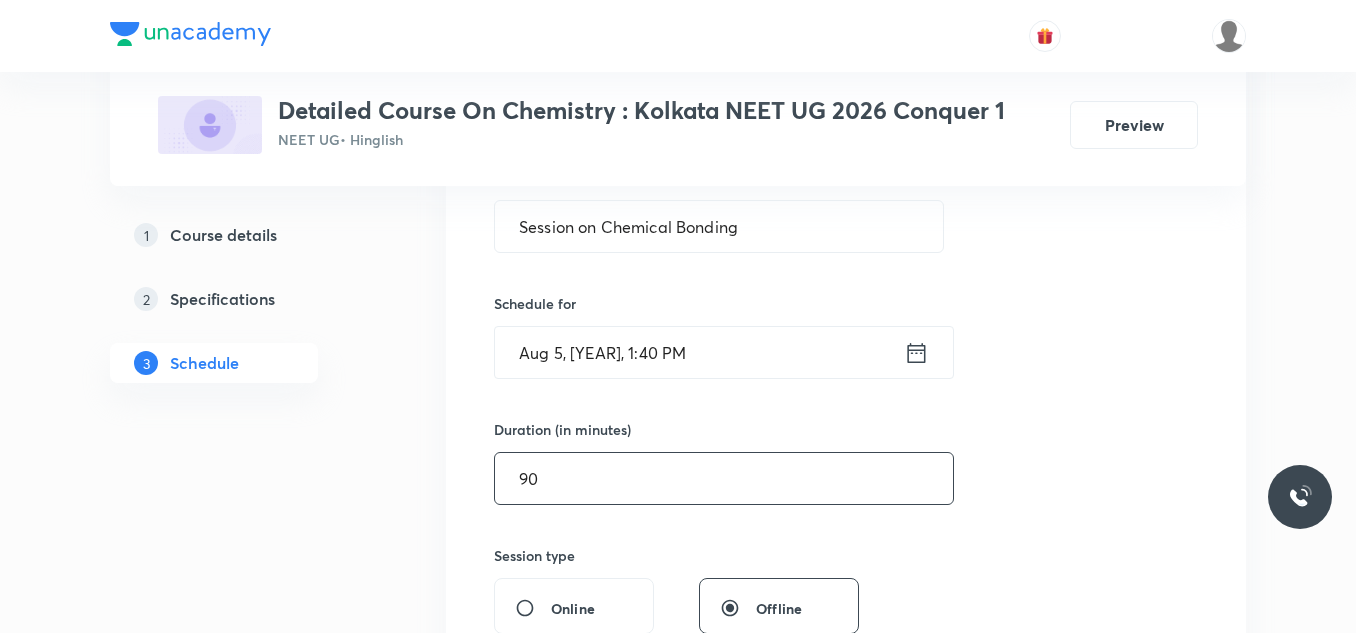 scroll, scrollTop: 600, scrollLeft: 0, axis: vertical 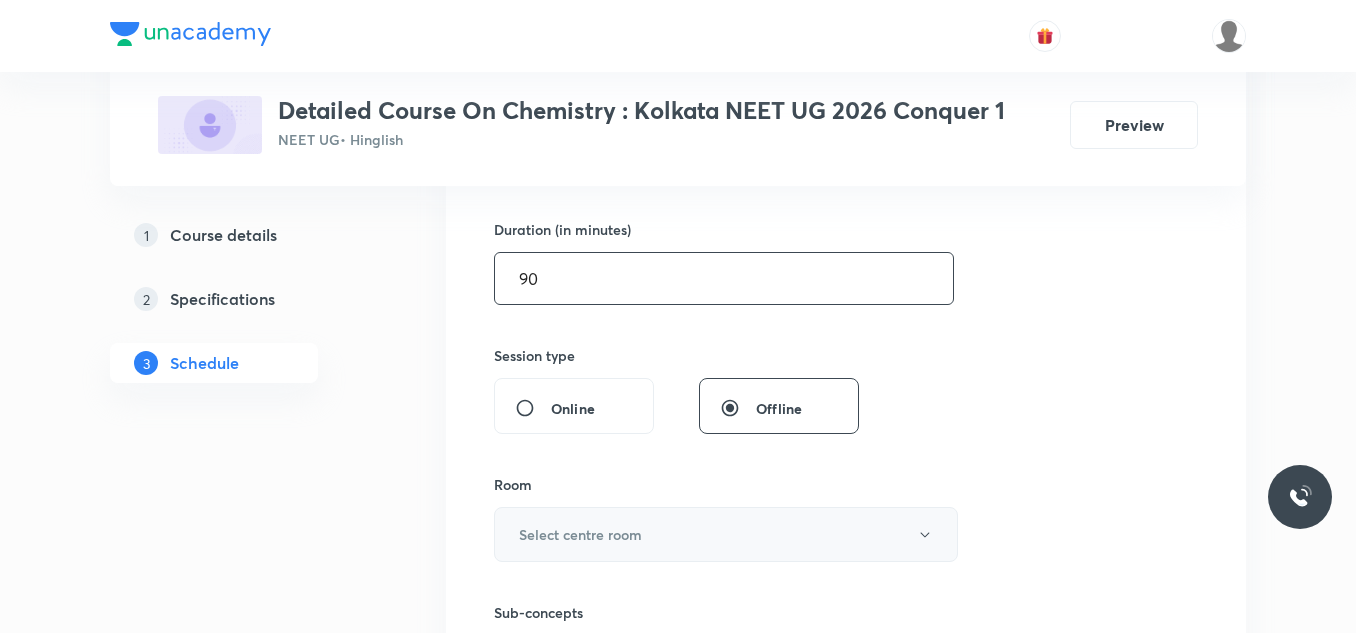 type on "90" 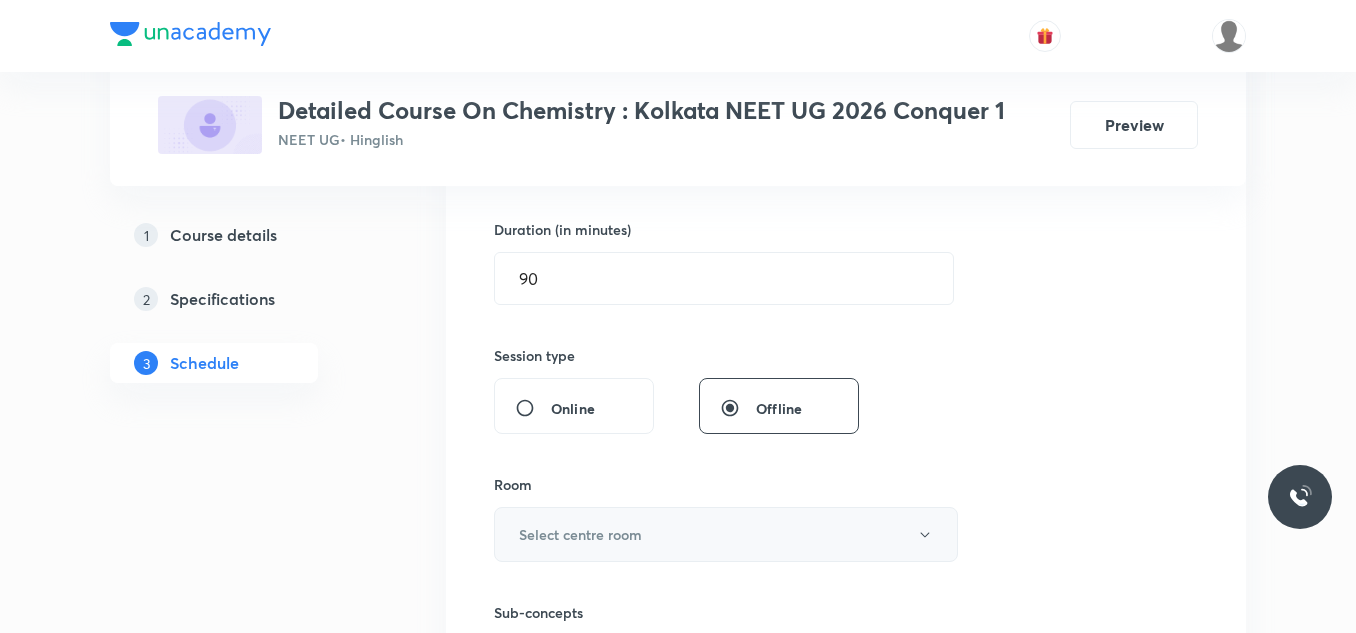 click on "Select centre room" at bounding box center [580, 534] 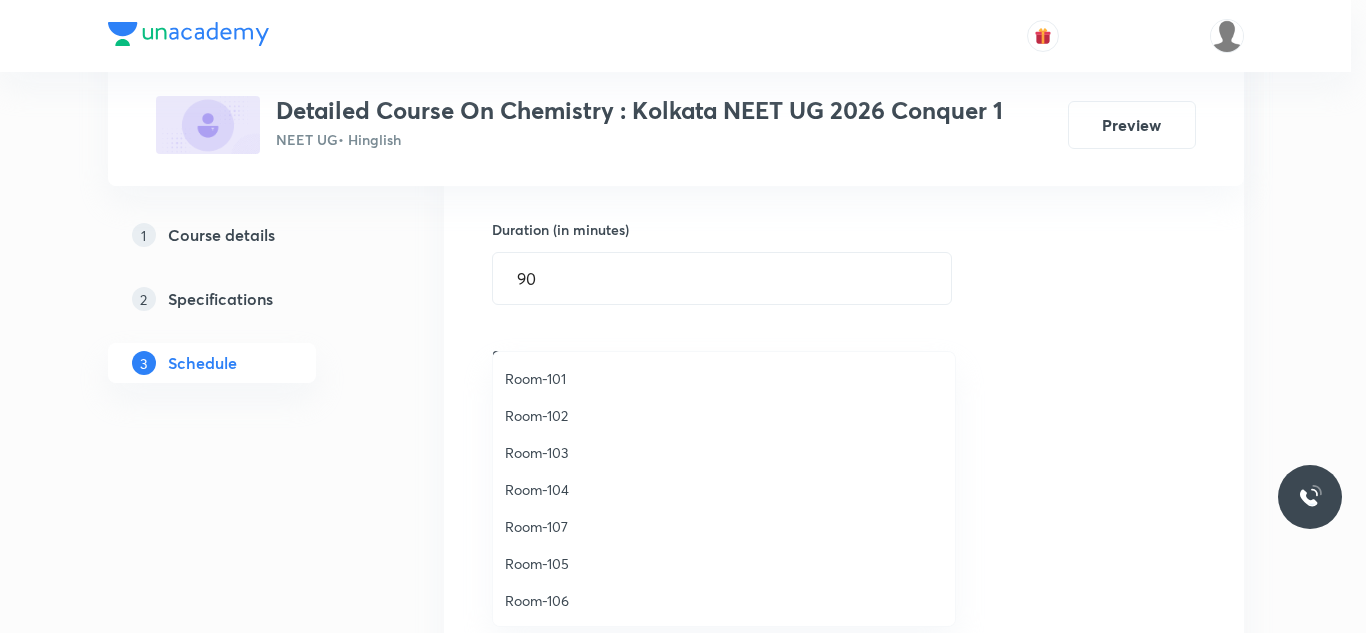 click on "Room-101" at bounding box center [724, 378] 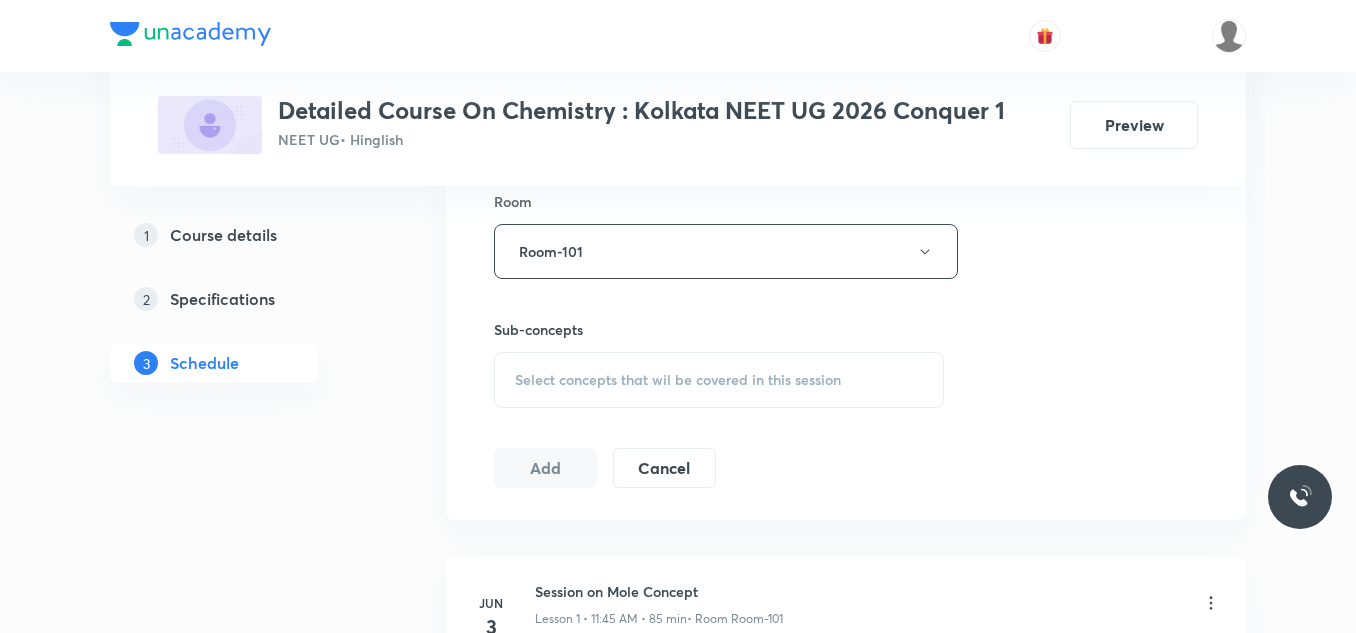 scroll, scrollTop: 900, scrollLeft: 0, axis: vertical 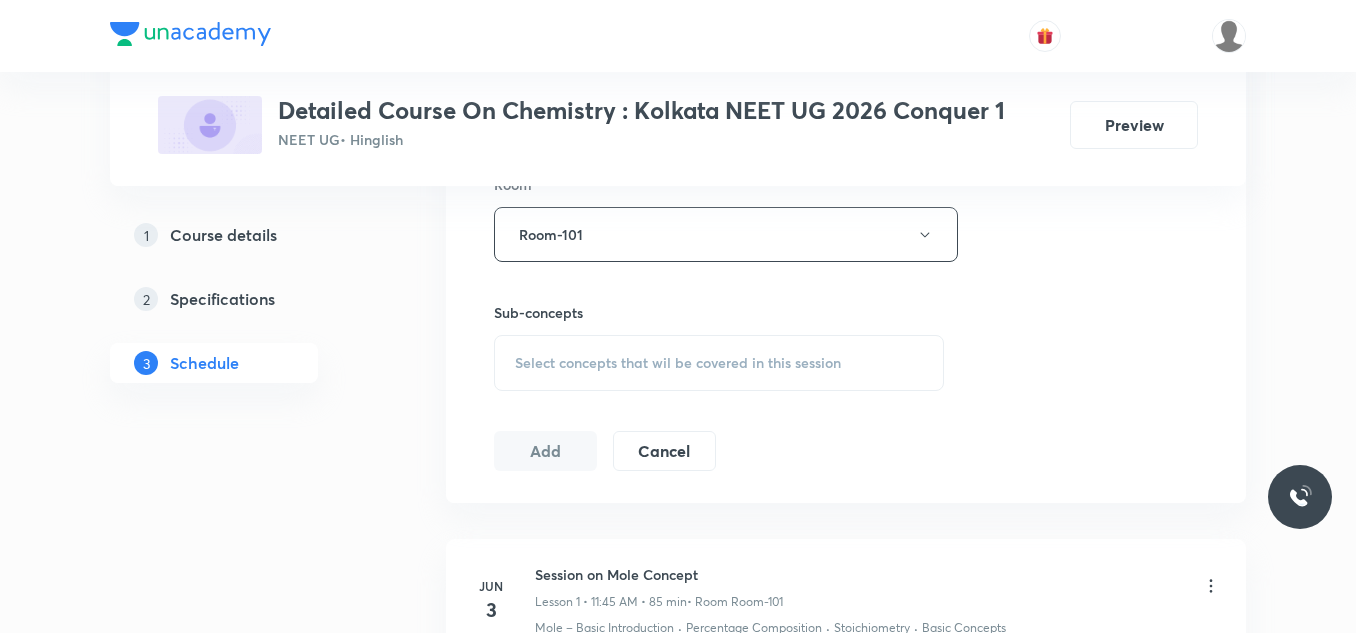 click on "Select concepts that wil be covered in this session" at bounding box center [719, 363] 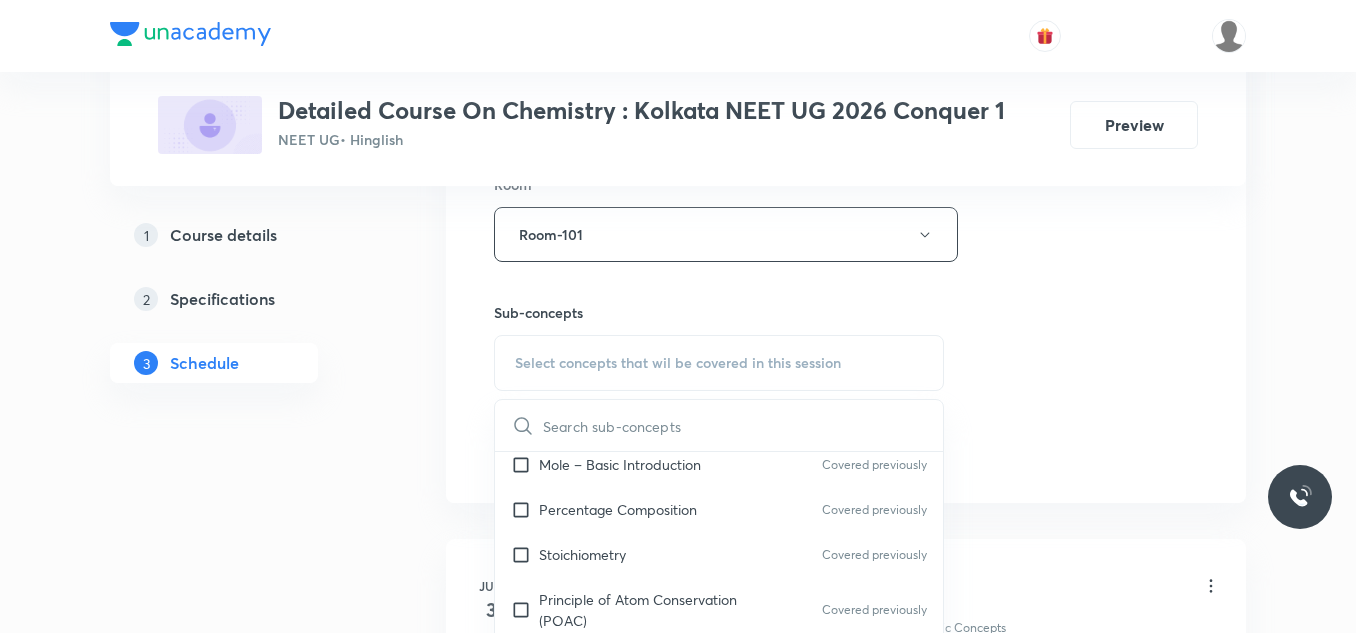scroll, scrollTop: 200, scrollLeft: 0, axis: vertical 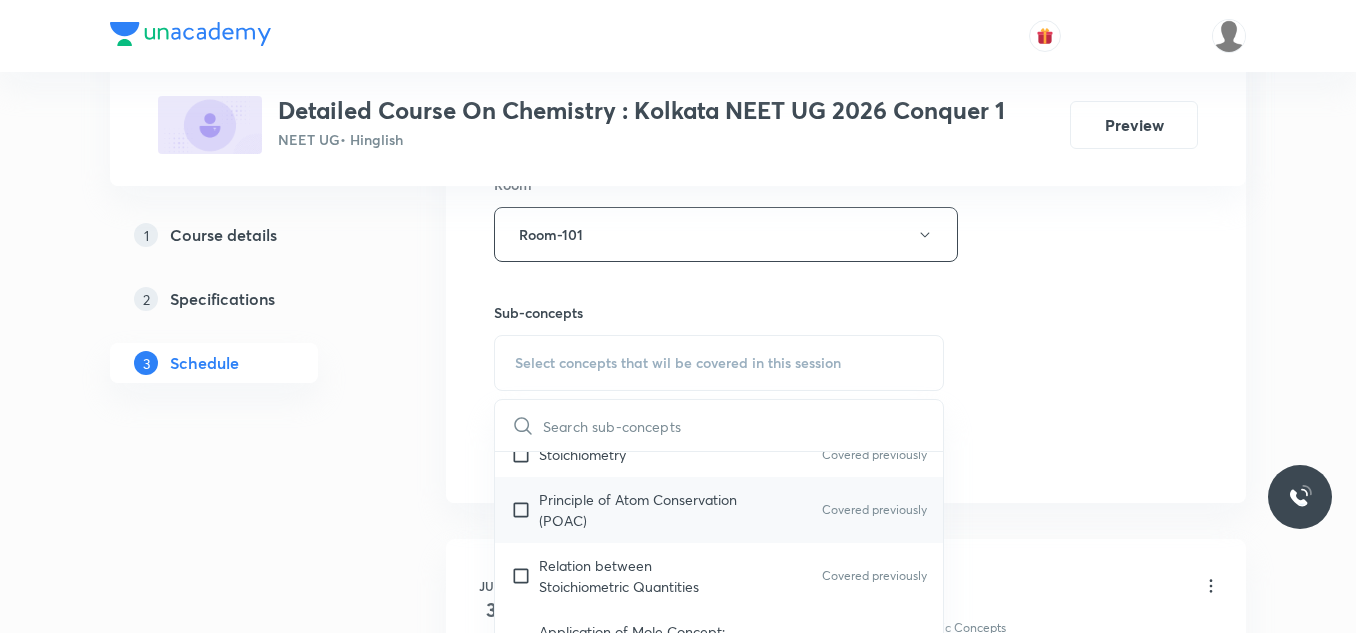 click on "Principle of Atom Conservation (POAC)" at bounding box center [640, 510] 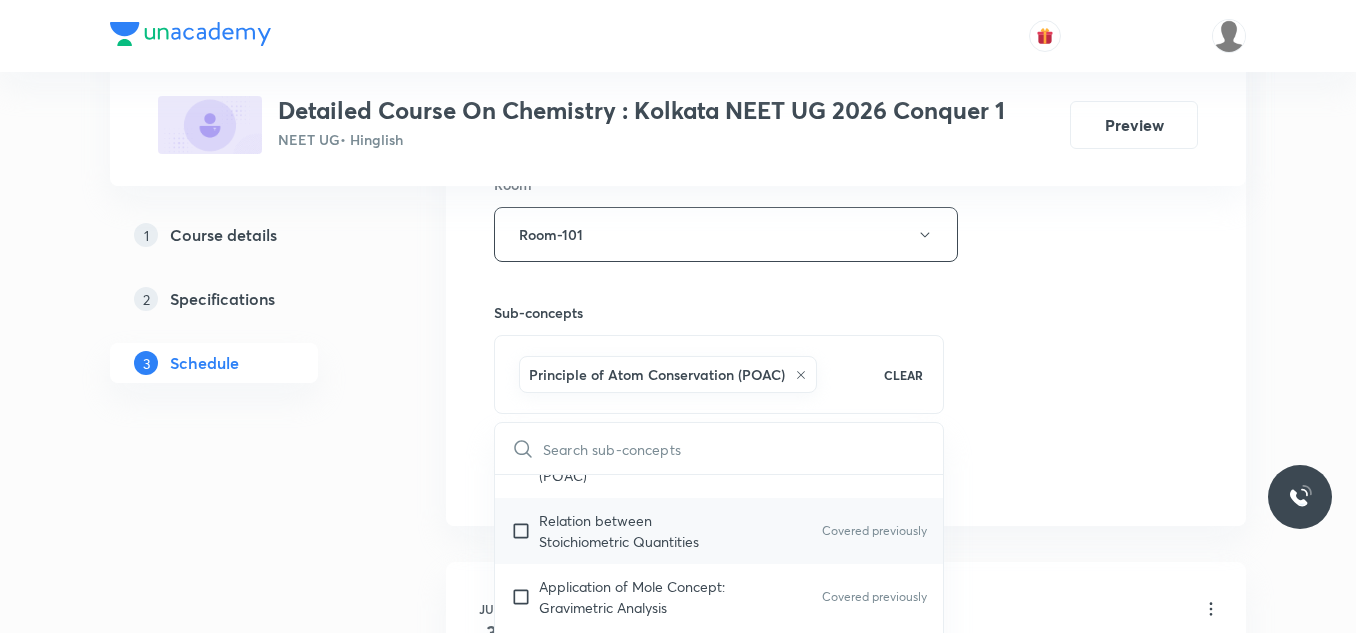 scroll, scrollTop: 300, scrollLeft: 0, axis: vertical 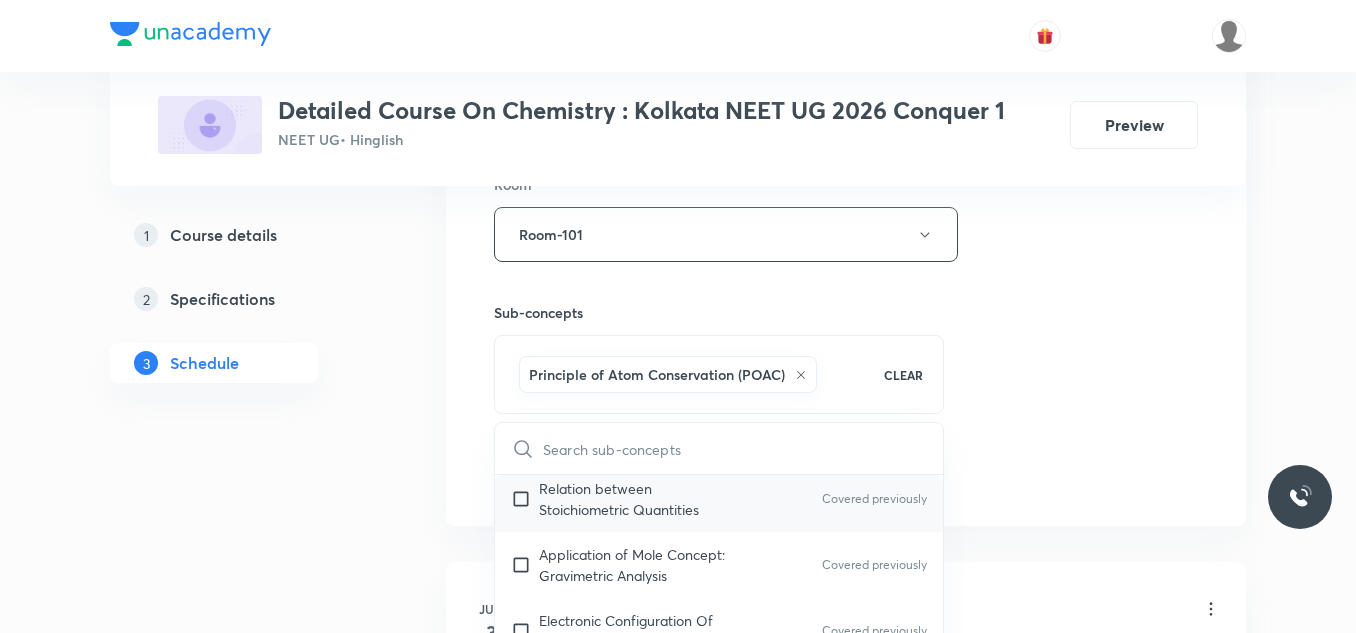click on "Relation between Stoichiometric Quantities" at bounding box center [640, 499] 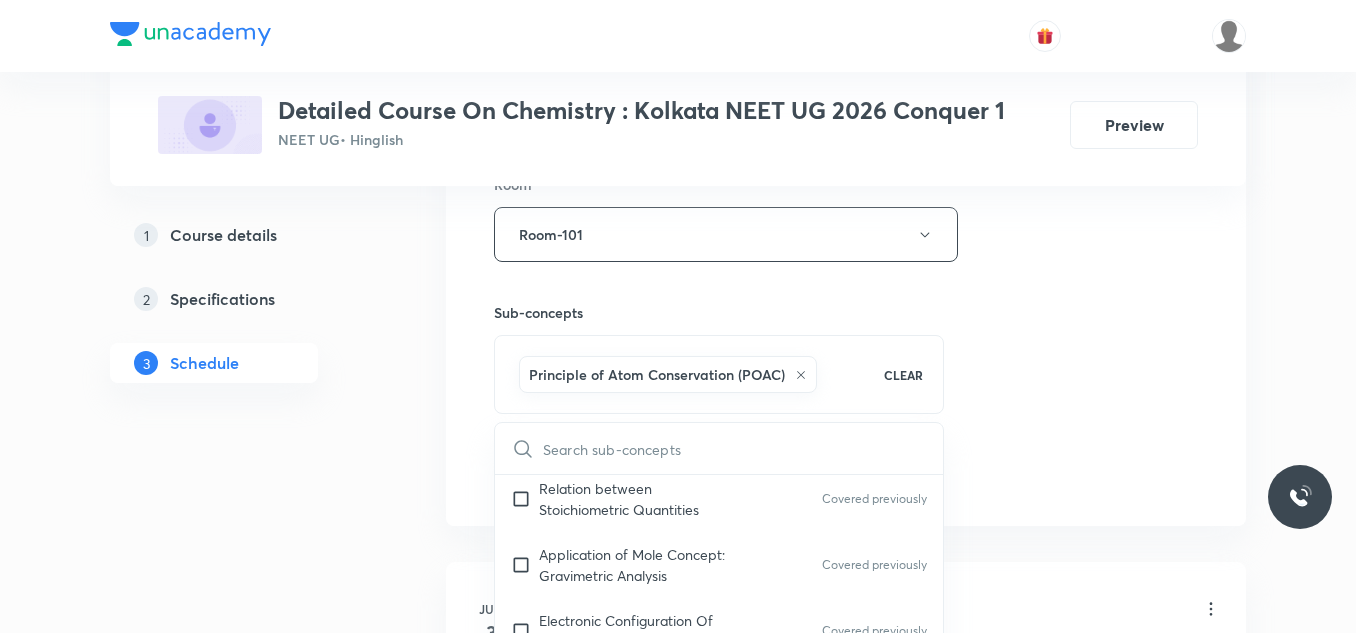 checkbox on "true" 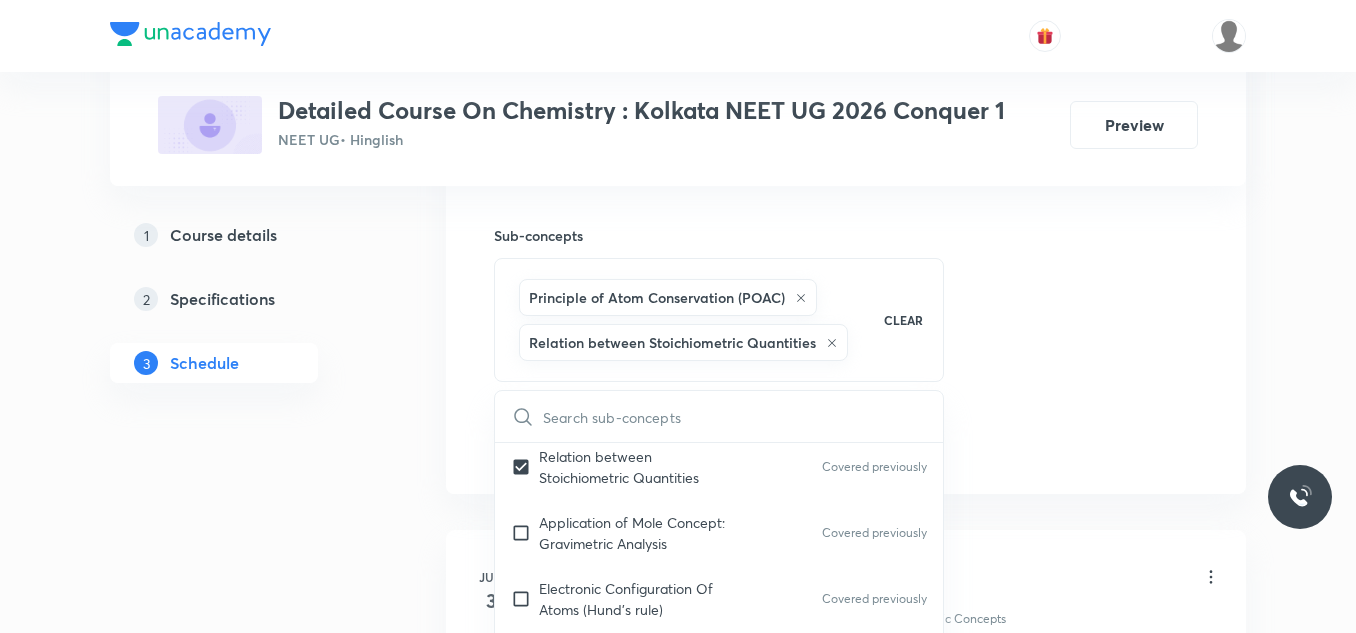 scroll, scrollTop: 1000, scrollLeft: 0, axis: vertical 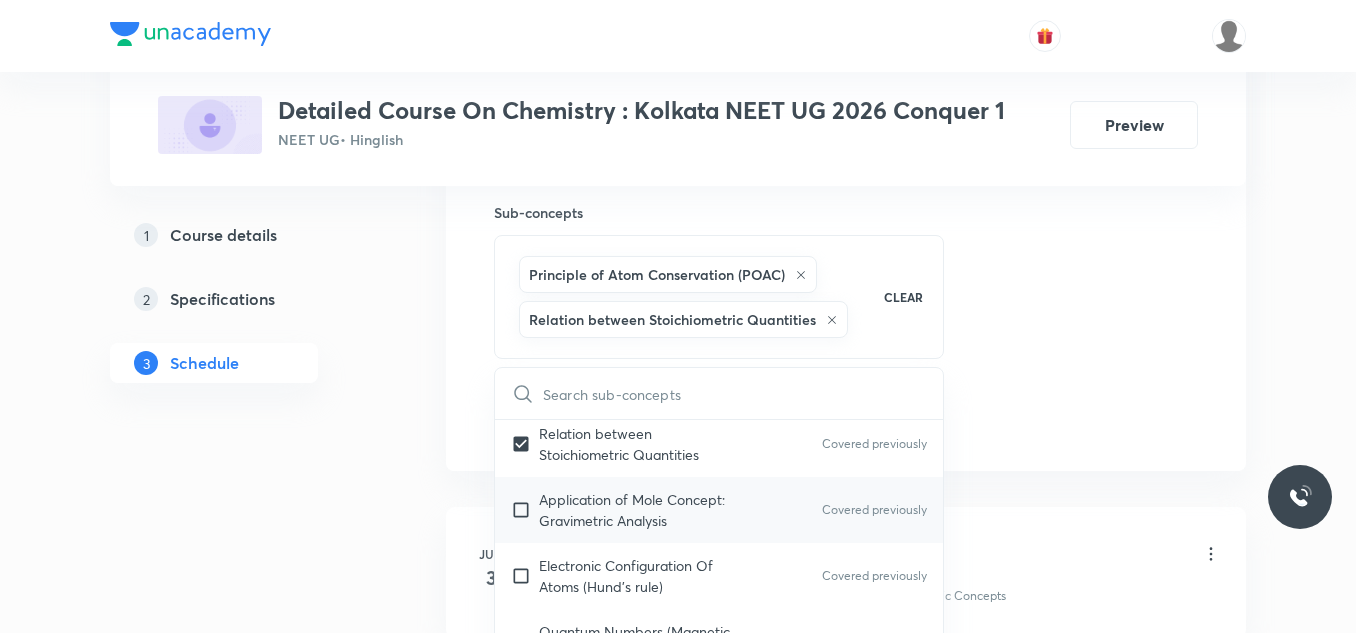 click on "Application of Mole Concept: Gravimetric Analysis" at bounding box center [640, 510] 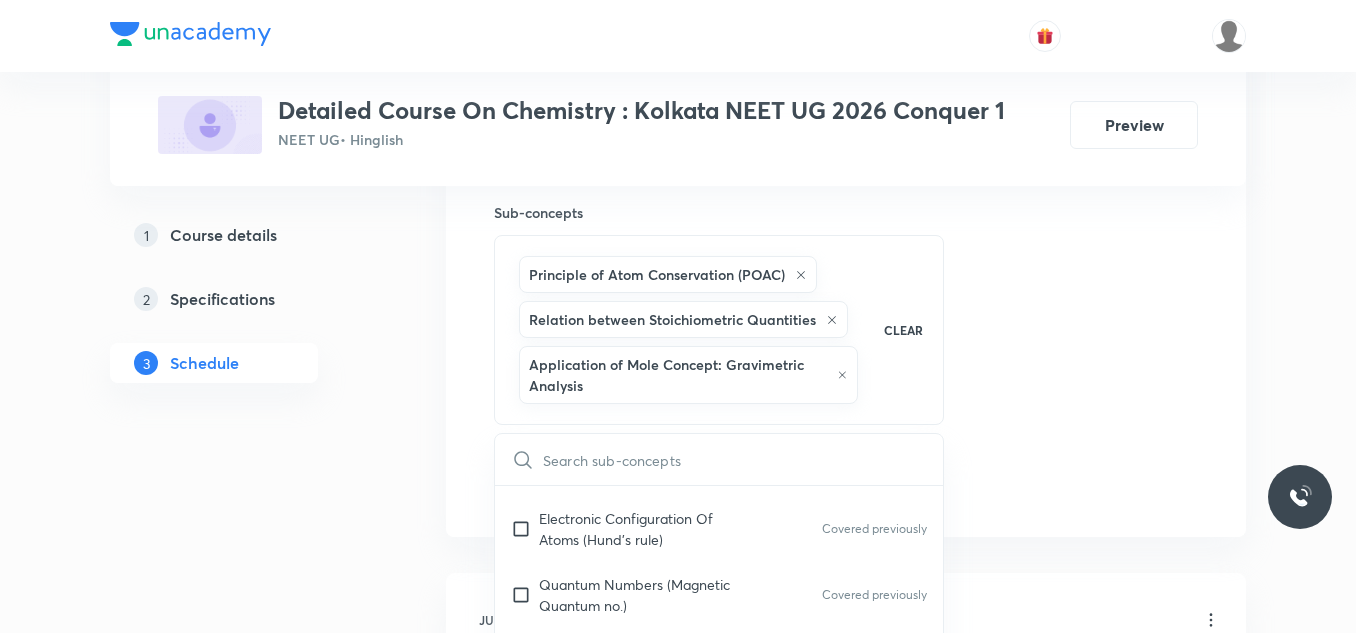scroll, scrollTop: 500, scrollLeft: 0, axis: vertical 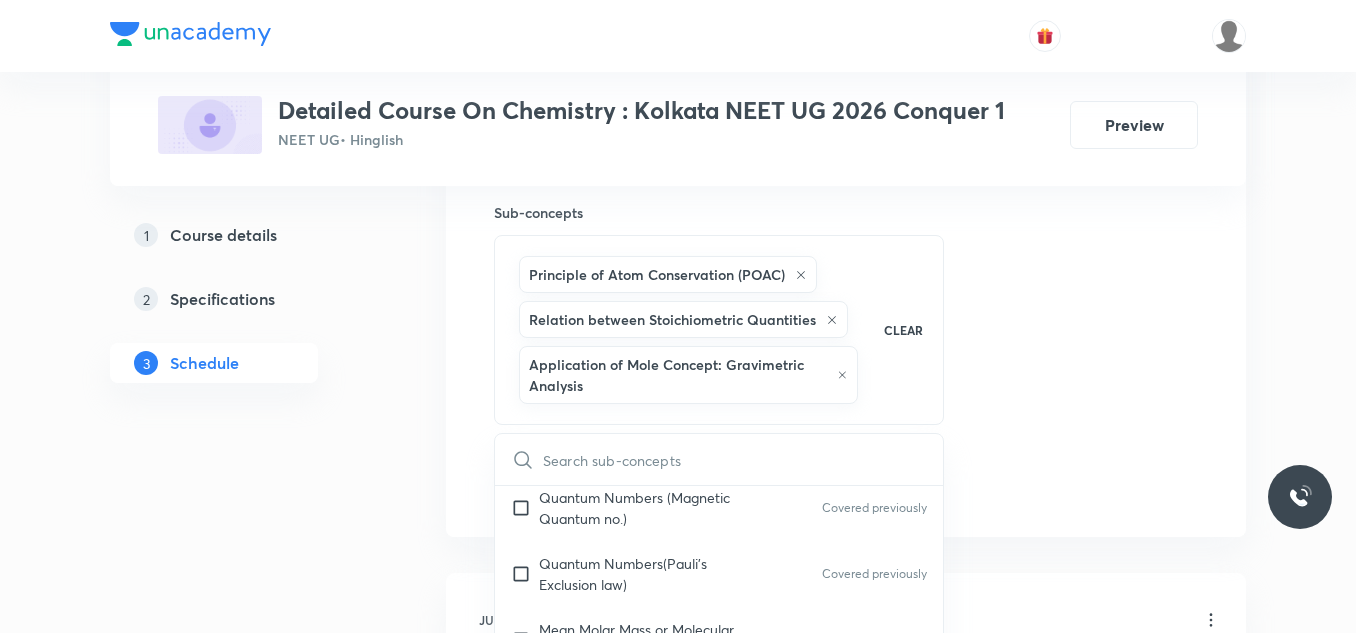 click on "Quantum Numbers (Magnetic Quantum no.)" at bounding box center (640, 508) 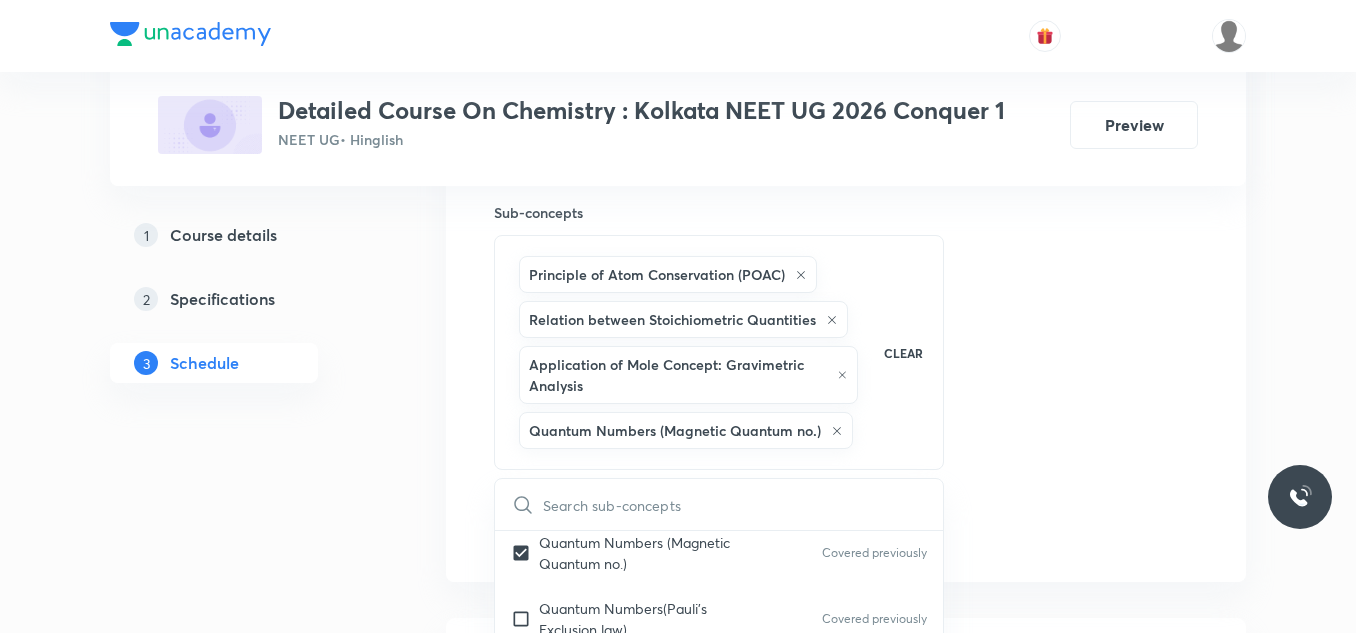 click on "Session  31 Live class Session title 27/99 Session on Chemical Bonding ​ Schedule for Aug 5, [YEAR], 1:40 PM ​ Duration (in minutes) 90 ​   Session type Online Offline Room Room-101 Sub-concepts Principle of Atom Conservation (POAC) Relation between Stoichiometric Quantities Application of Mole Concept: Gravimetric Analysis  Quantum Numbers (Magnetic Quantum no.) CLEAR ​ General Topics & Mole Concept Basic Concepts Covered previously Mole – Basic Introduction Covered previously Percentage Composition Covered previously Stoichiometry Covered previously Principle of Atom Conservation (POAC) Covered previously Relation between Stoichiometric Quantities Covered previously Application of Mole Concept: Gravimetric Analysis Covered previously Electronic Configuration Of Atoms (Hund's rule) Covered previously  Quantum Numbers (Magnetic Quantum no.) Covered previously Quantum Numbers(Pauli's Exclusion law) Covered previously Mean Molar Mass or Molecular Mass Covered previously Covered previously Atomic Models" at bounding box center [846, -9] 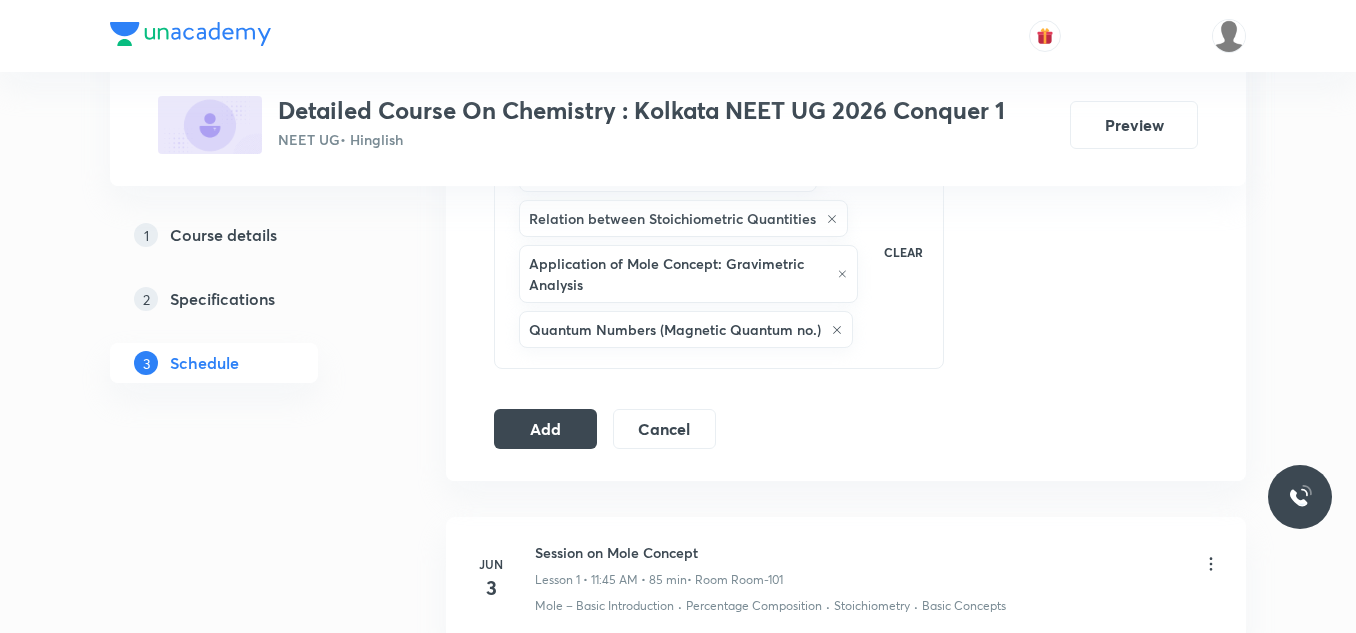 scroll, scrollTop: 1100, scrollLeft: 0, axis: vertical 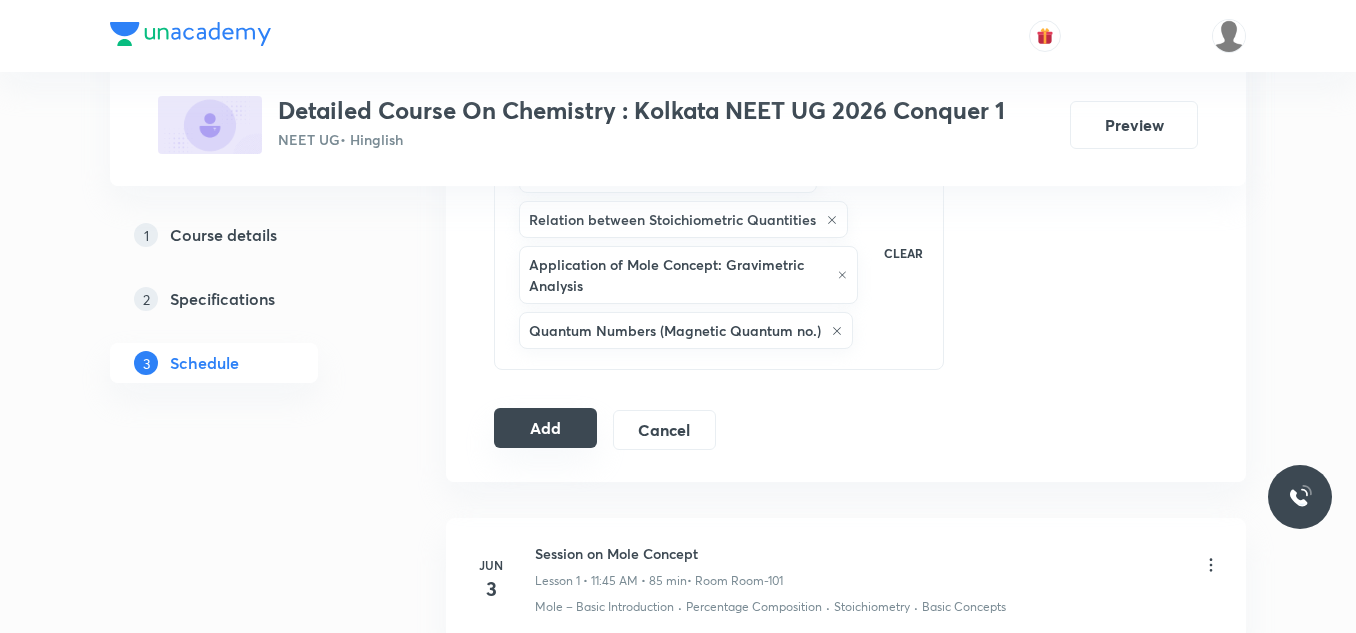 click on "Add" at bounding box center (545, 428) 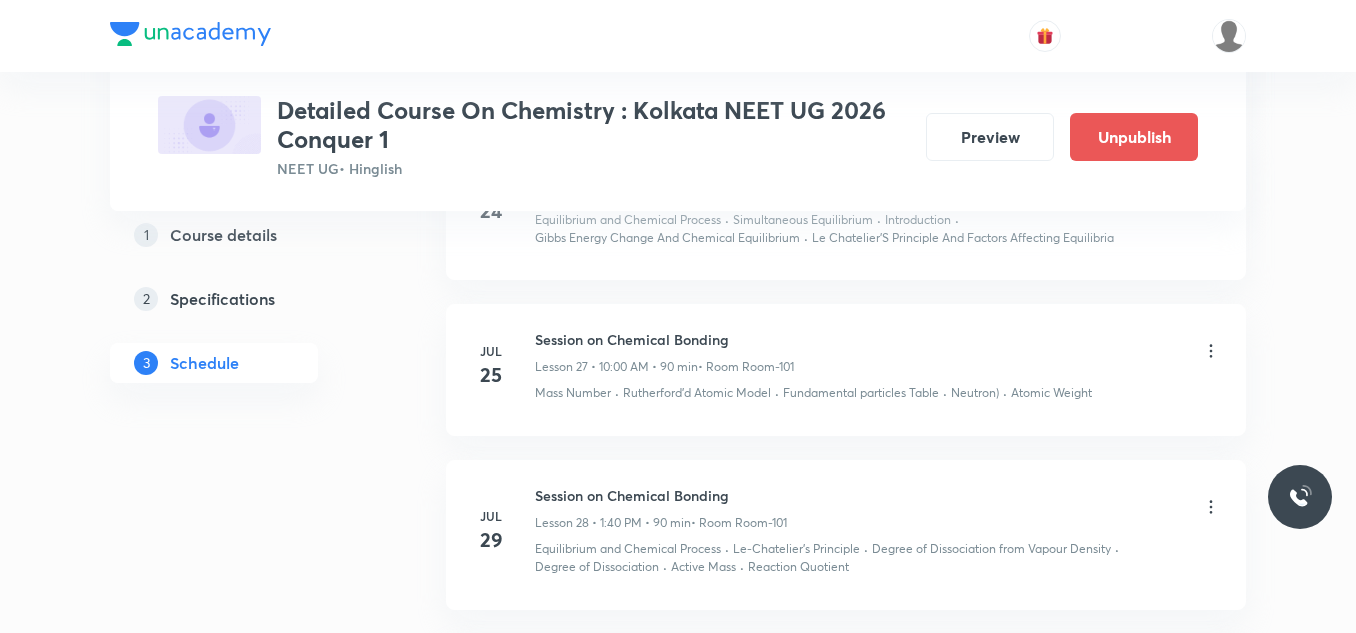 scroll, scrollTop: 5113, scrollLeft: 0, axis: vertical 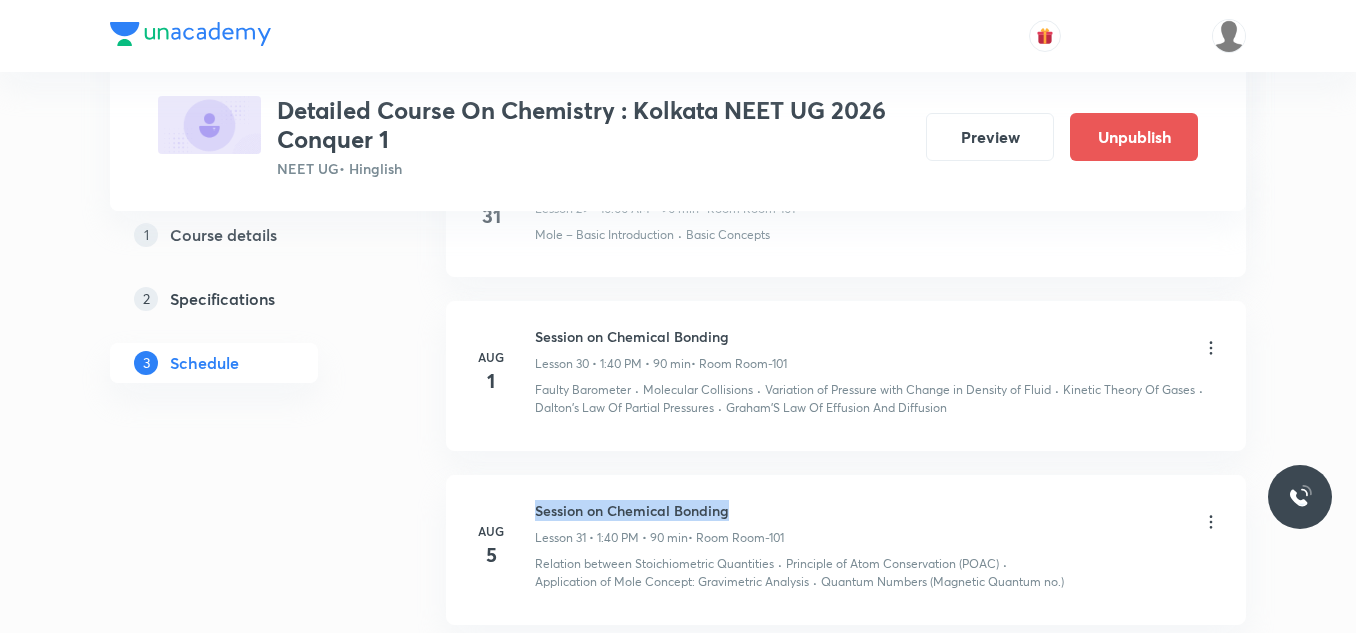 drag, startPoint x: 533, startPoint y: 321, endPoint x: 802, endPoint y: 315, distance: 269.0669 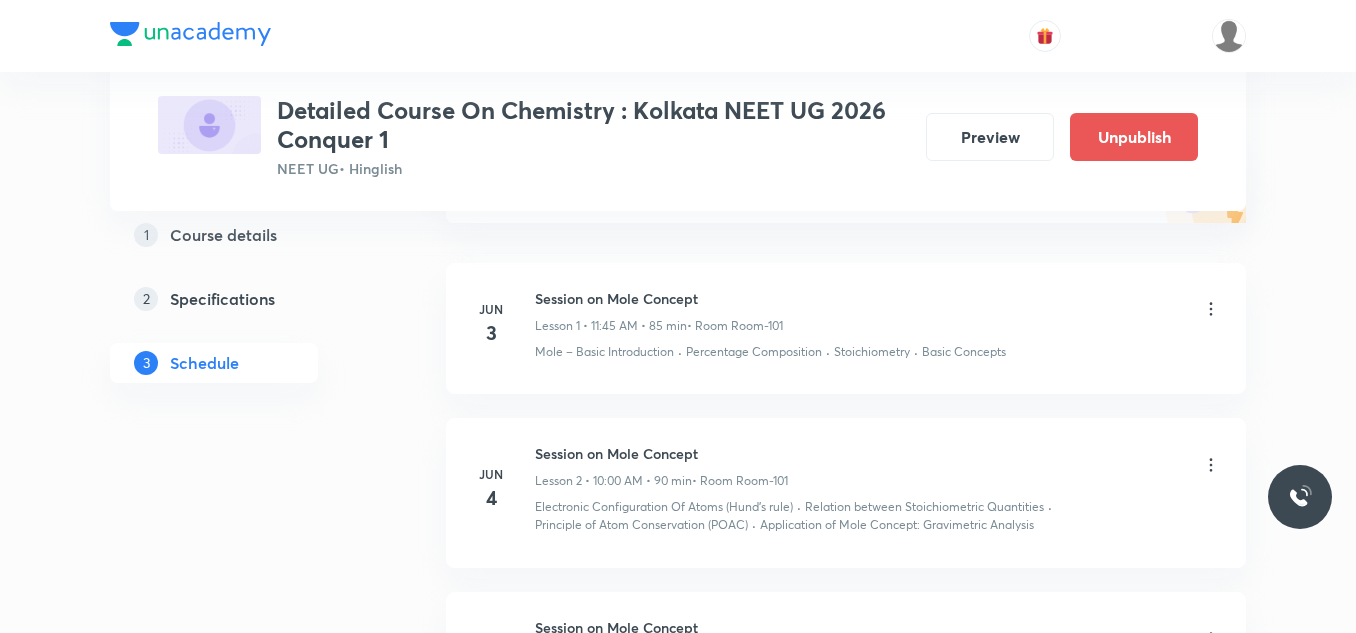scroll, scrollTop: 0, scrollLeft: 0, axis: both 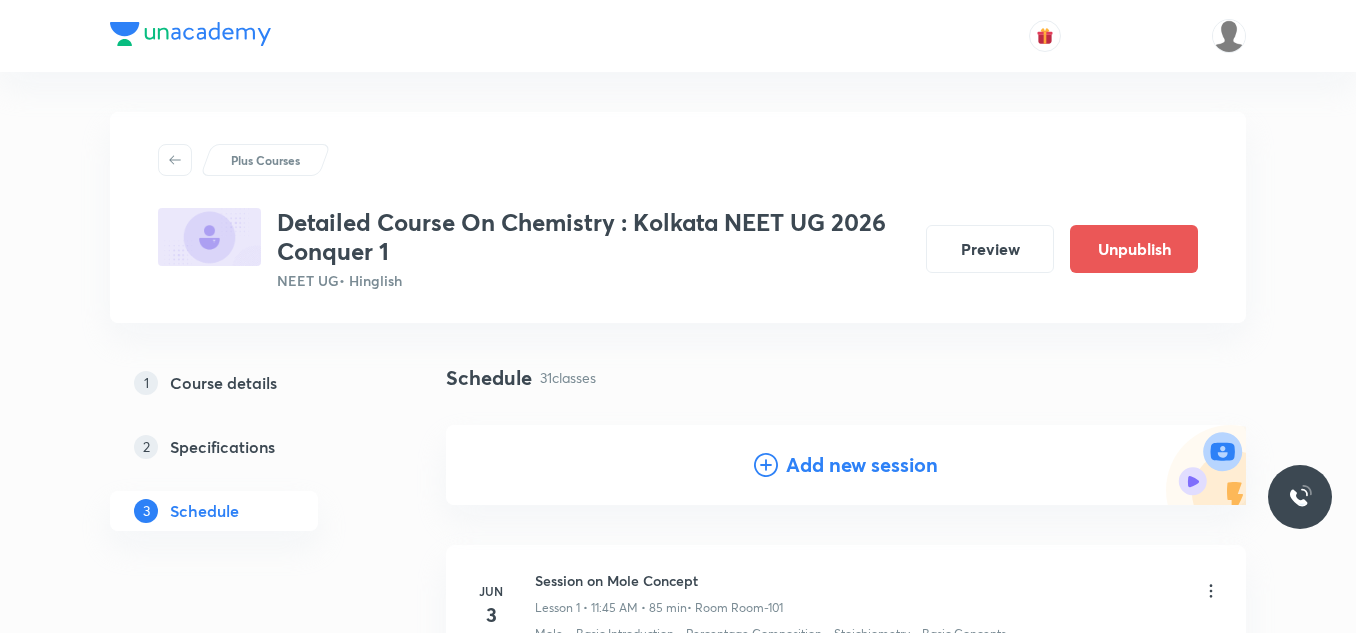 click on "Add new session" at bounding box center [862, 465] 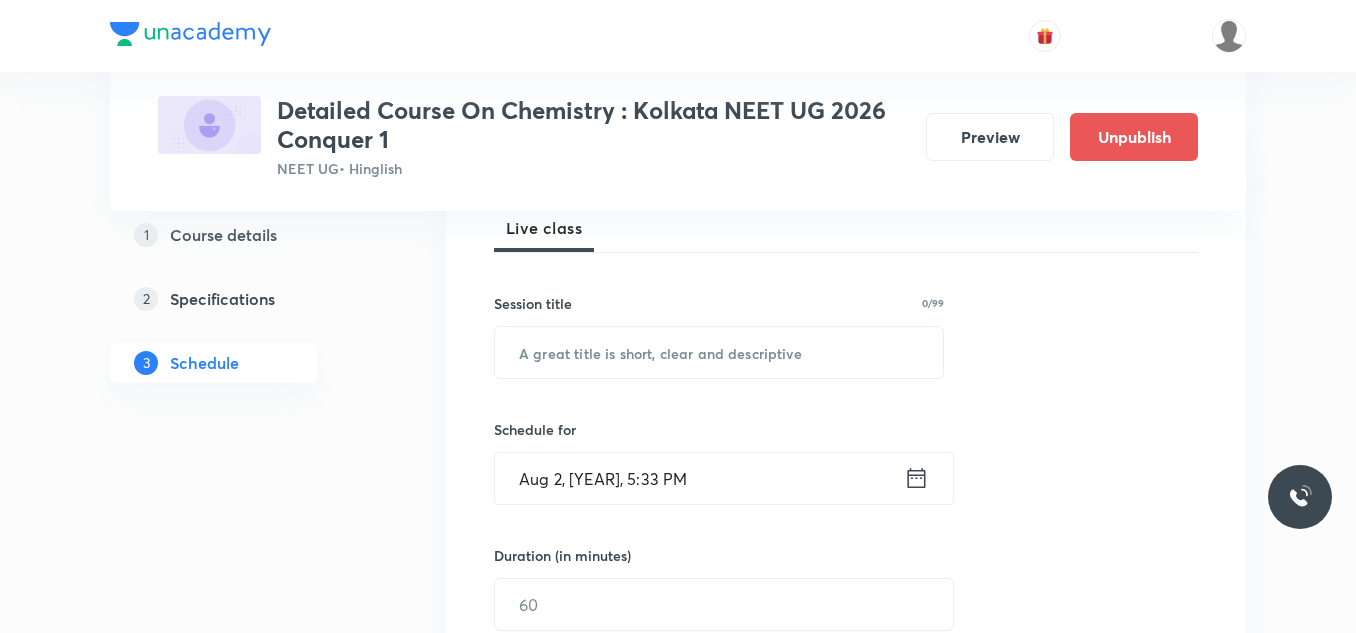 scroll, scrollTop: 300, scrollLeft: 0, axis: vertical 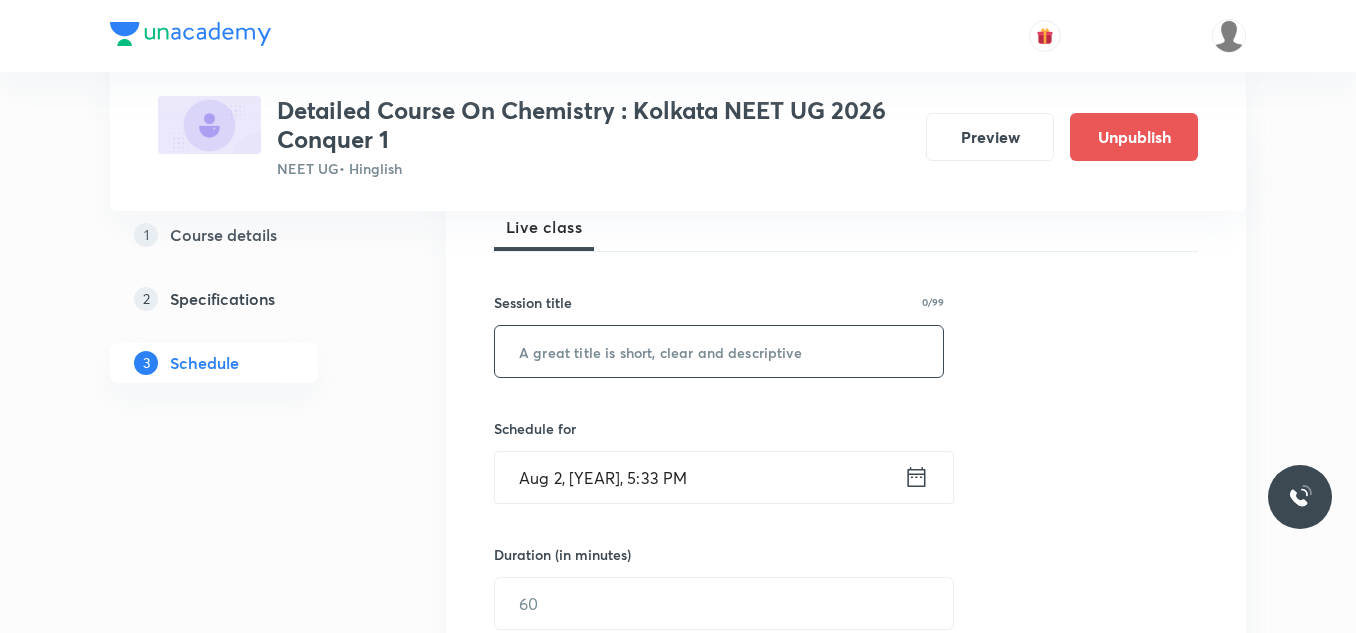 click at bounding box center [719, 351] 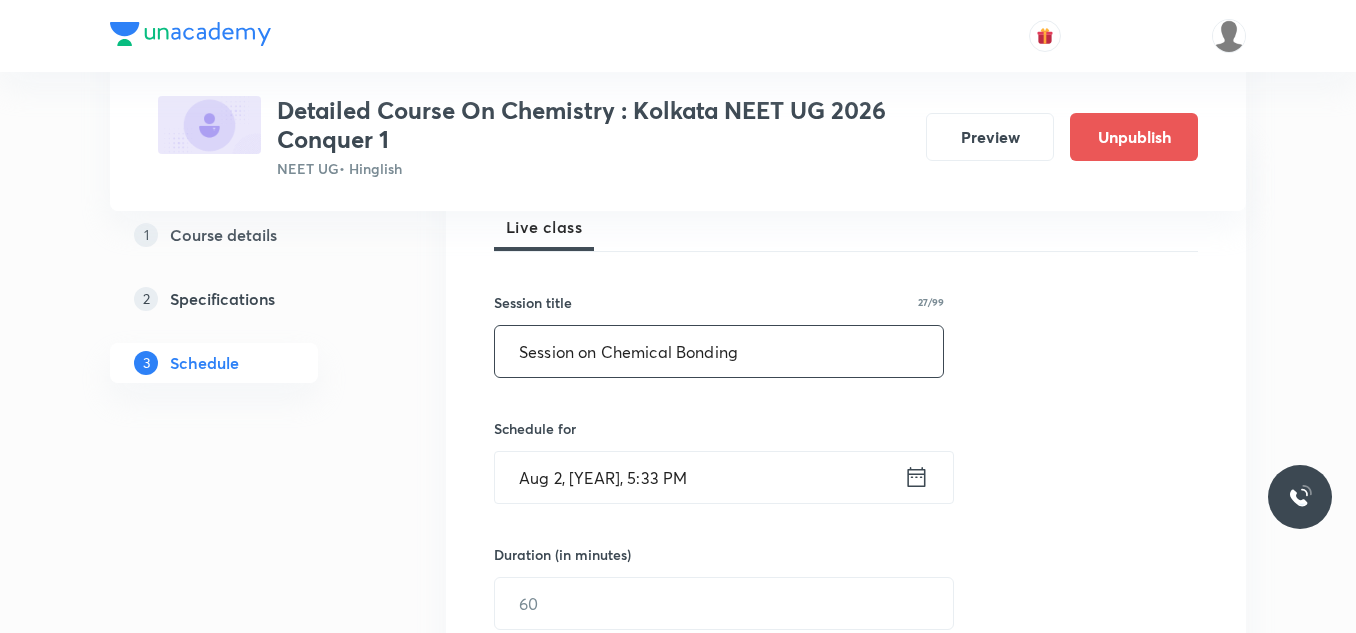 type on "Session on Chemical Bonding" 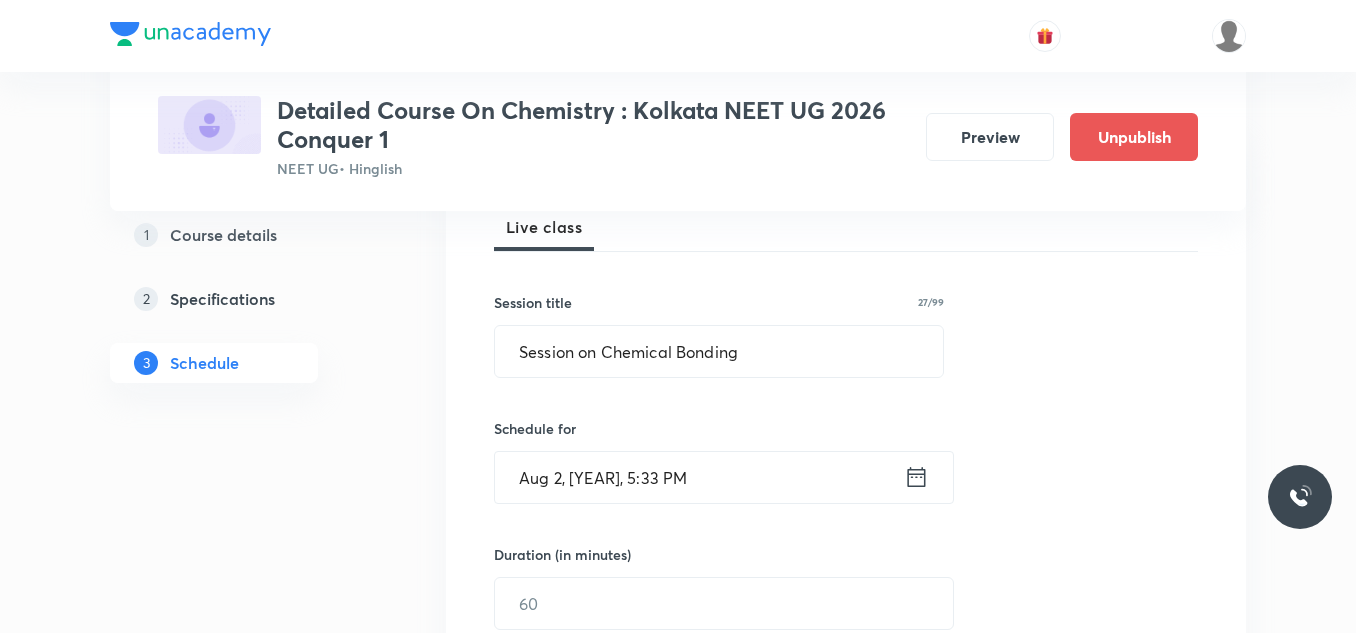 click on "Aug 2, [YEAR], 5:33 PM" at bounding box center [699, 477] 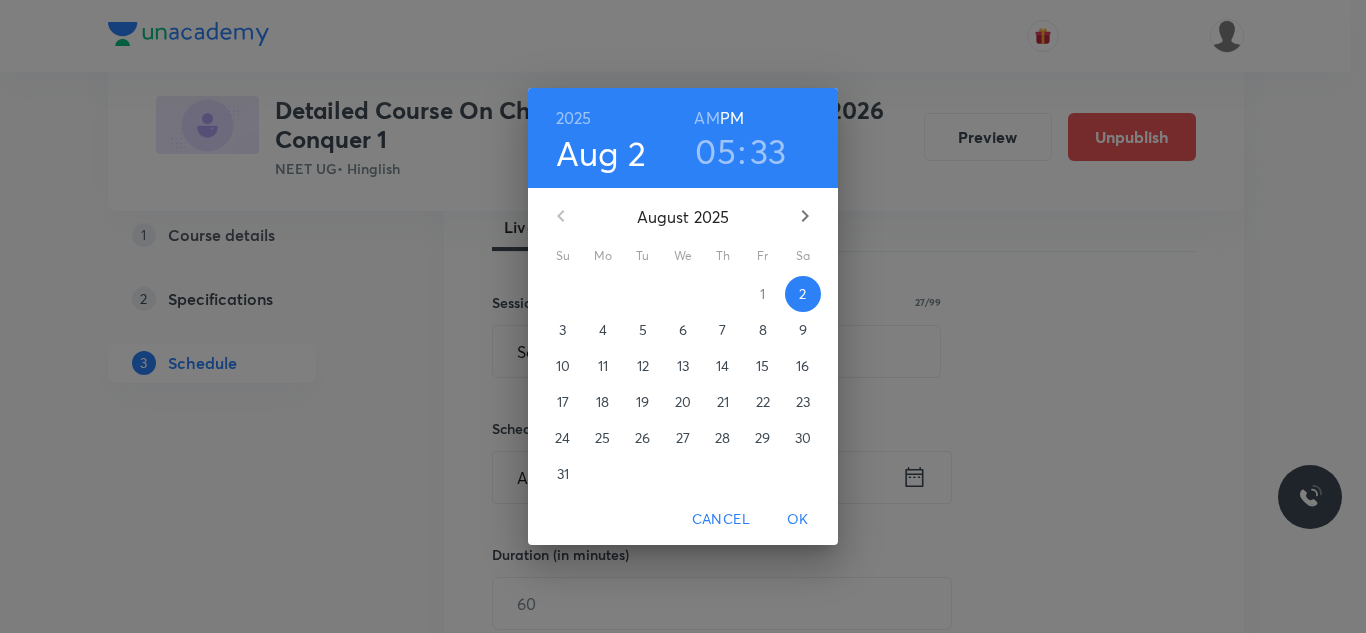 click on "6" at bounding box center [683, 330] 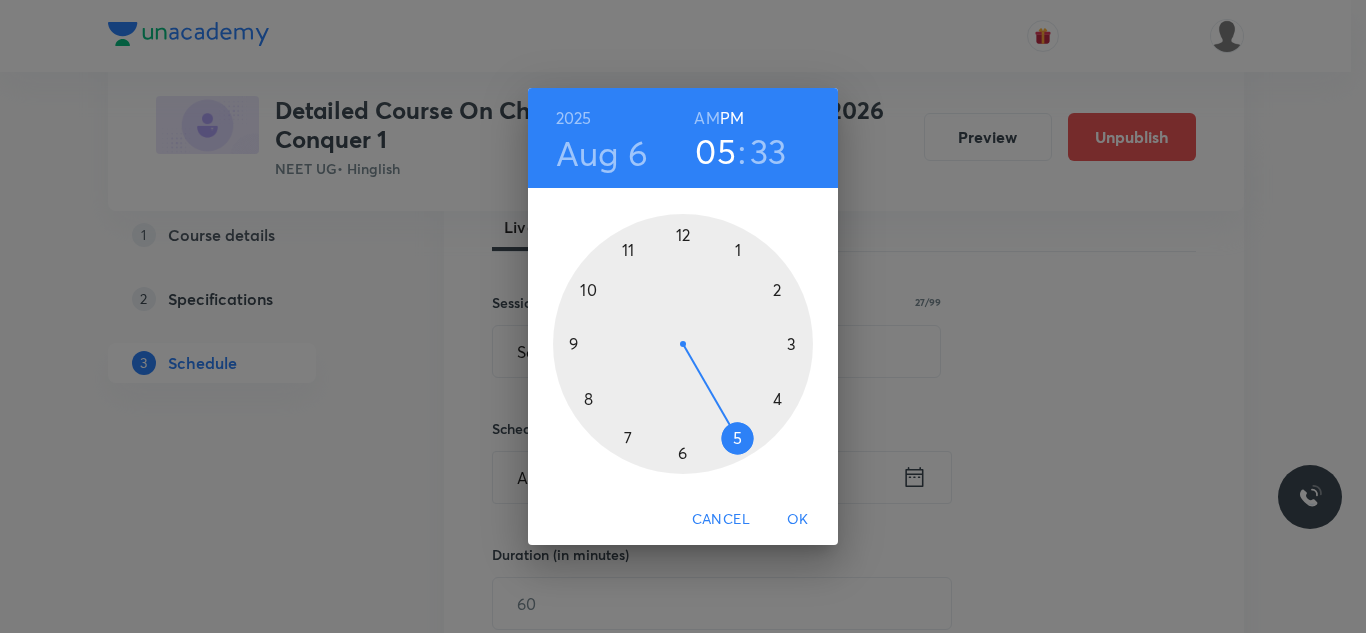 click at bounding box center (683, 344) 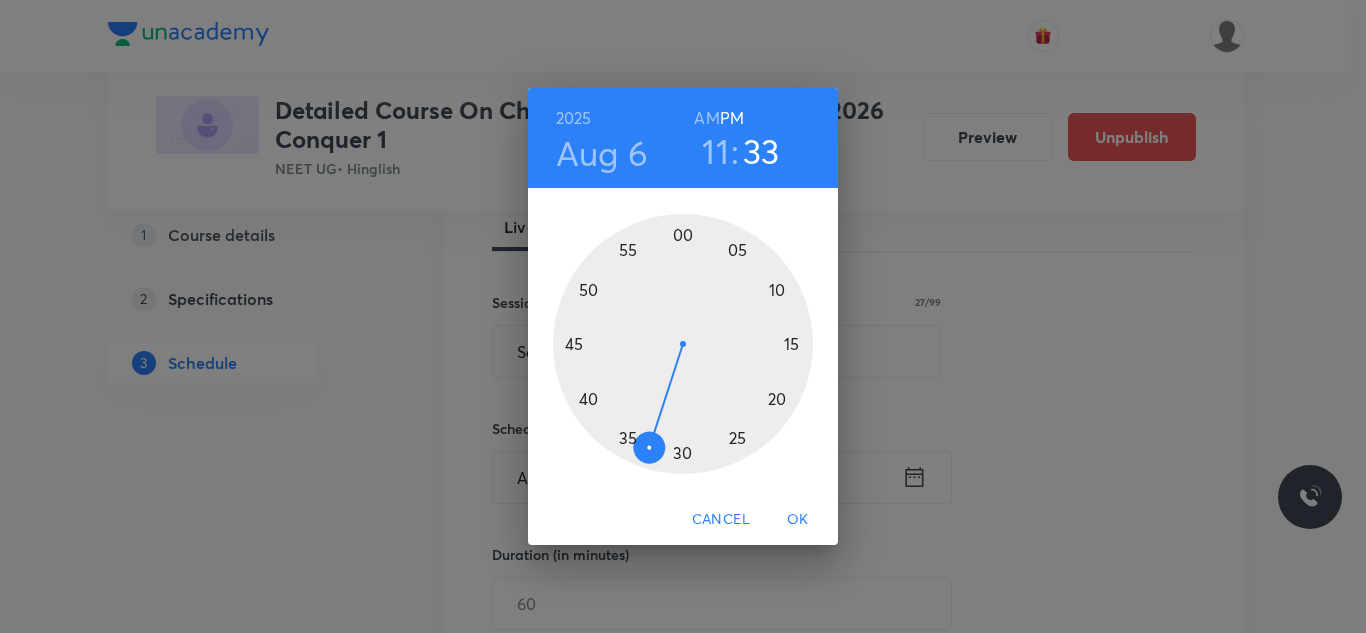 click on "AM" at bounding box center [706, 118] 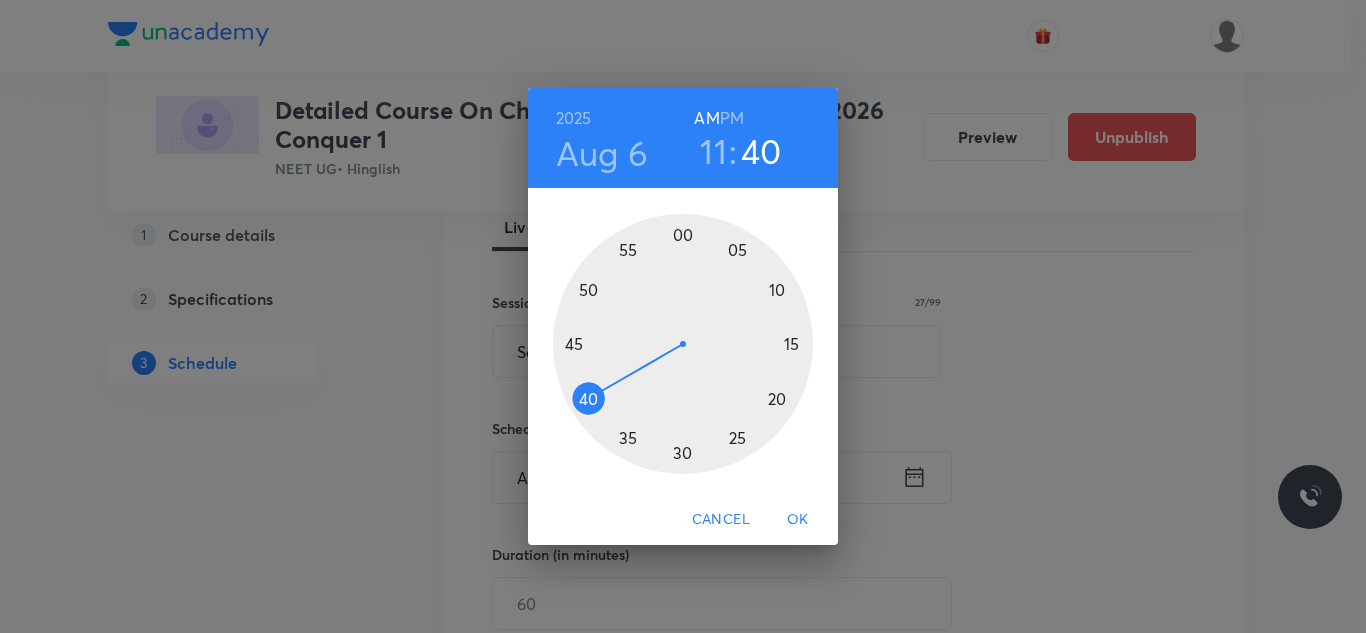 drag, startPoint x: 641, startPoint y: 444, endPoint x: 583, endPoint y: 405, distance: 69.89278 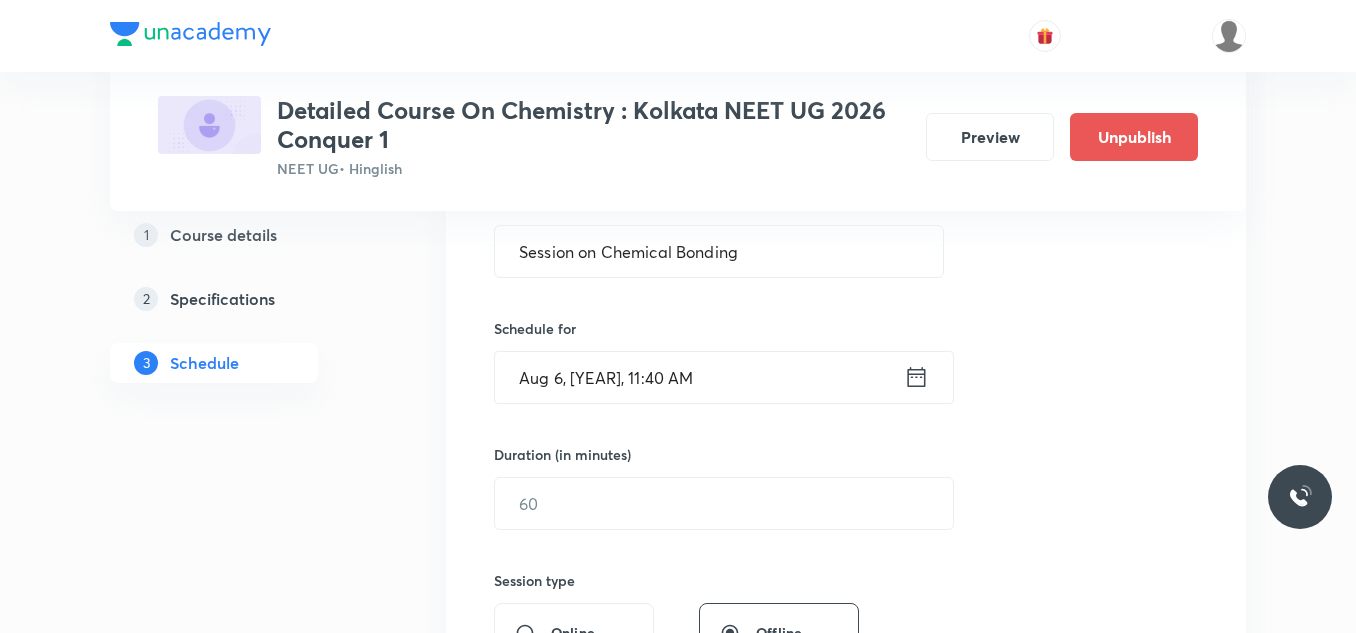 scroll, scrollTop: 500, scrollLeft: 0, axis: vertical 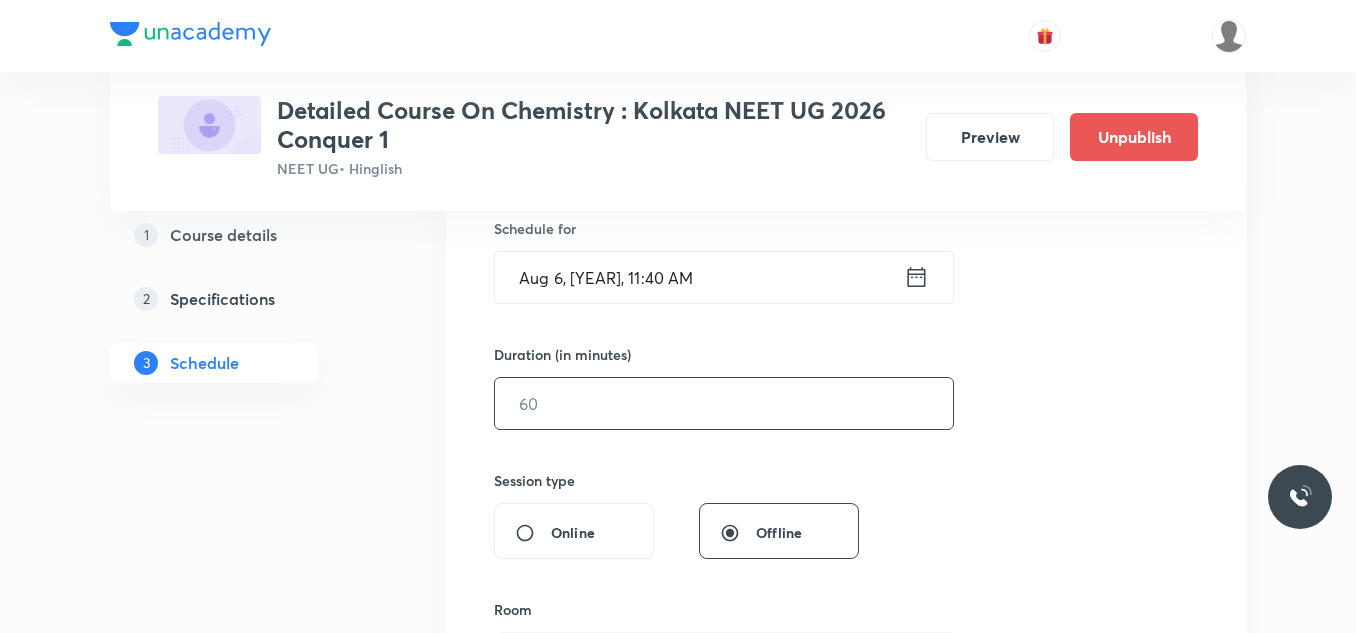 click at bounding box center (724, 403) 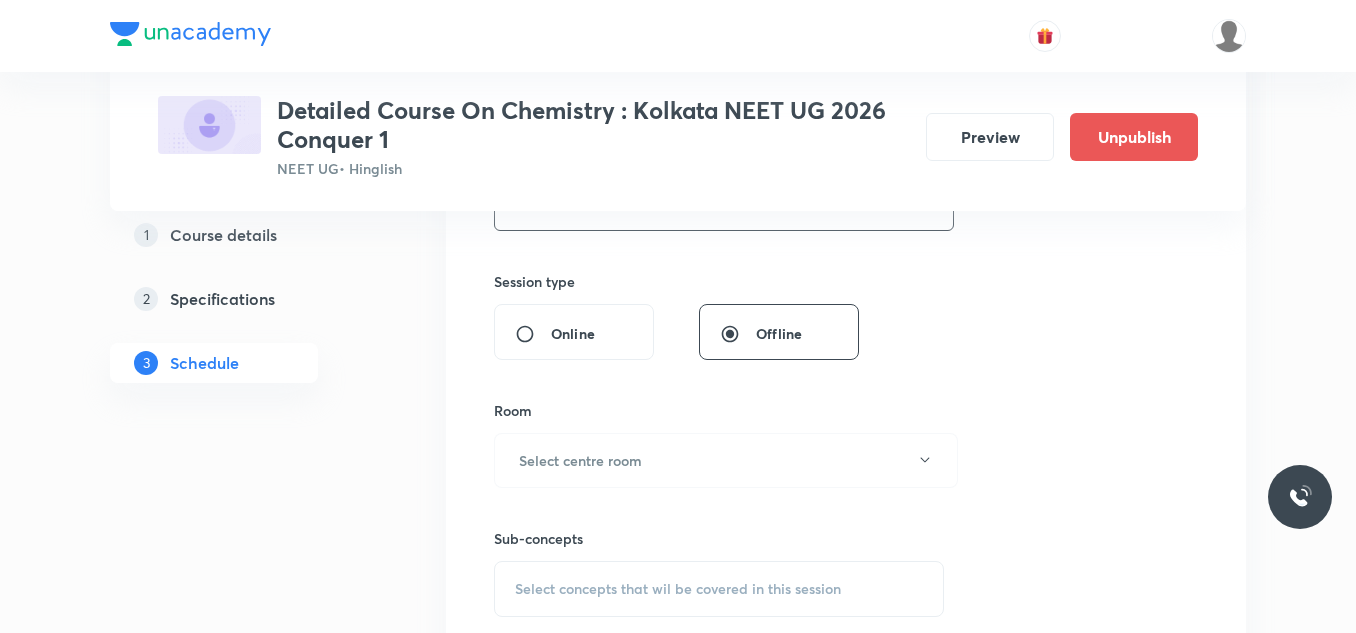 scroll, scrollTop: 700, scrollLeft: 0, axis: vertical 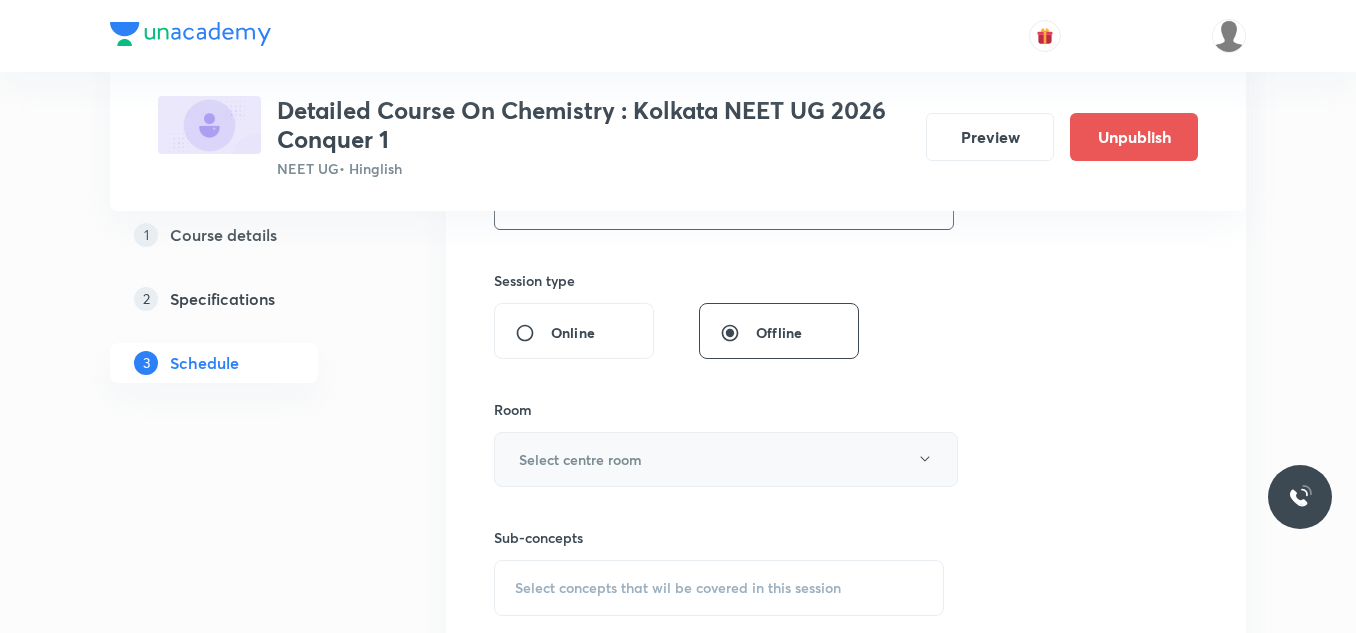 type on "90" 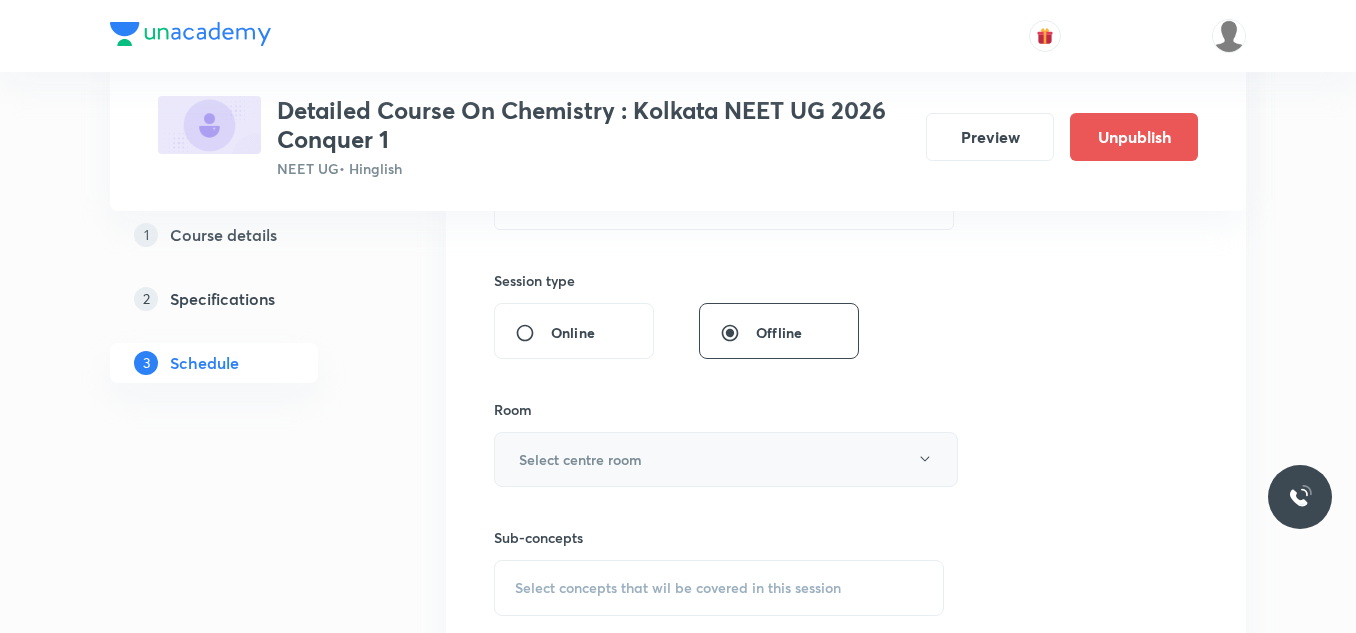 click on "Select centre room" at bounding box center [580, 459] 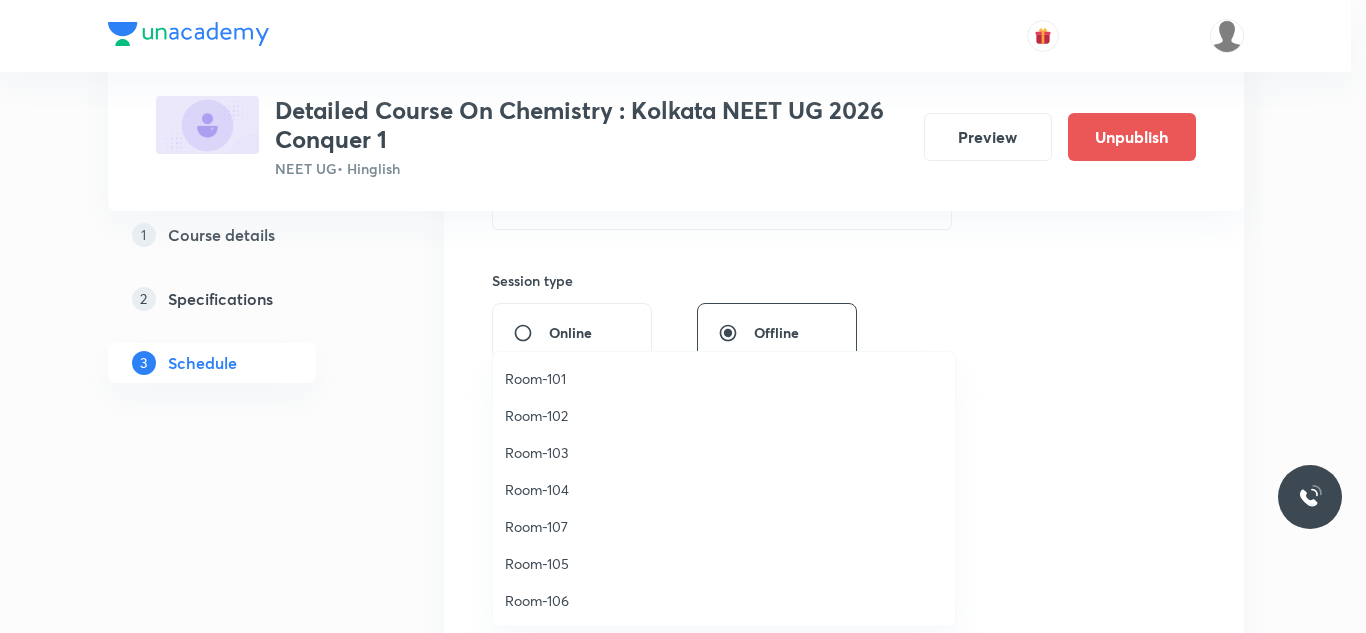 click on "Room-105" at bounding box center [724, 563] 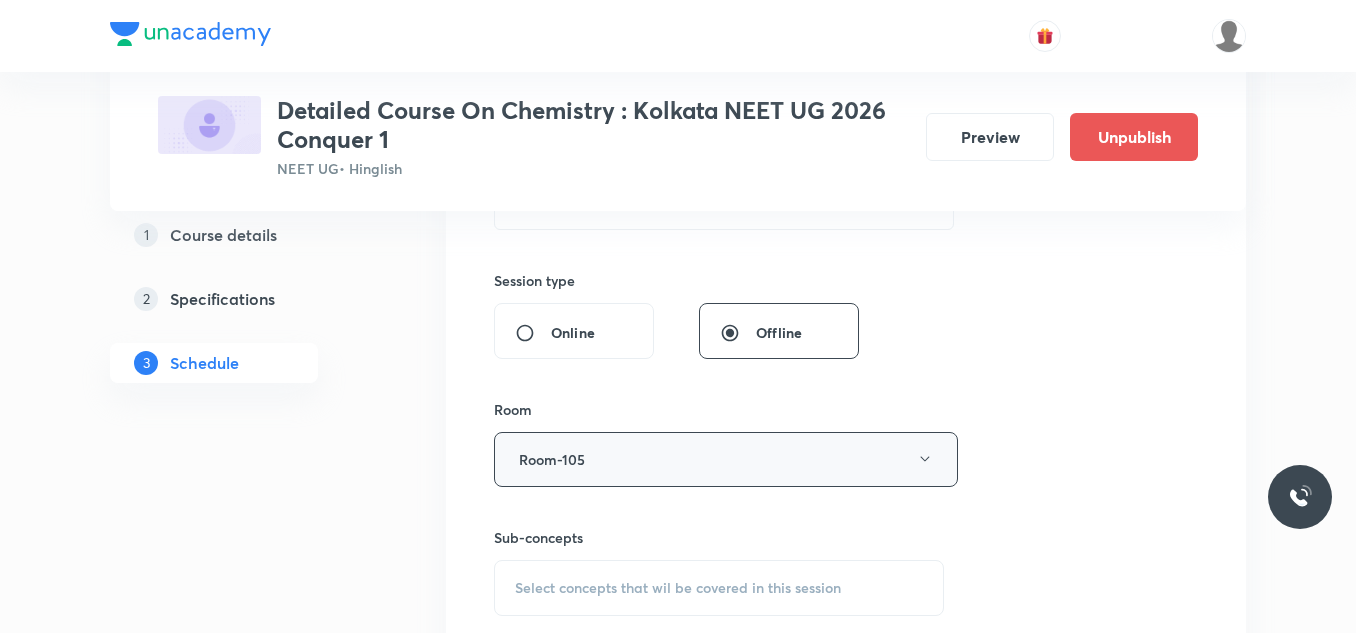 click on "Room-105" at bounding box center (726, 459) 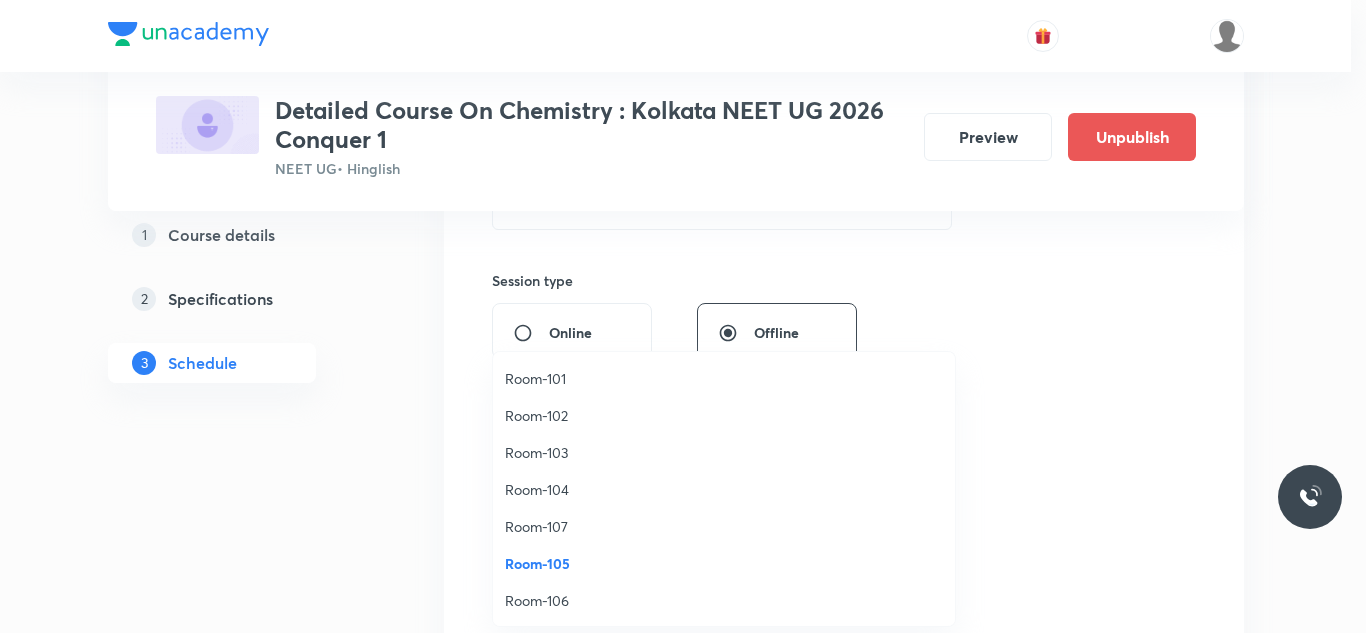 click on "Room-101" at bounding box center (724, 378) 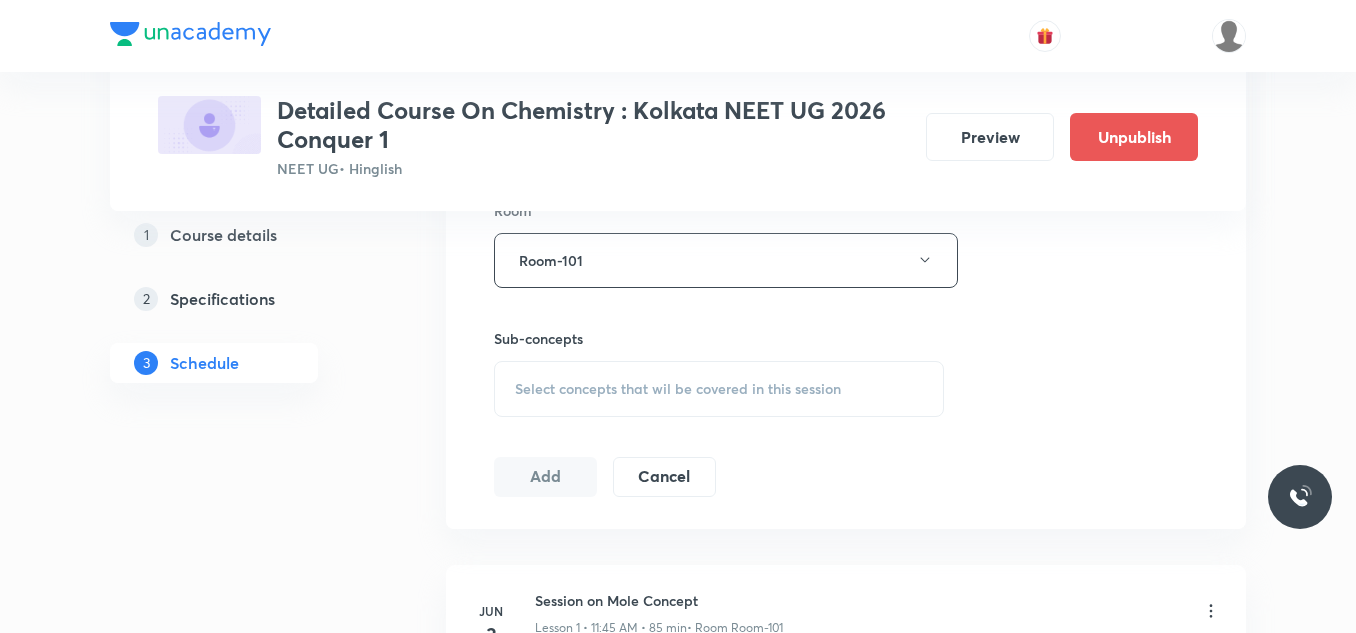 scroll, scrollTop: 900, scrollLeft: 0, axis: vertical 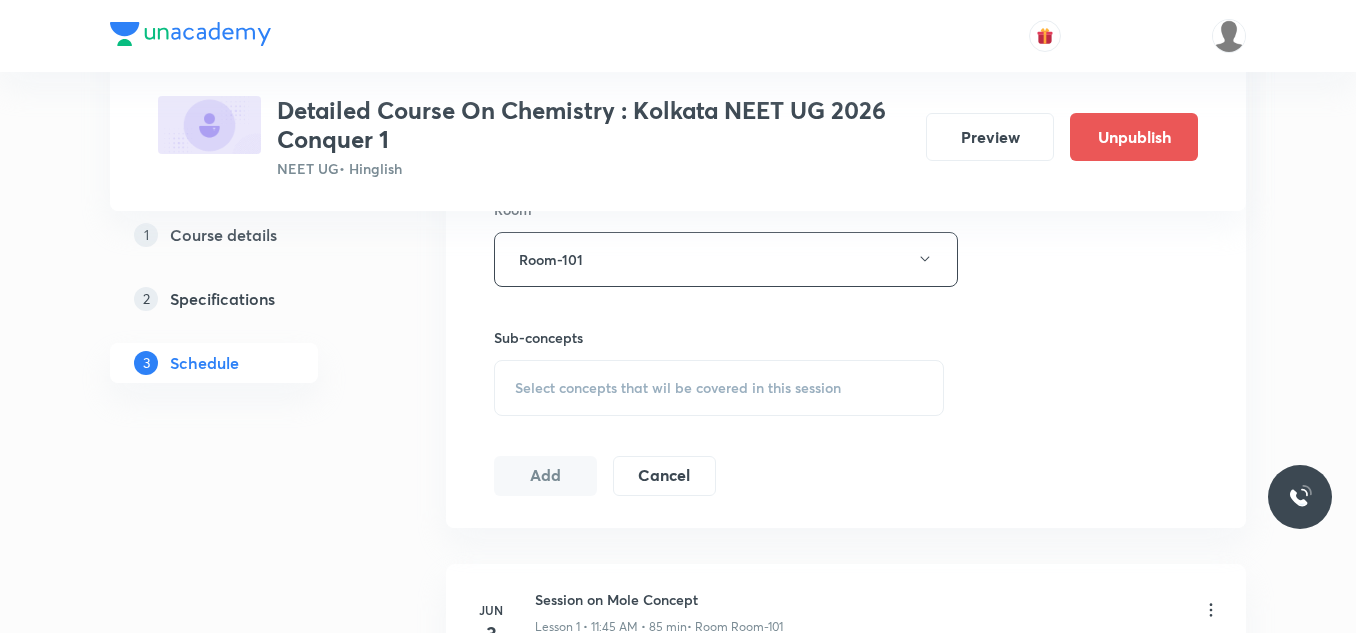 click on "Select concepts that wil be covered in this session" at bounding box center (719, 388) 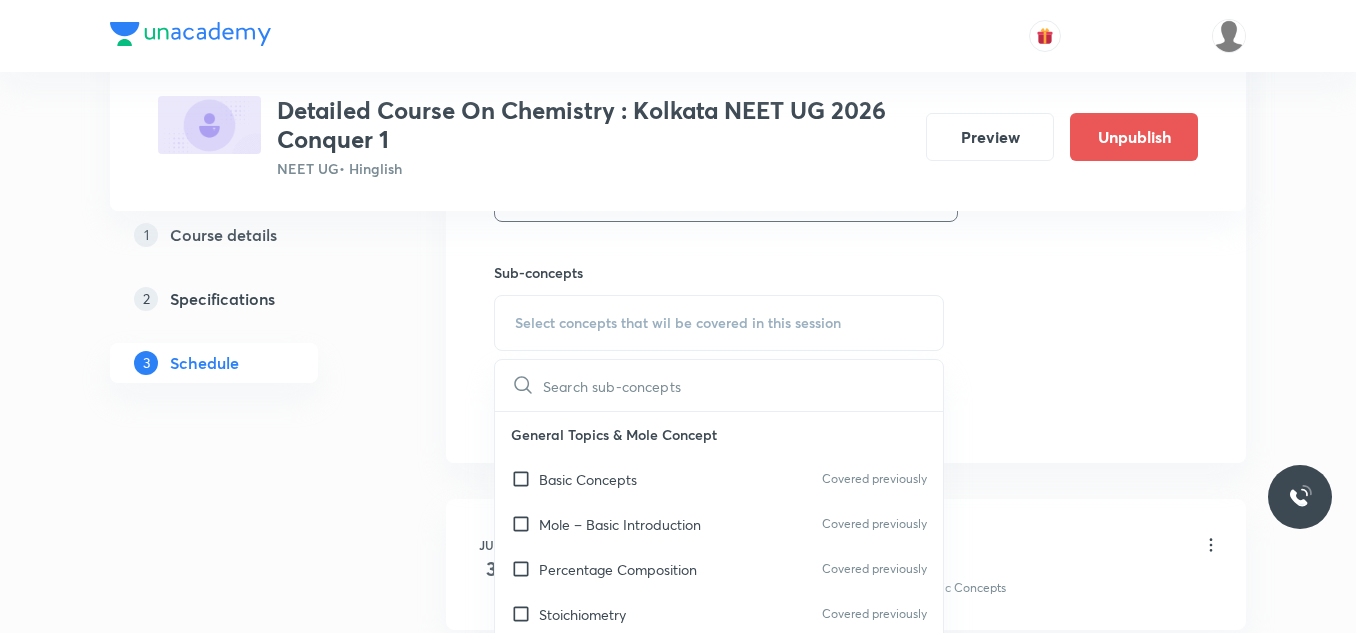 scroll, scrollTop: 1000, scrollLeft: 0, axis: vertical 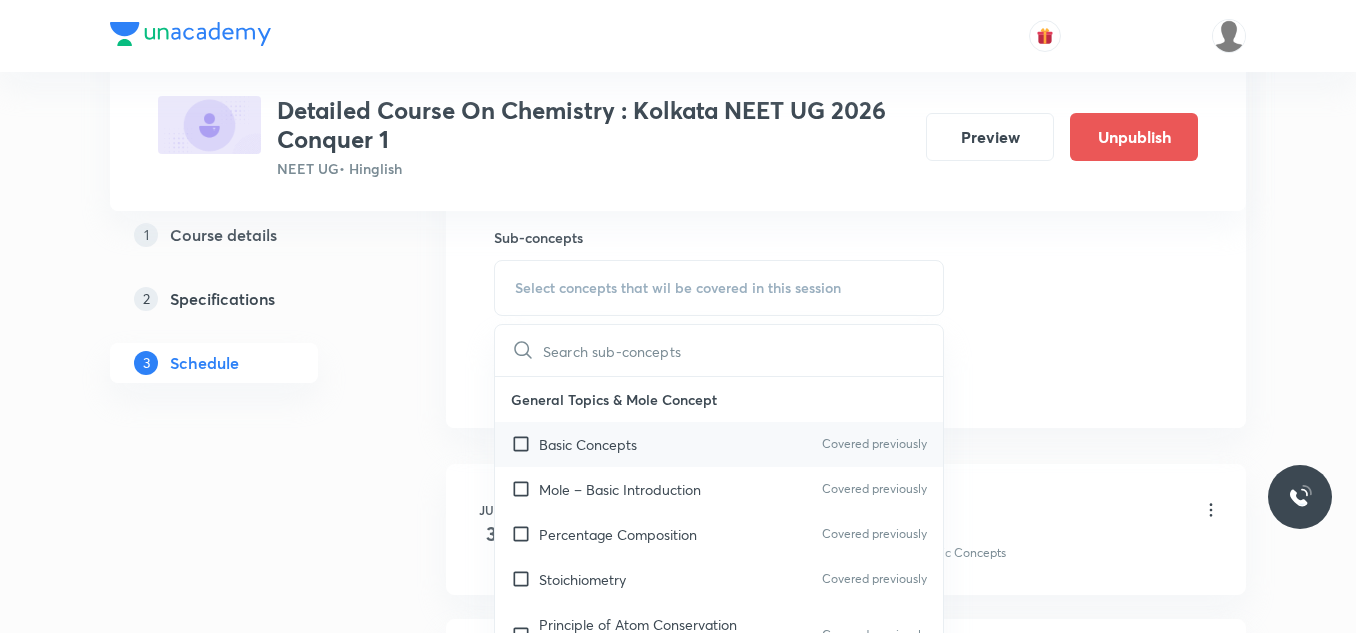 click on "Basic Concepts" at bounding box center (588, 444) 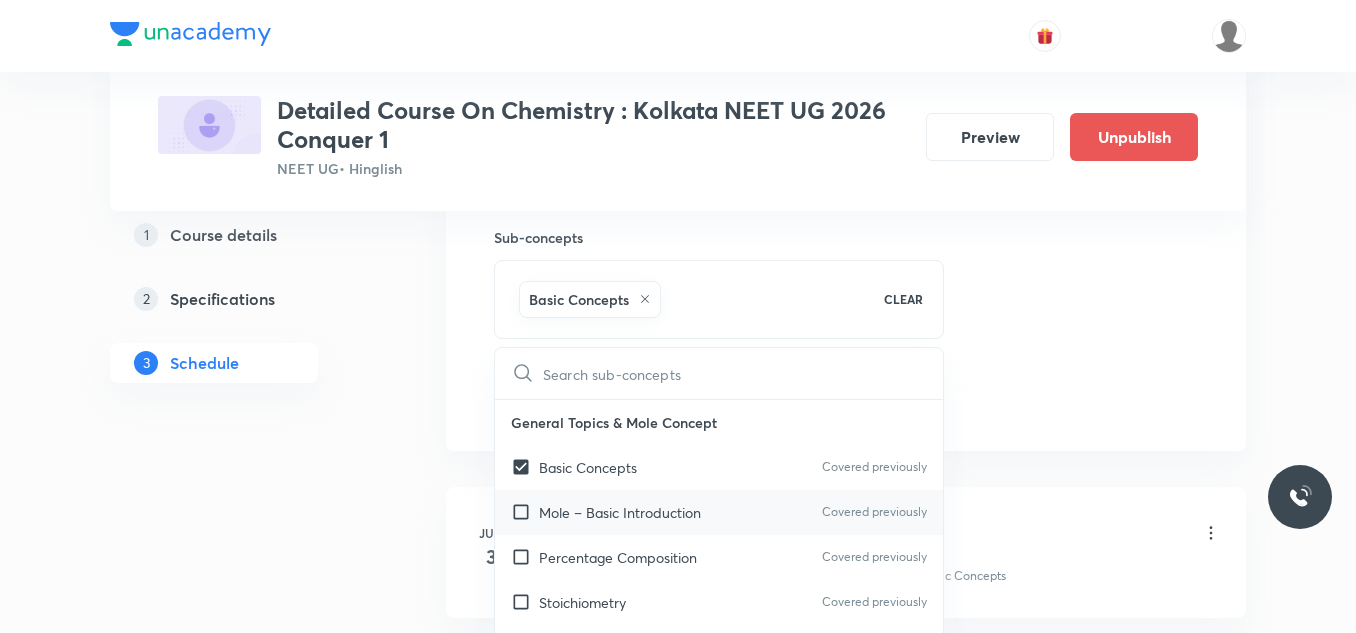 click on "Mole – Basic Introduction Covered previously" at bounding box center (719, 512) 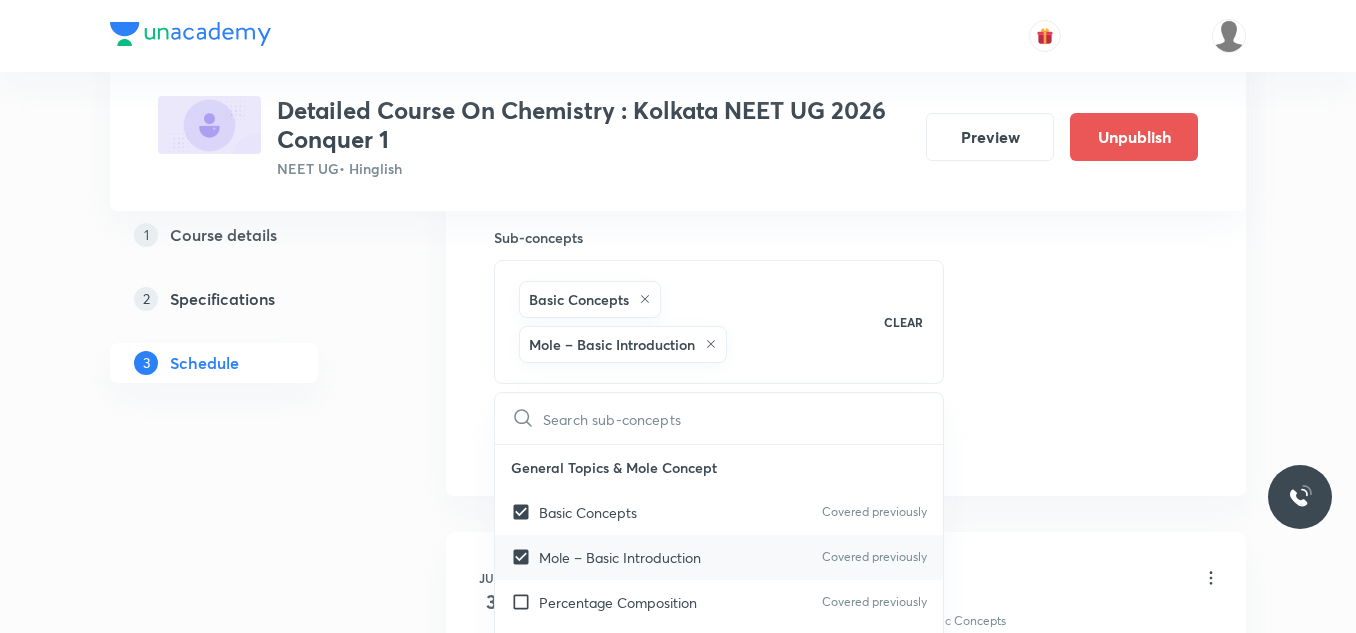 checkbox on "true" 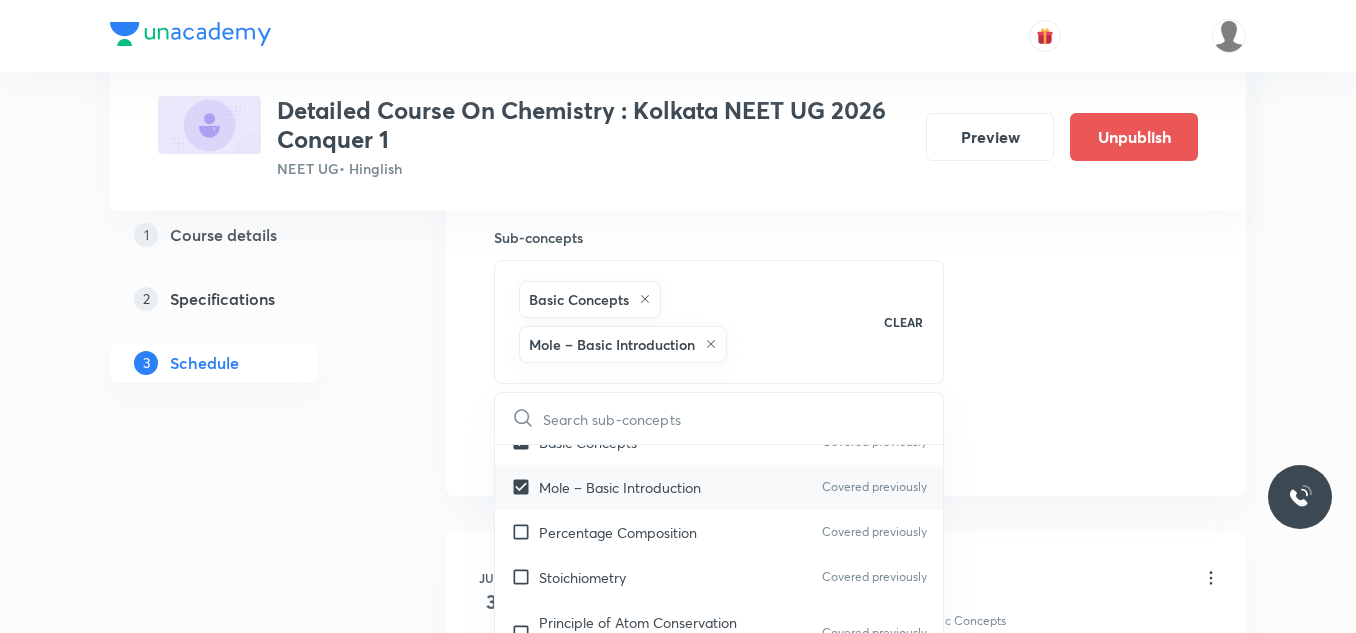 scroll, scrollTop: 100, scrollLeft: 0, axis: vertical 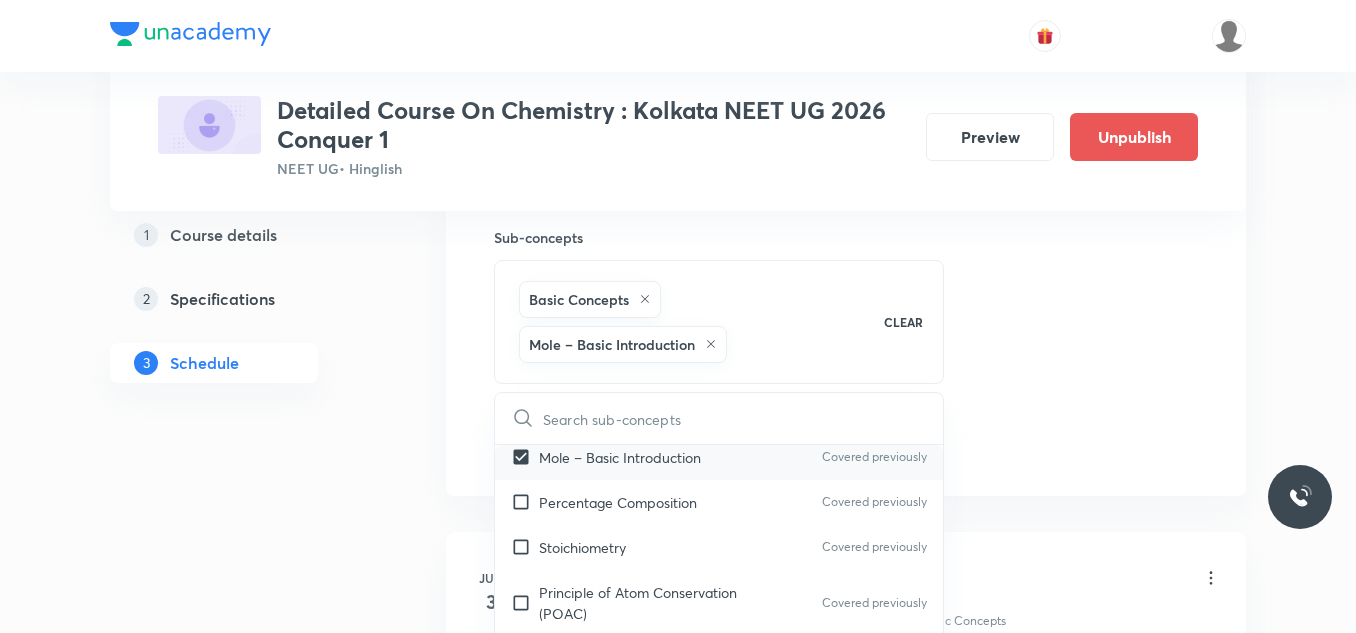 click on "Percentage Composition" at bounding box center [618, 502] 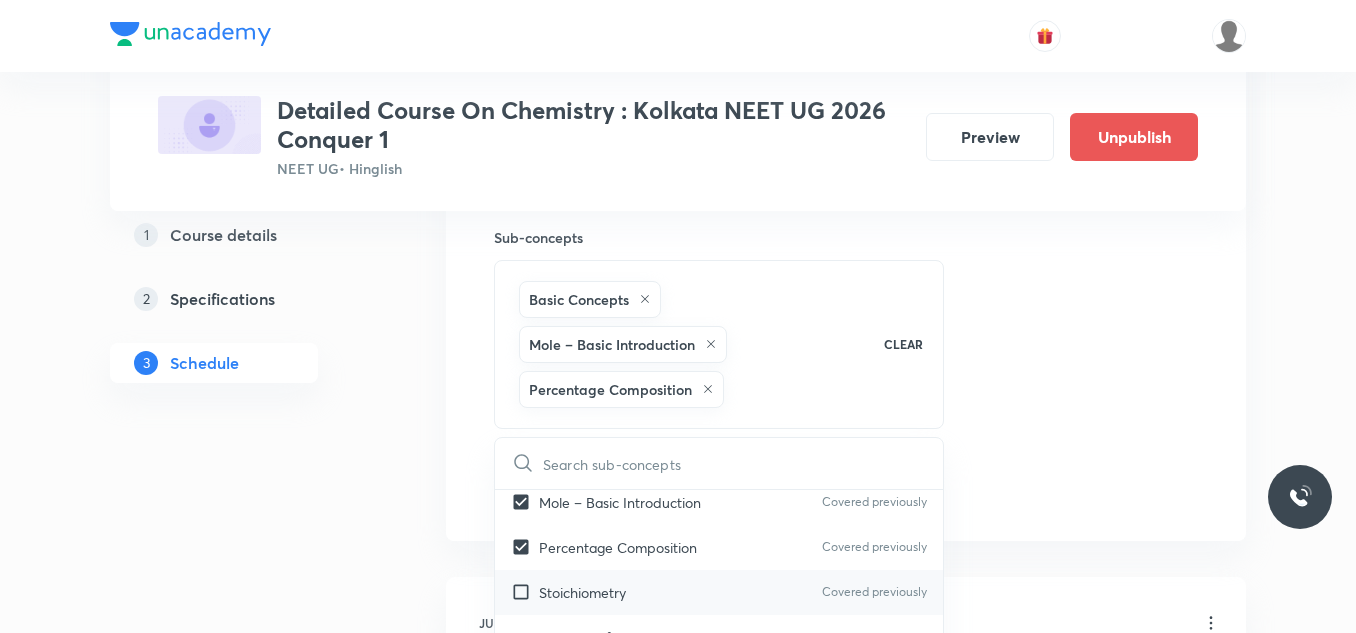 scroll, scrollTop: 200, scrollLeft: 0, axis: vertical 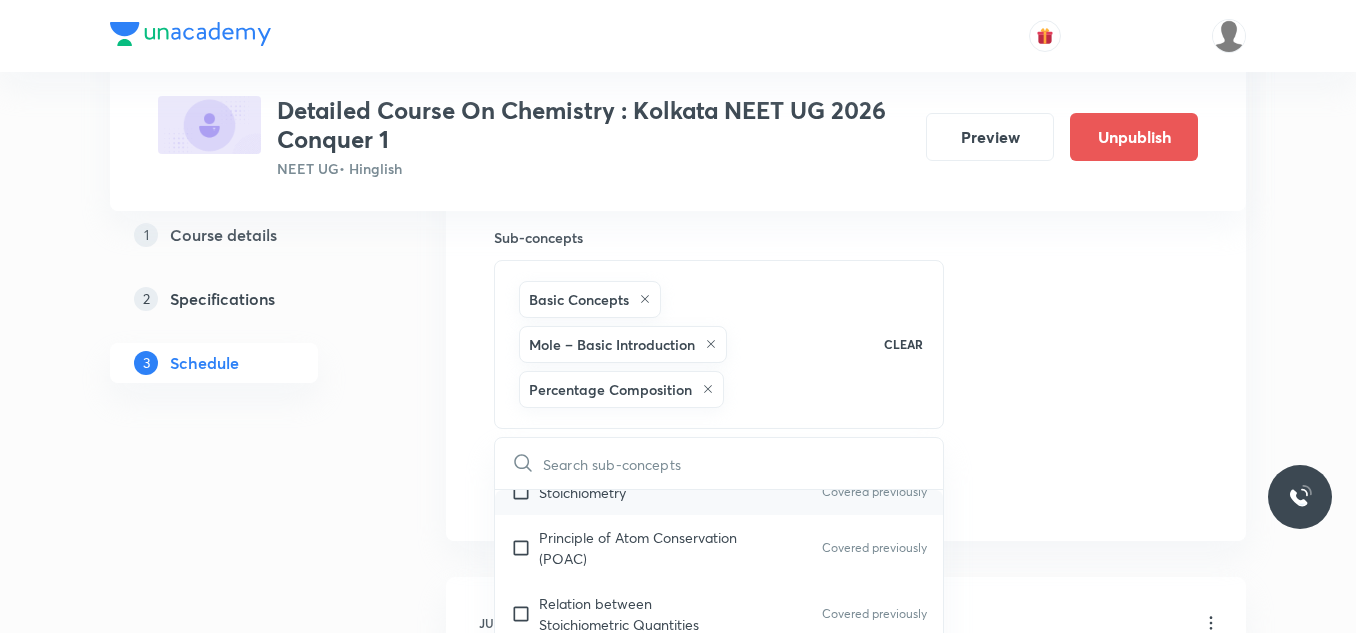 click on "Stoichiometry Covered previously" at bounding box center (719, 492) 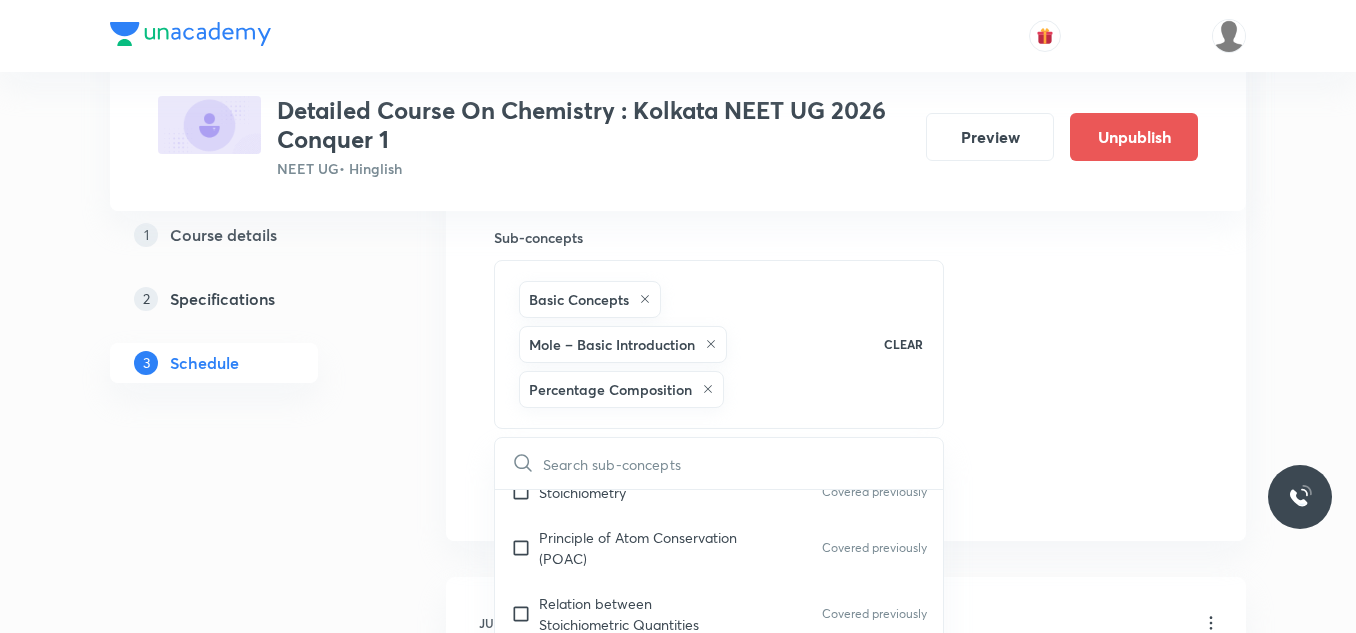 checkbox on "true" 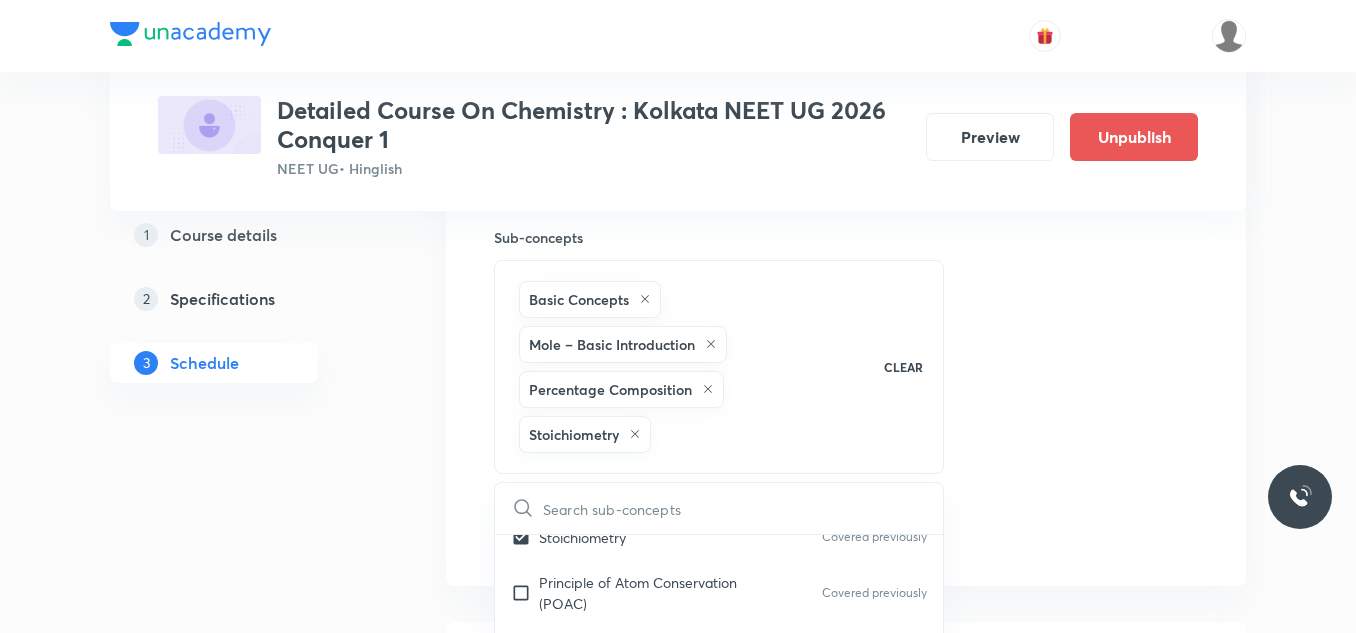 click on "Session  32 Live class Session title 27/99 Session on Chemical Bonding ​ Schedule for Aug 6, [YEAR], 11:40 AM ​ Duration (in minutes) 90 ​   Session type Online Offline Room Room-101 Sub-concepts Basic Concepts Mole – Basic Introduction Percentage Composition Stoichiometry CLEAR ​ General Topics & Mole Concept Basic Concepts Covered previously Mole – Basic Introduction Covered previously Percentage Composition Covered previously Stoichiometry Covered previously Principle of Atom Conservation (POAC) Covered previously Relation between Stoichiometric Quantities Covered previously Application of Mole Concept: Gravimetric Analysis Covered previously Electronic Configuration Of Atoms (Hund's rule) Covered previously  Quantum Numbers (Magnetic Quantum no.) Covered previously Quantum Numbers(Pauli's Exclusion law) Covered previously Mean Molar Mass or Molecular Mass Covered previously Variation of Conductivity with Concentration Covered previously Mechanism of Corrosion Covered previously Atomic Structure" at bounding box center (846, 5) 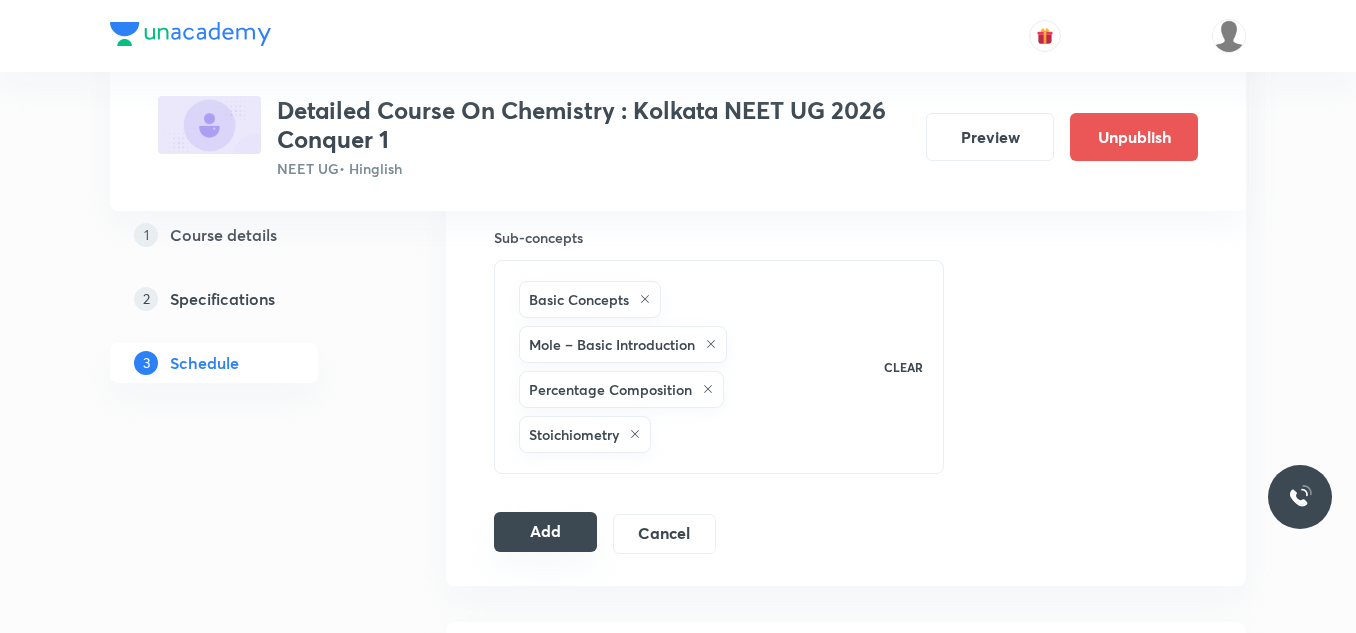 click on "Add" at bounding box center [545, 532] 